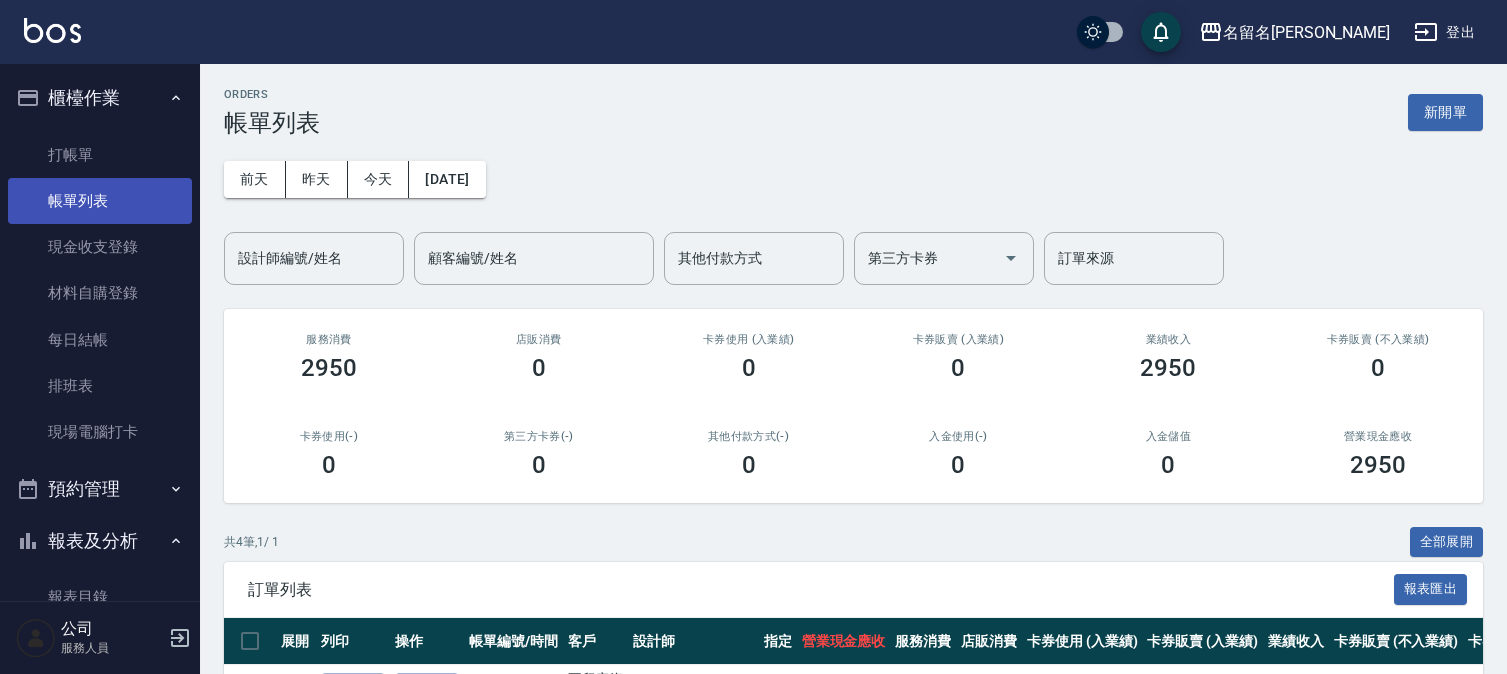 scroll, scrollTop: 0, scrollLeft: 0, axis: both 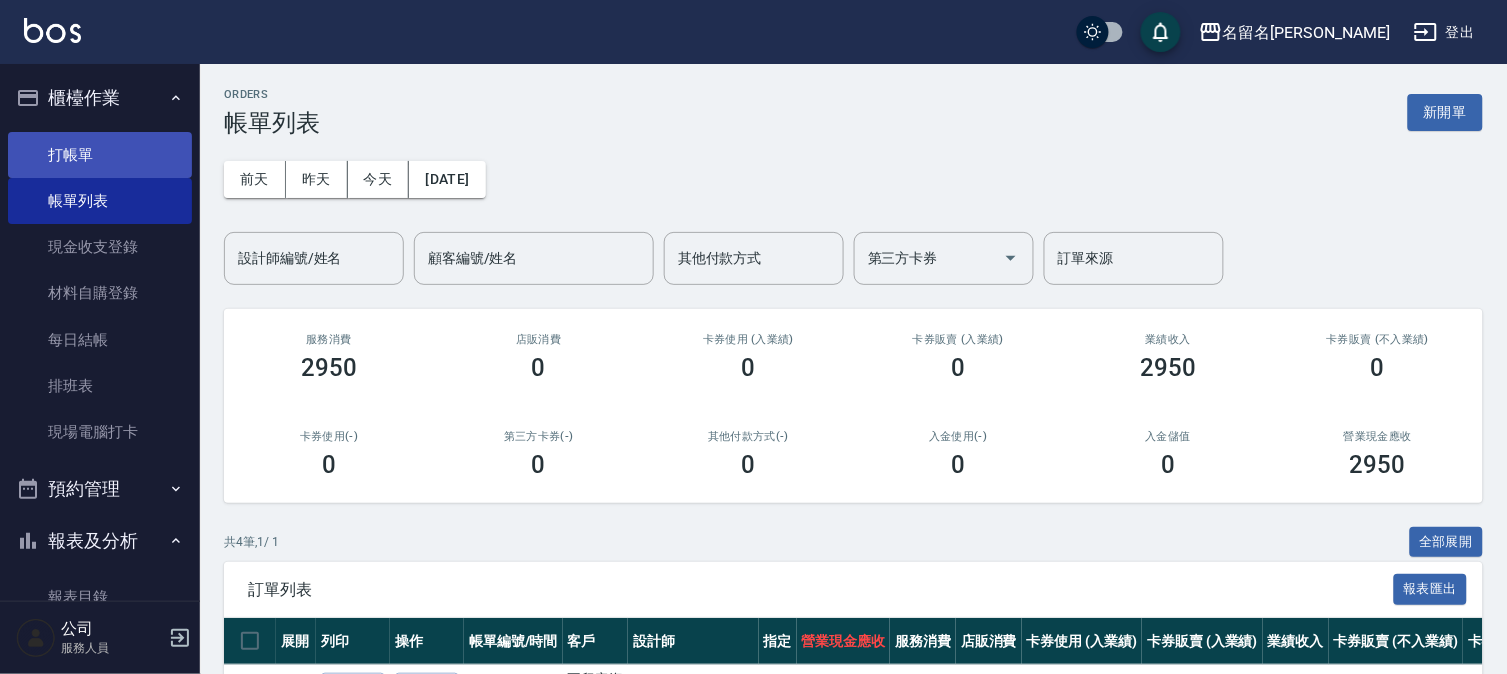 click on "打帳單" at bounding box center (100, 155) 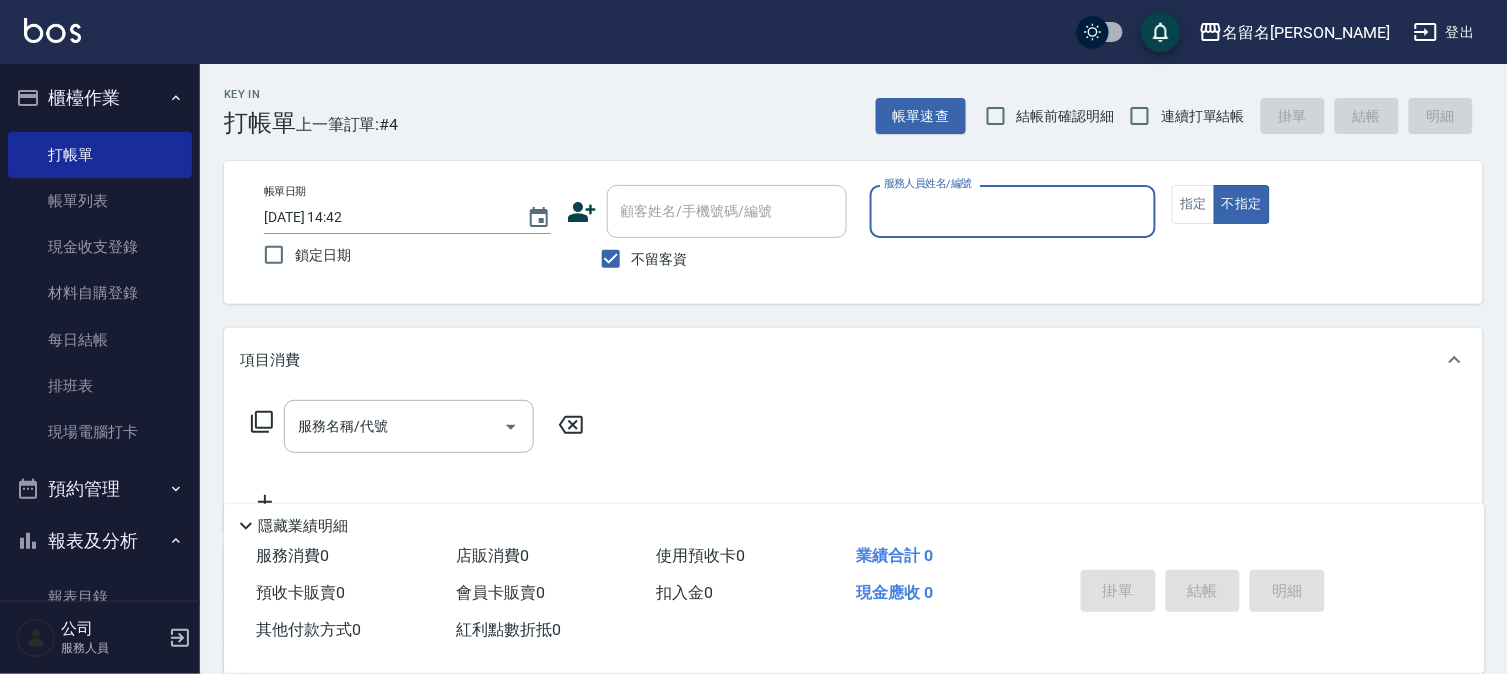 drag, startPoint x: 972, startPoint y: 198, endPoint x: 972, endPoint y: 215, distance: 17 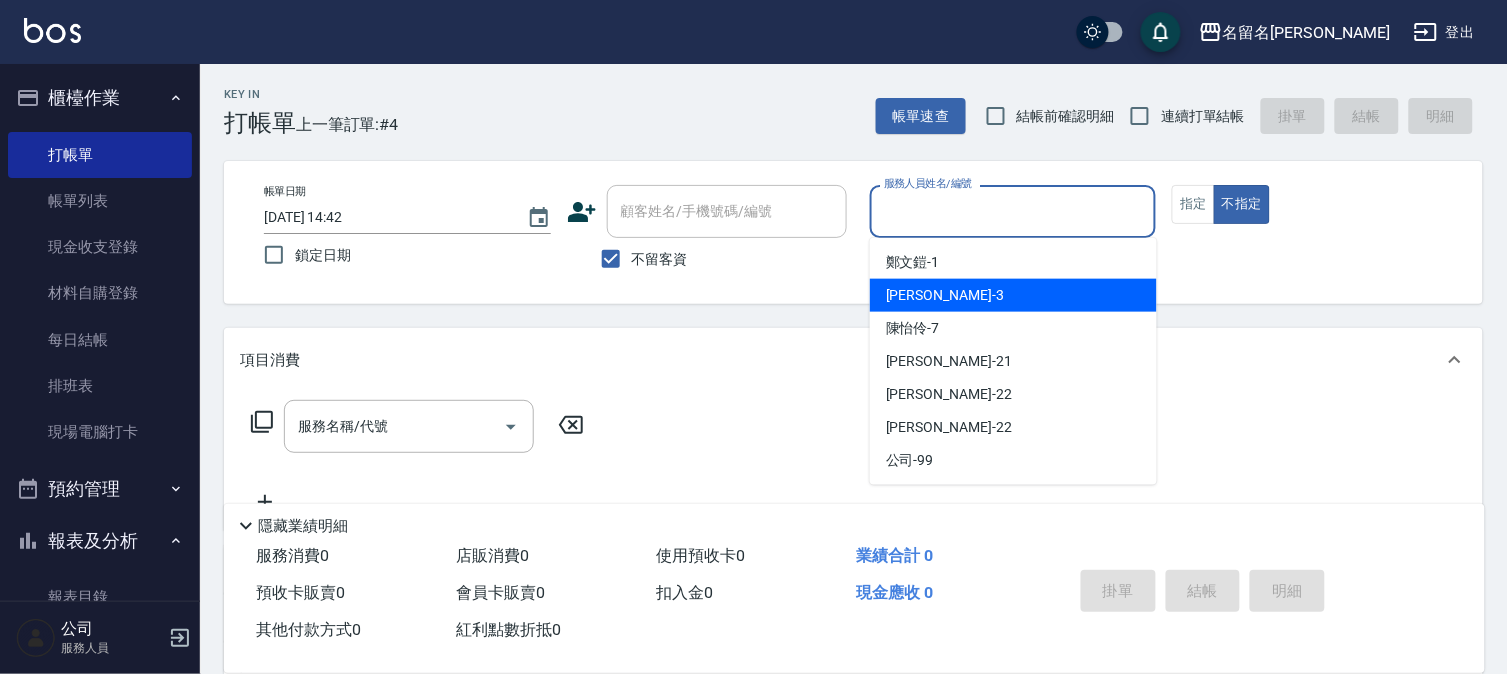 drag, startPoint x: 940, startPoint y: 301, endPoint x: 1313, endPoint y: 213, distance: 383.24014 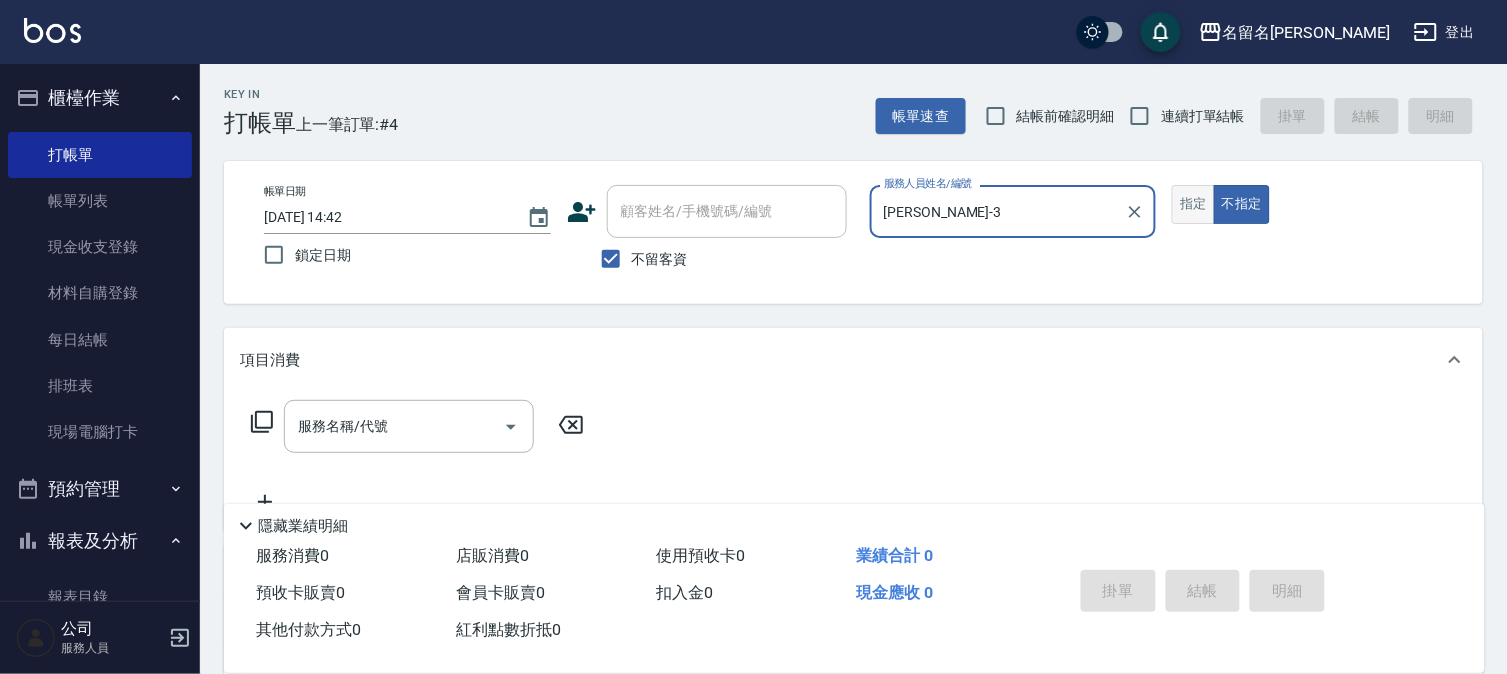 click on "指定" at bounding box center [1193, 204] 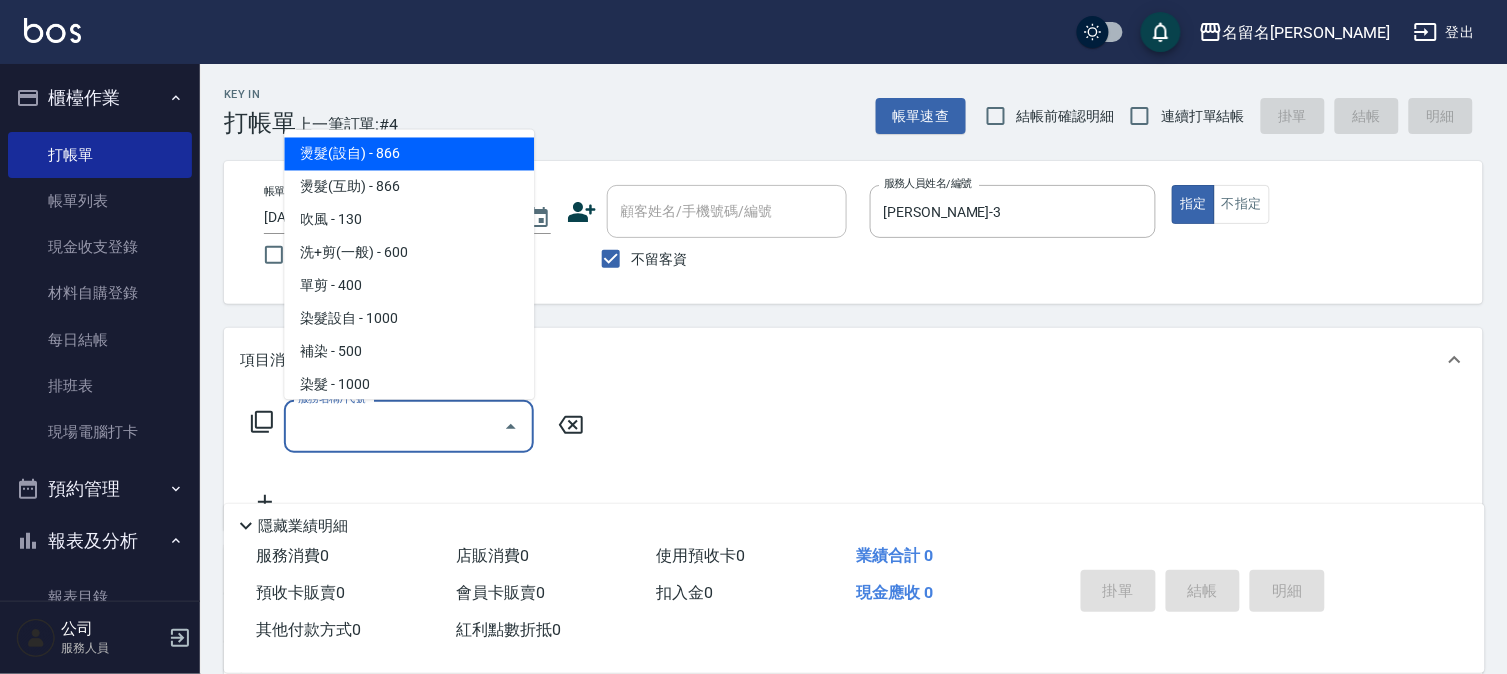 click on "服務名稱/代號" at bounding box center (394, 426) 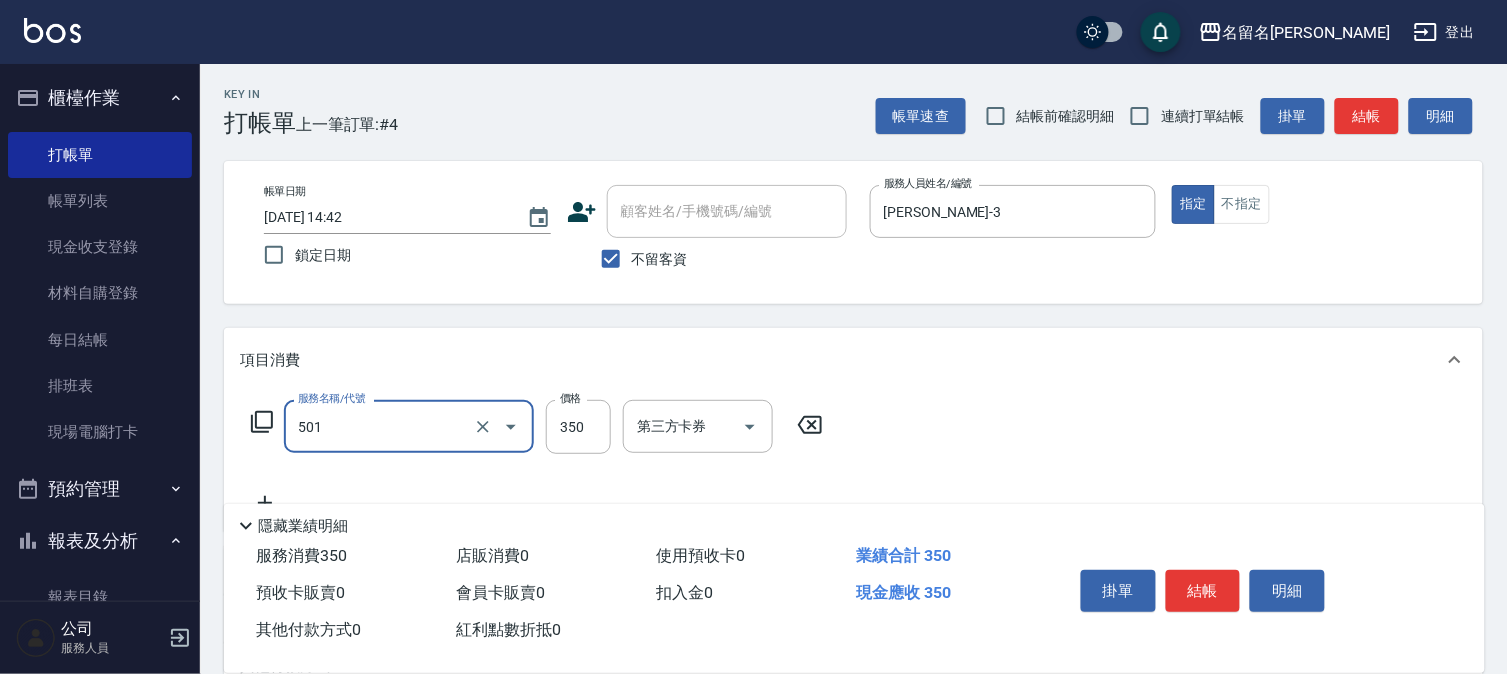 type on "P.S洗髮(501)" 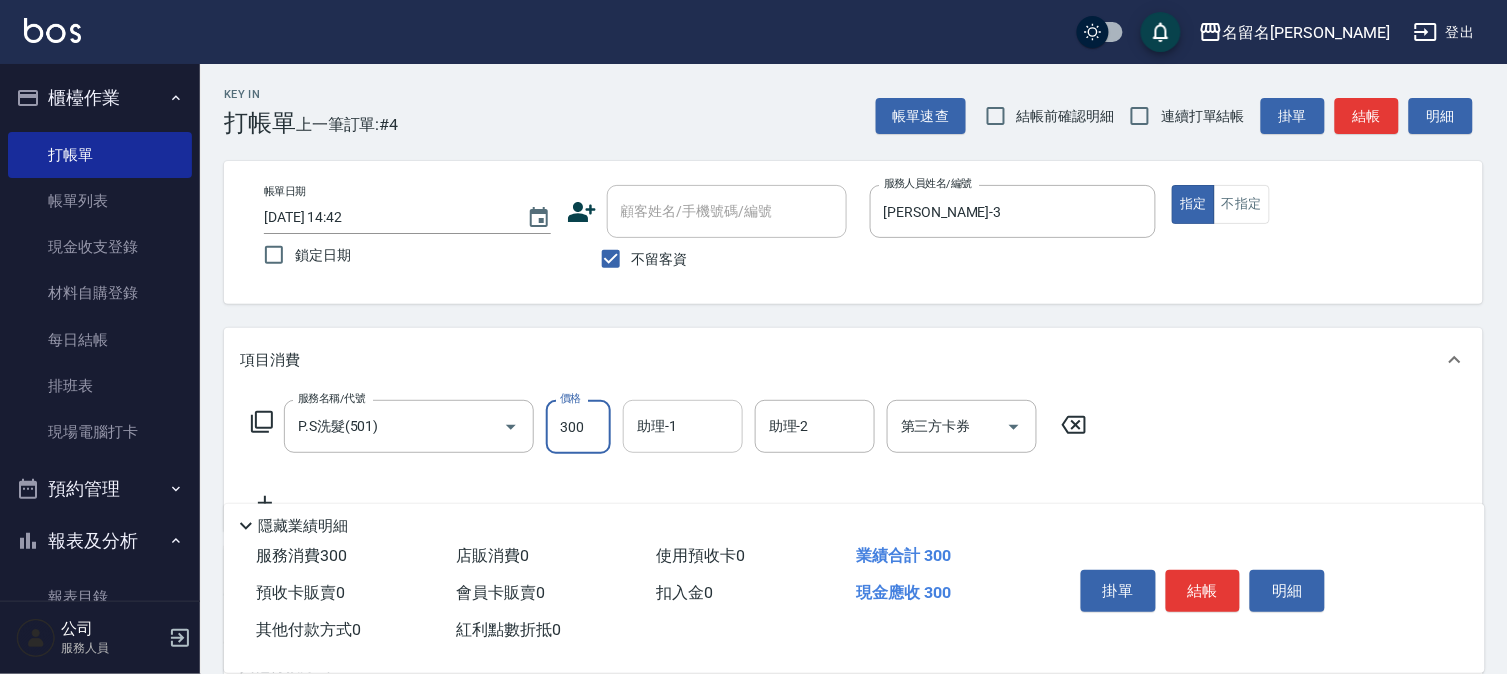 type on "300" 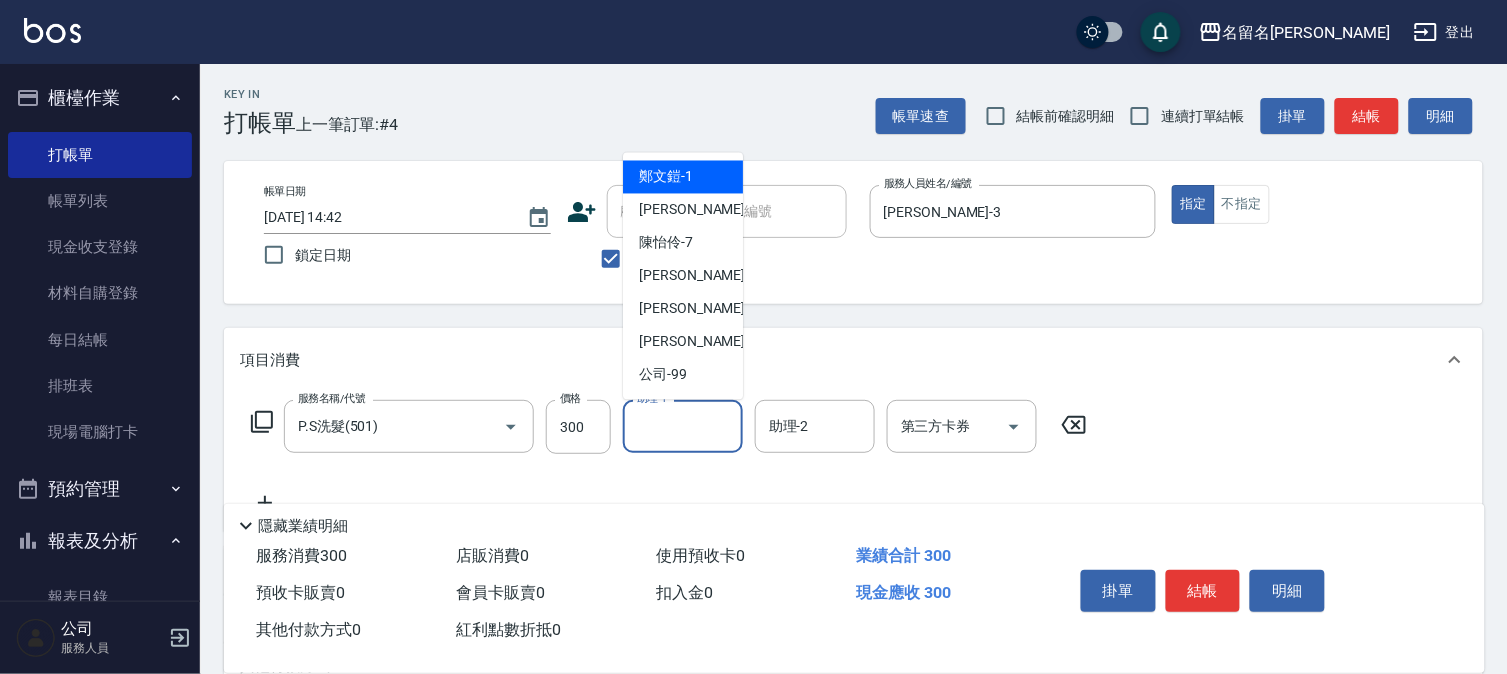 click on "助理-1" at bounding box center (683, 426) 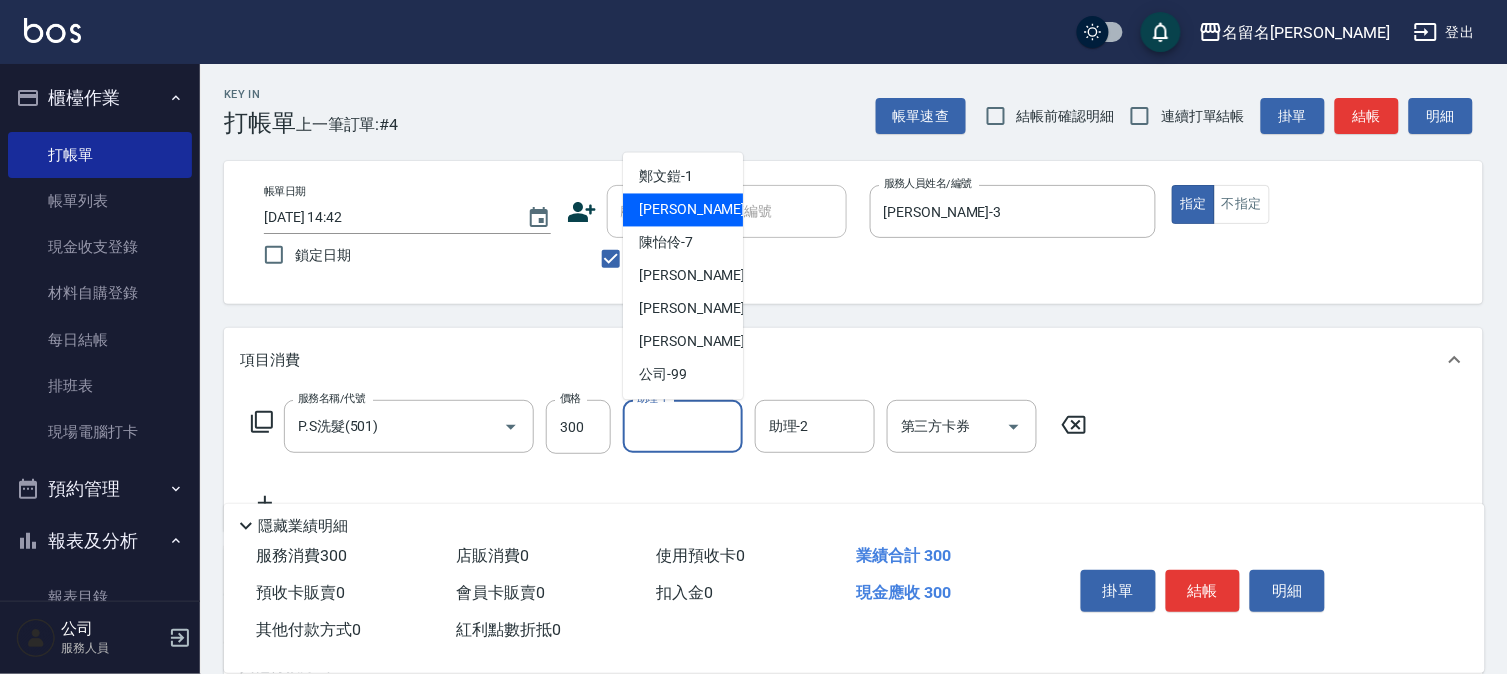 click on "[PERSON_NAME]-3" at bounding box center (698, 210) 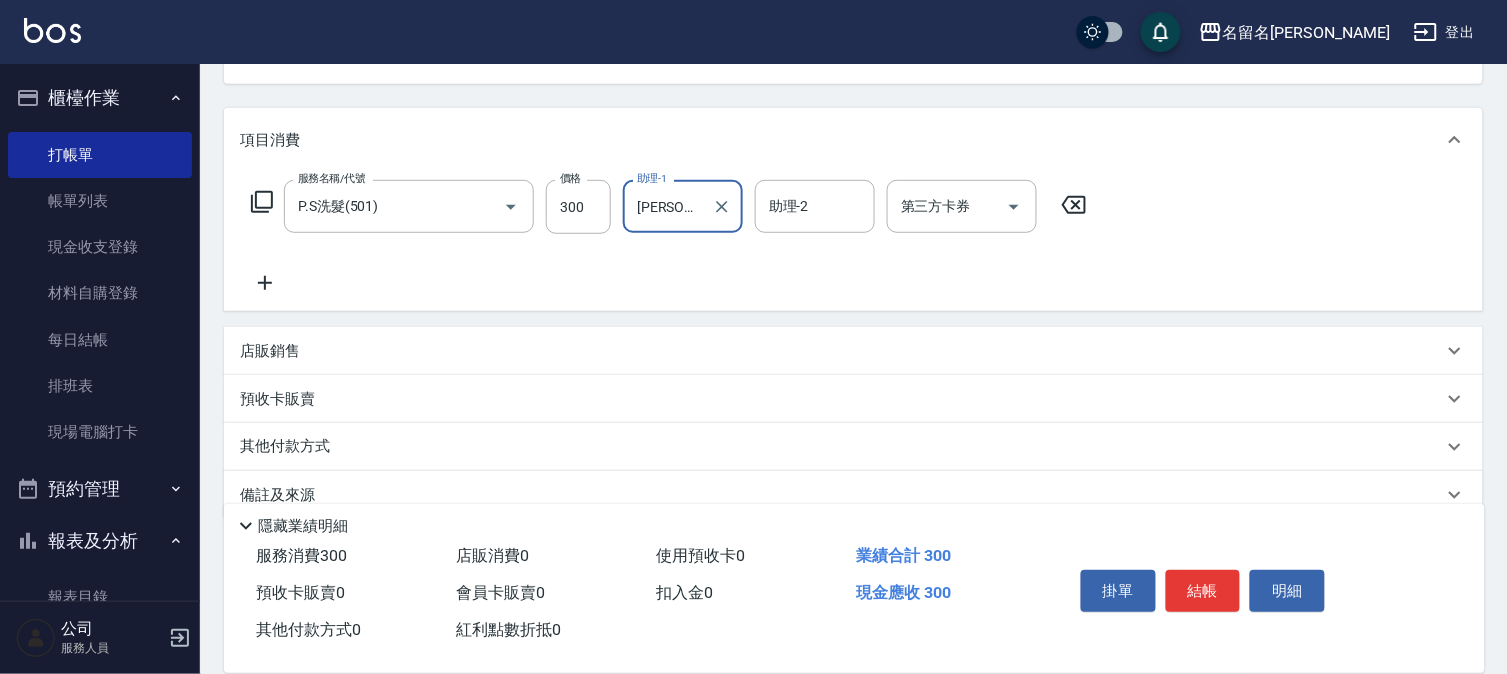 scroll, scrollTop: 222, scrollLeft: 0, axis: vertical 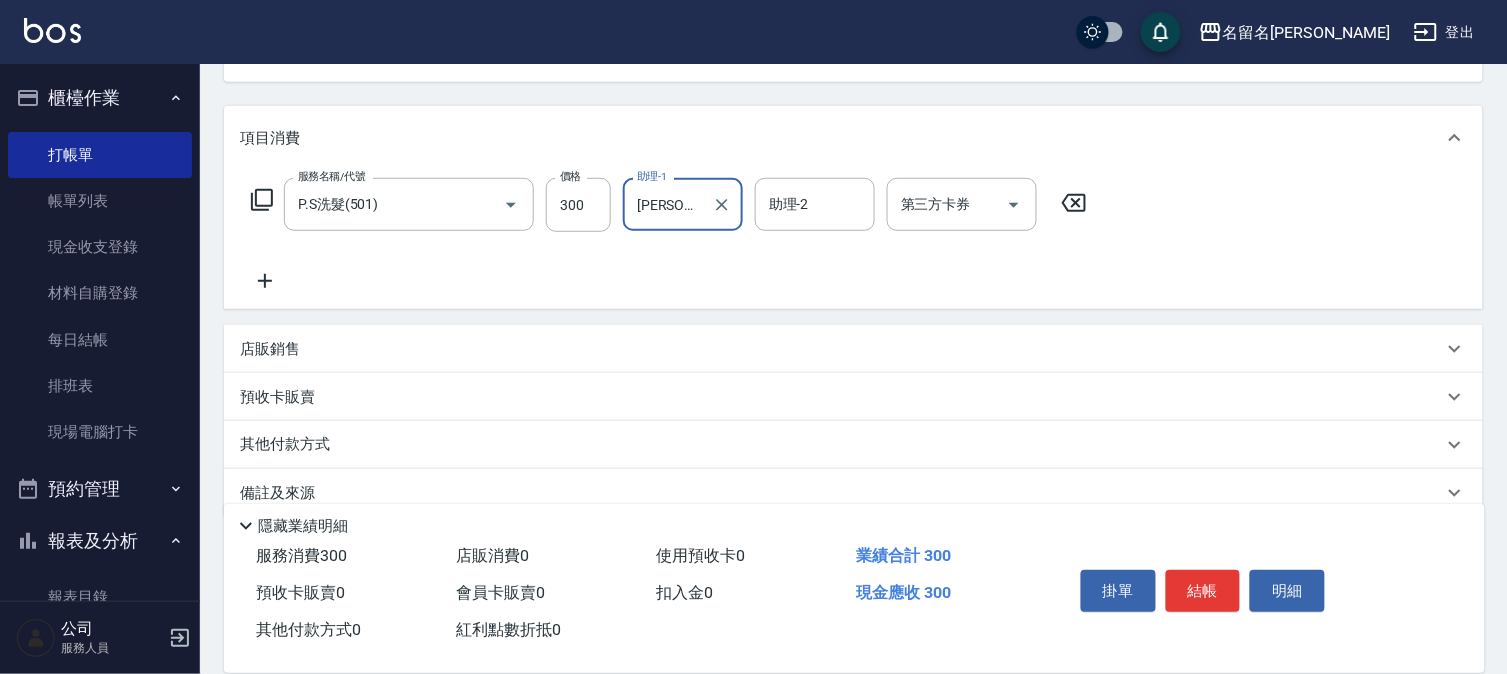 click 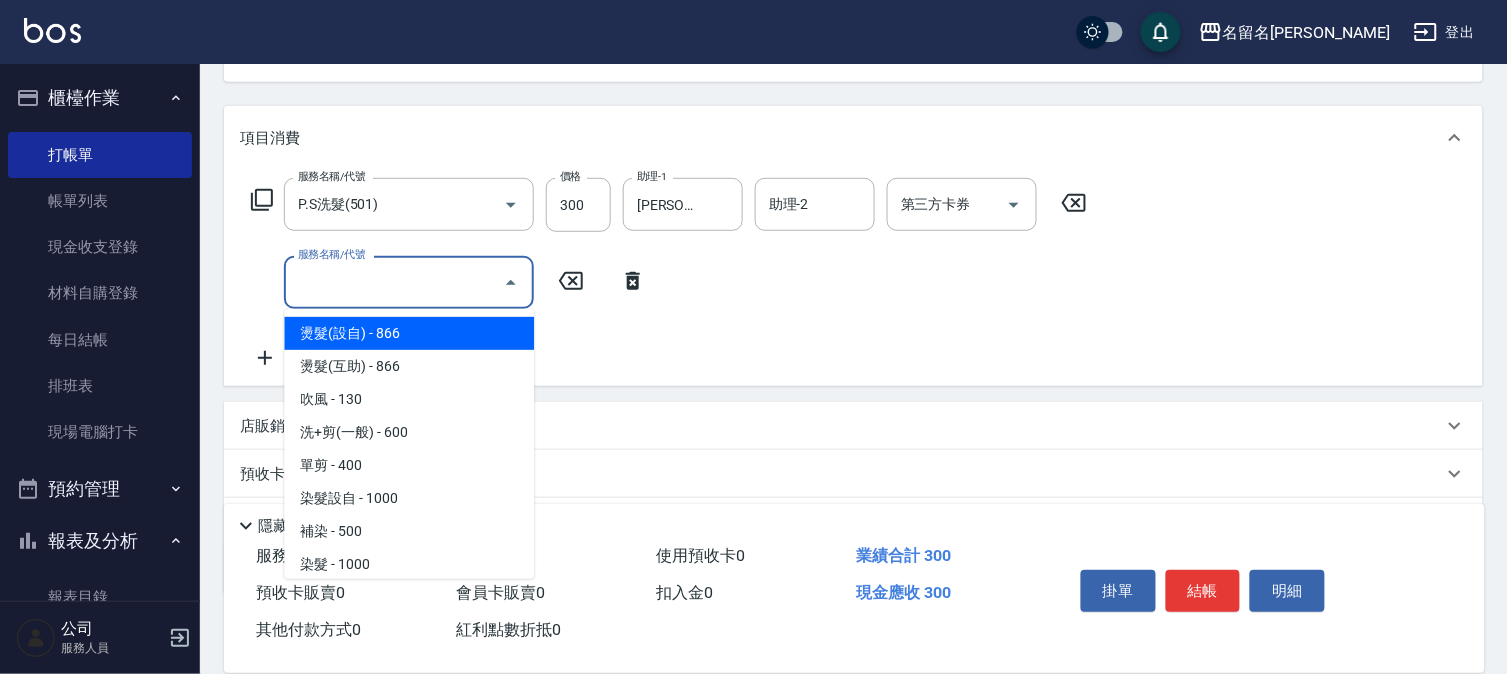 click on "服務名稱/代號" at bounding box center [394, 282] 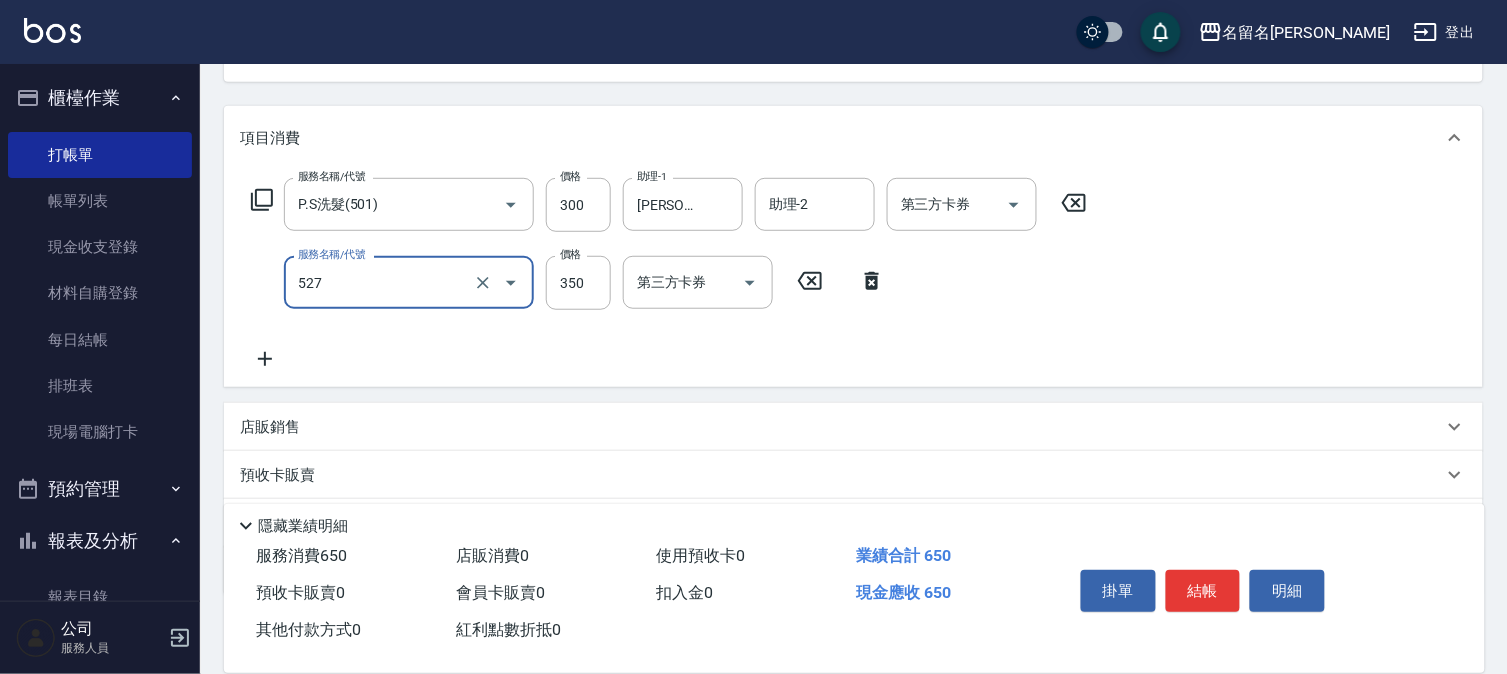 type on "頭皮養護A(527)" 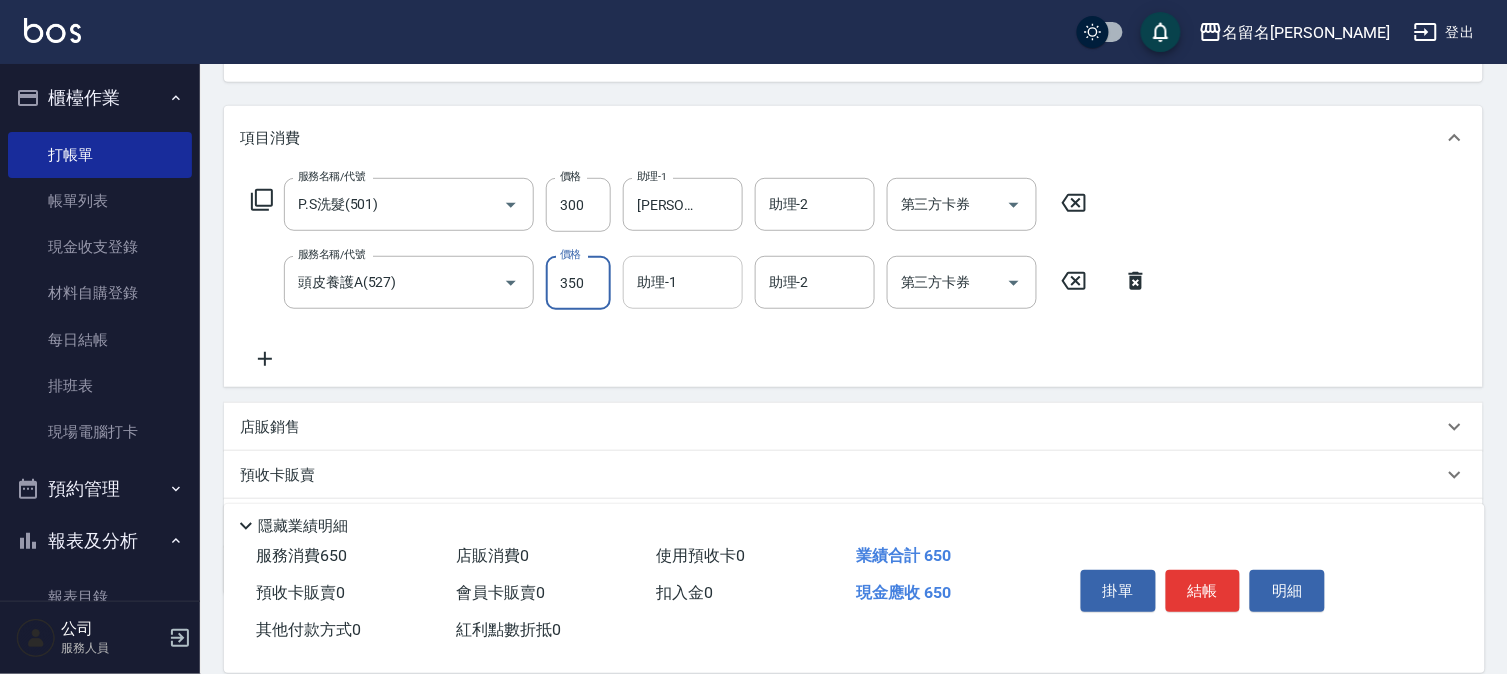 drag, startPoint x: 680, startPoint y: 282, endPoint x: 678, endPoint y: 300, distance: 18.110771 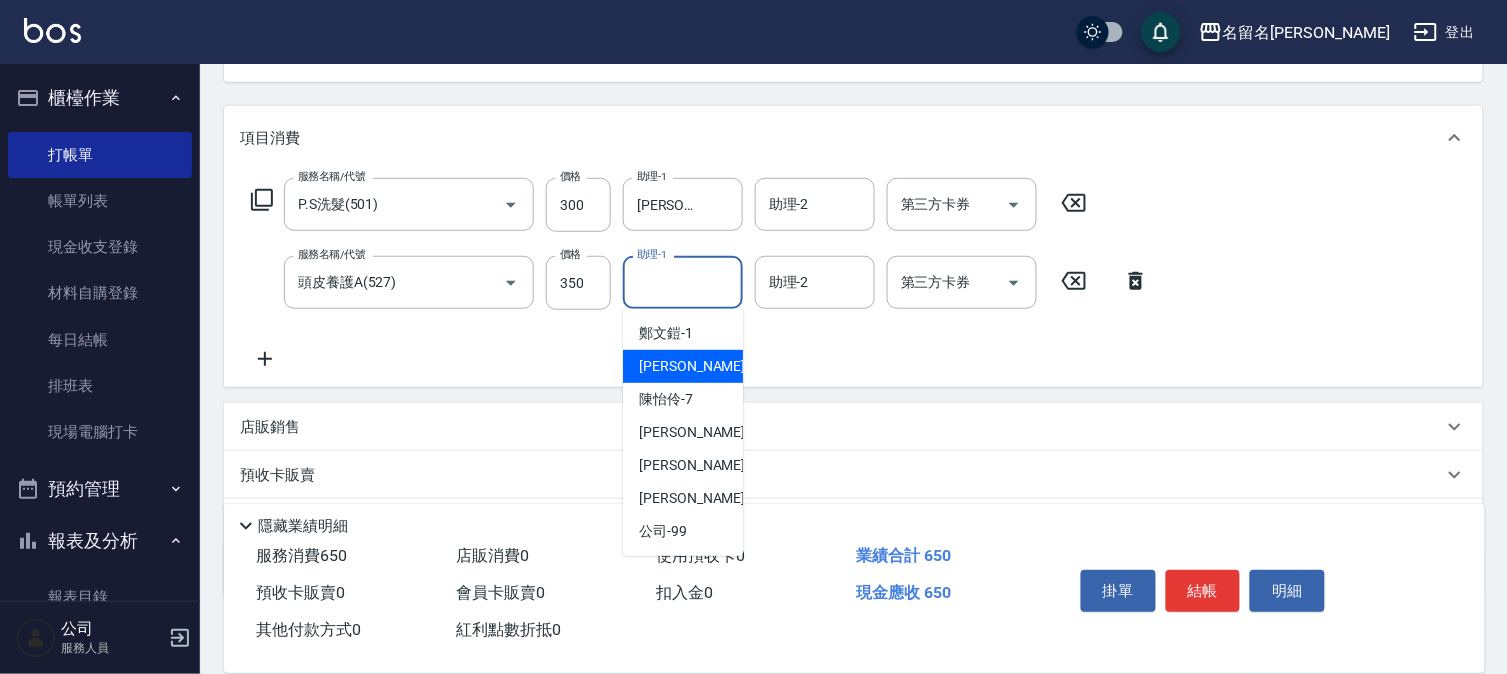 drag, startPoint x: 670, startPoint y: 366, endPoint x: 570, endPoint y: 330, distance: 106.28264 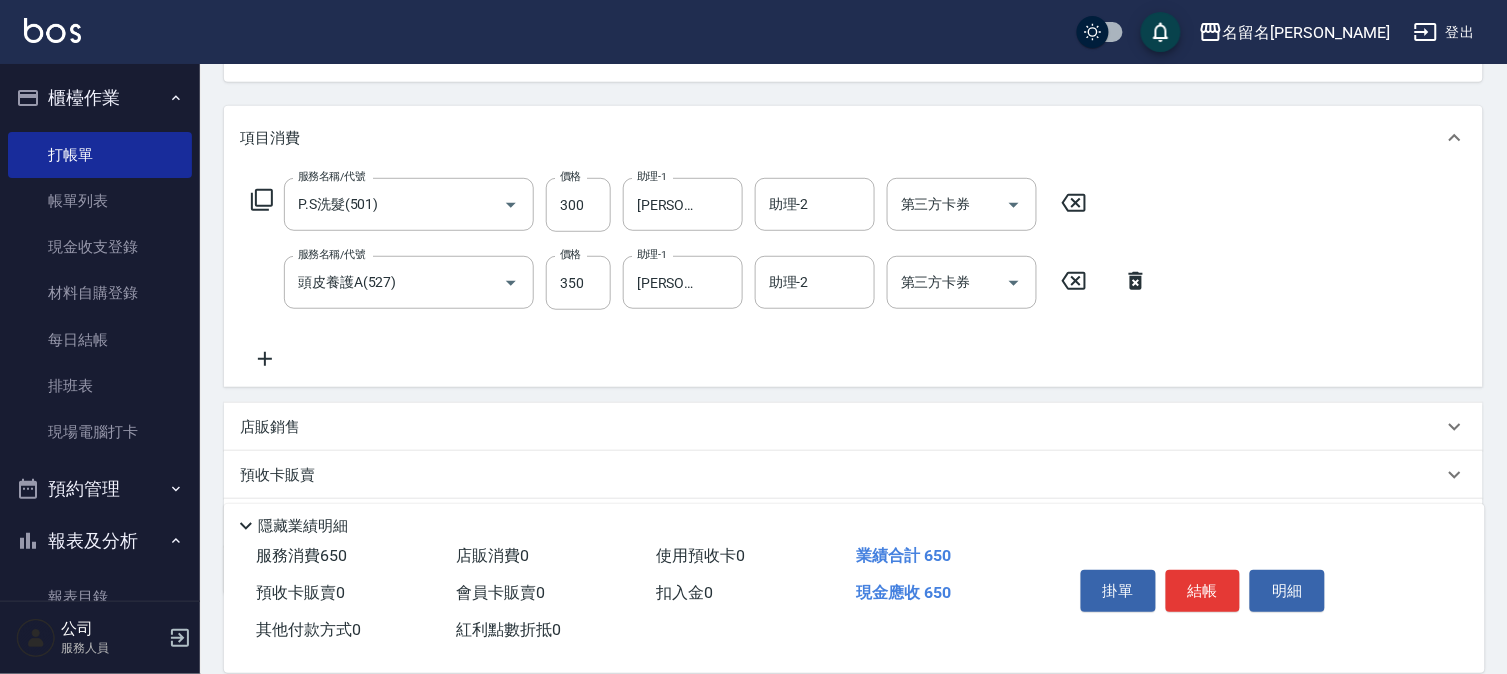 click 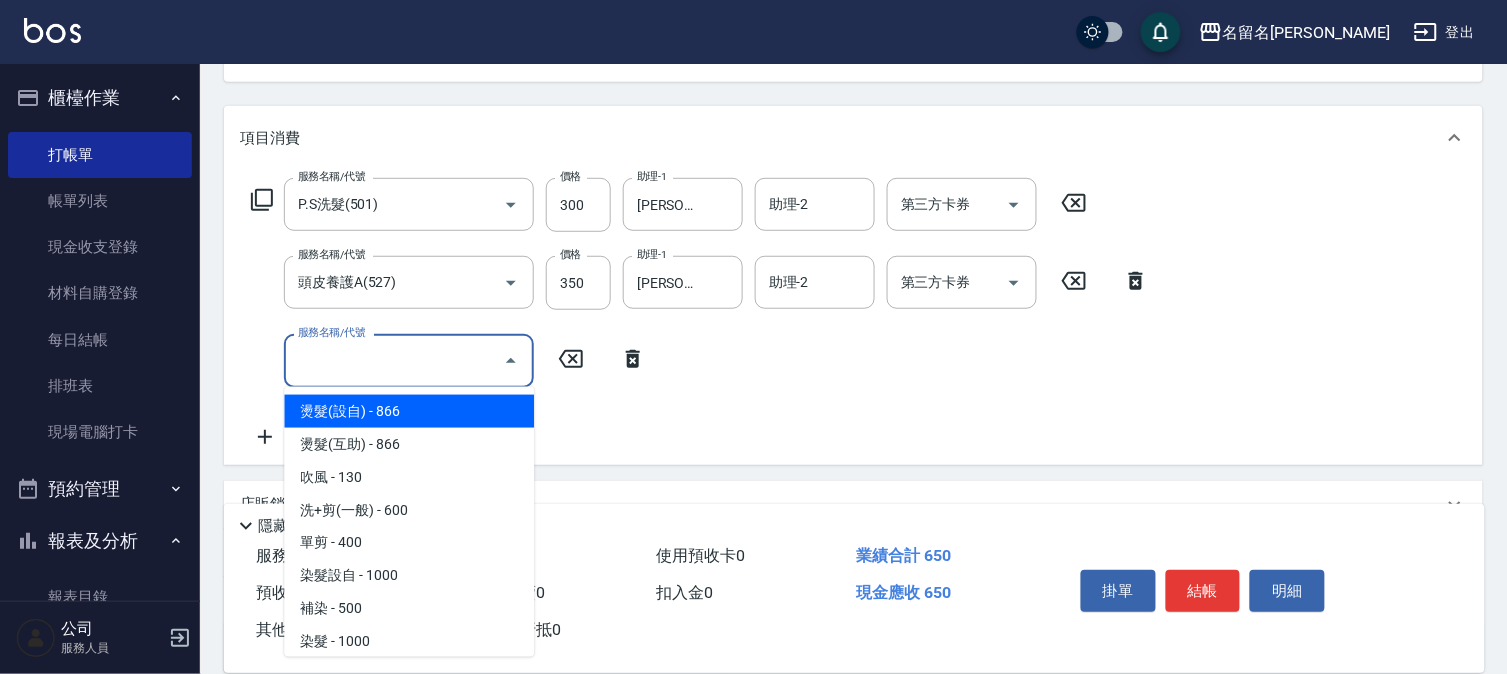 drag, startPoint x: 321, startPoint y: 347, endPoint x: 535, endPoint y: 316, distance: 216.23367 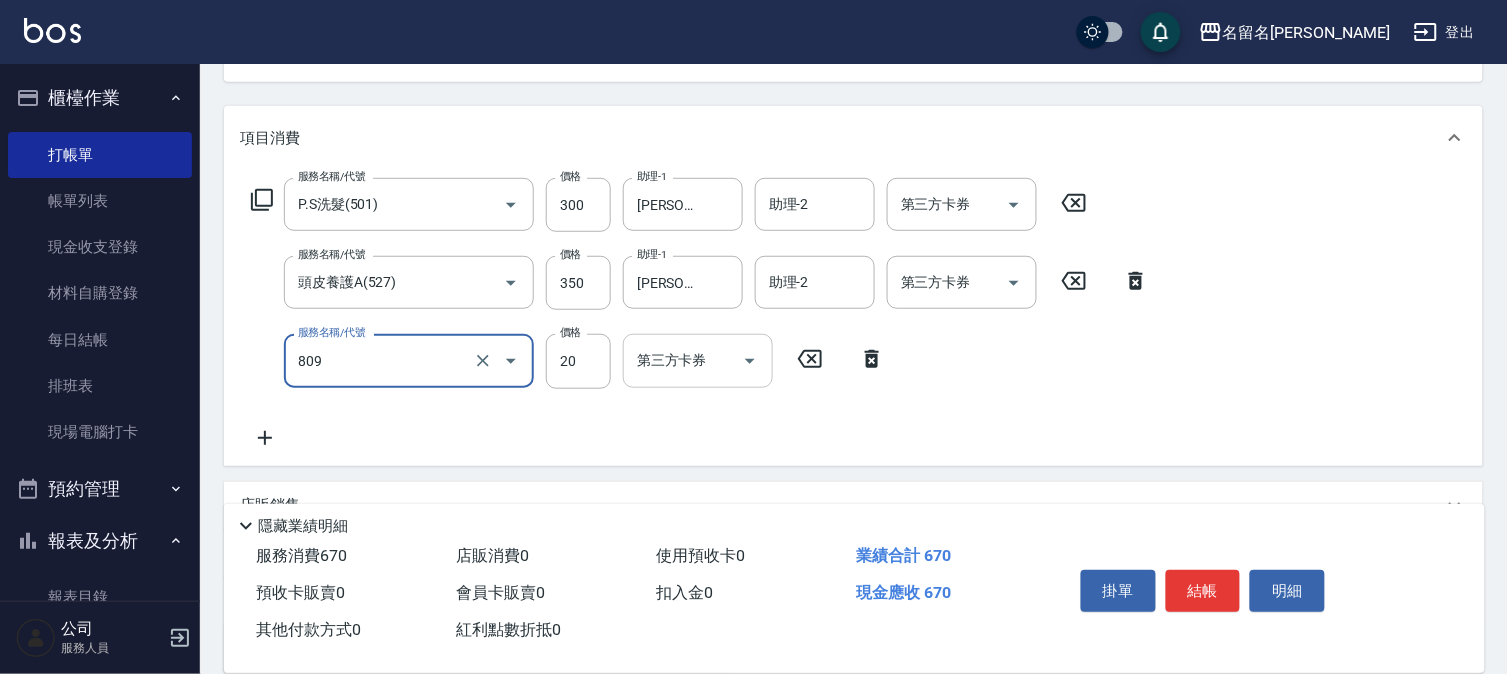 type on "[PERSON_NAME](809)" 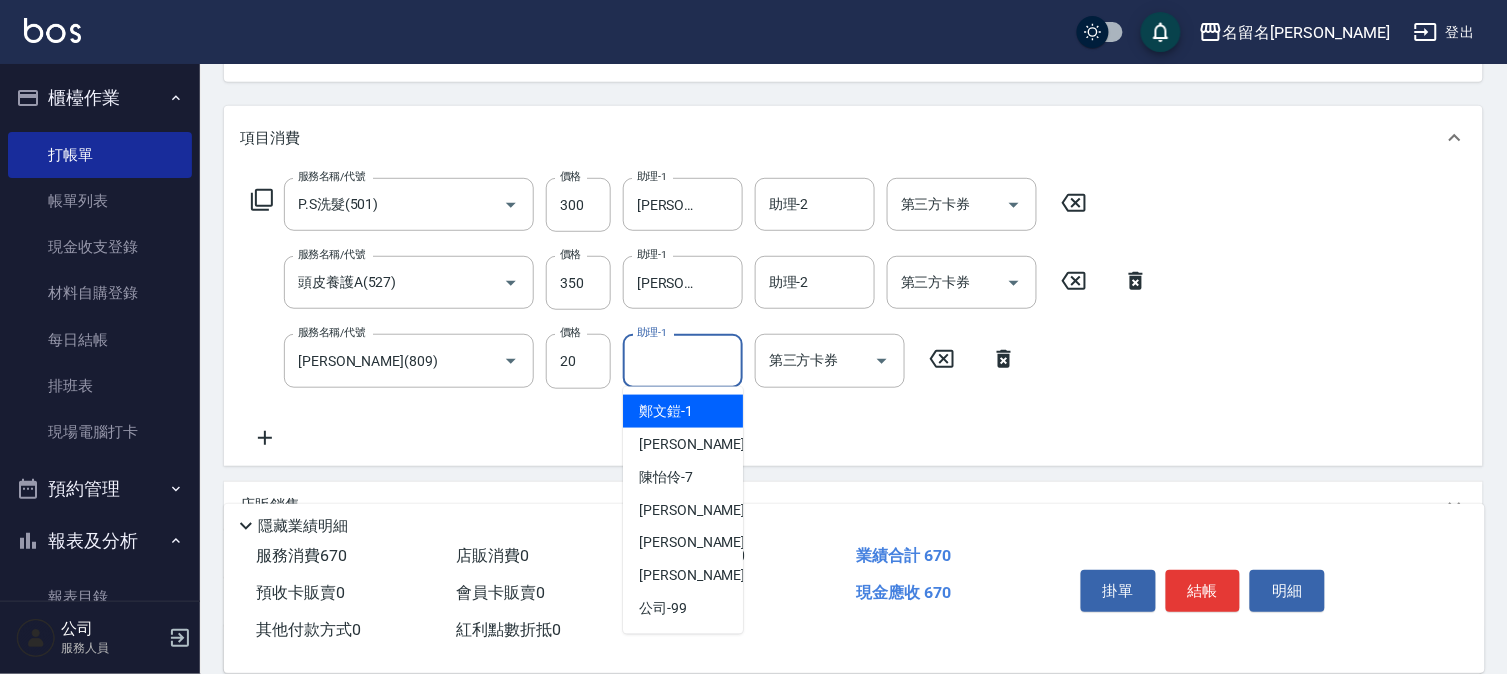 click on "助理-1" at bounding box center (683, 360) 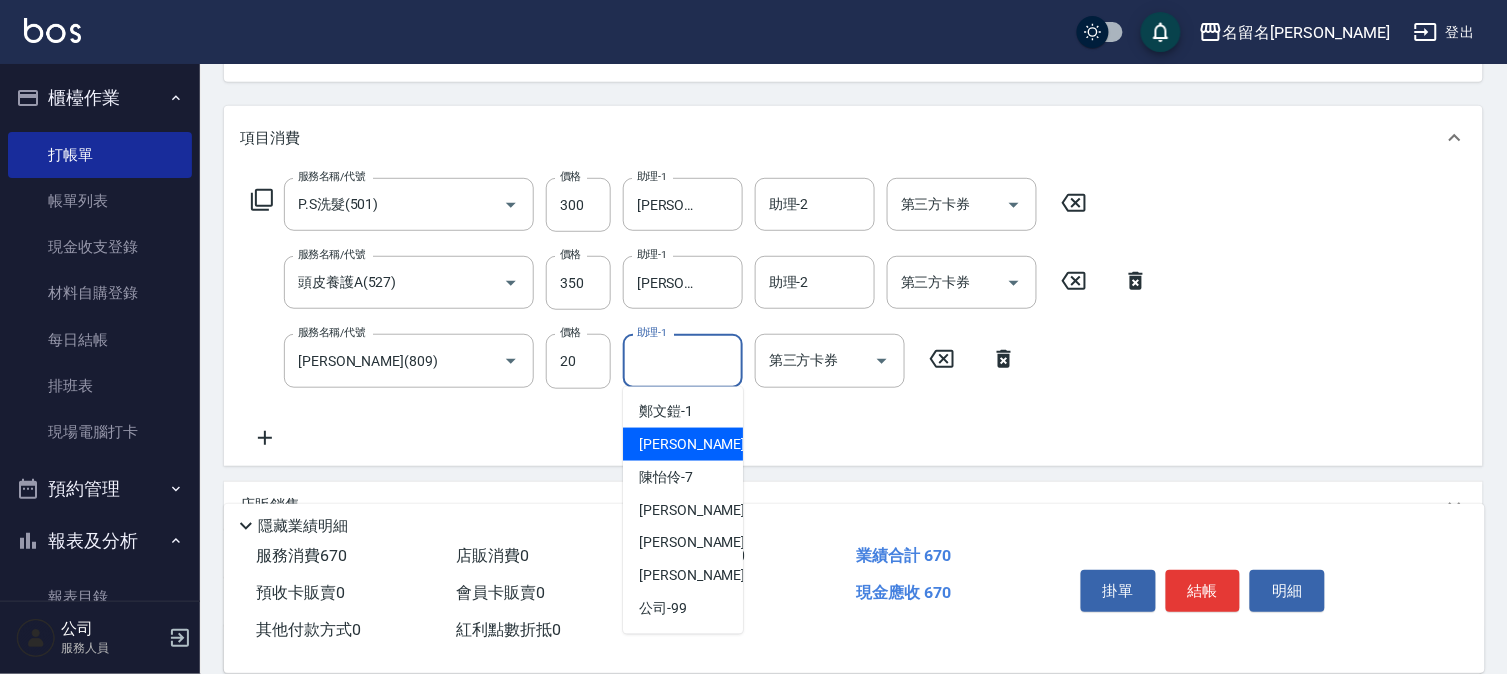 click on "[PERSON_NAME]-3" at bounding box center (698, 444) 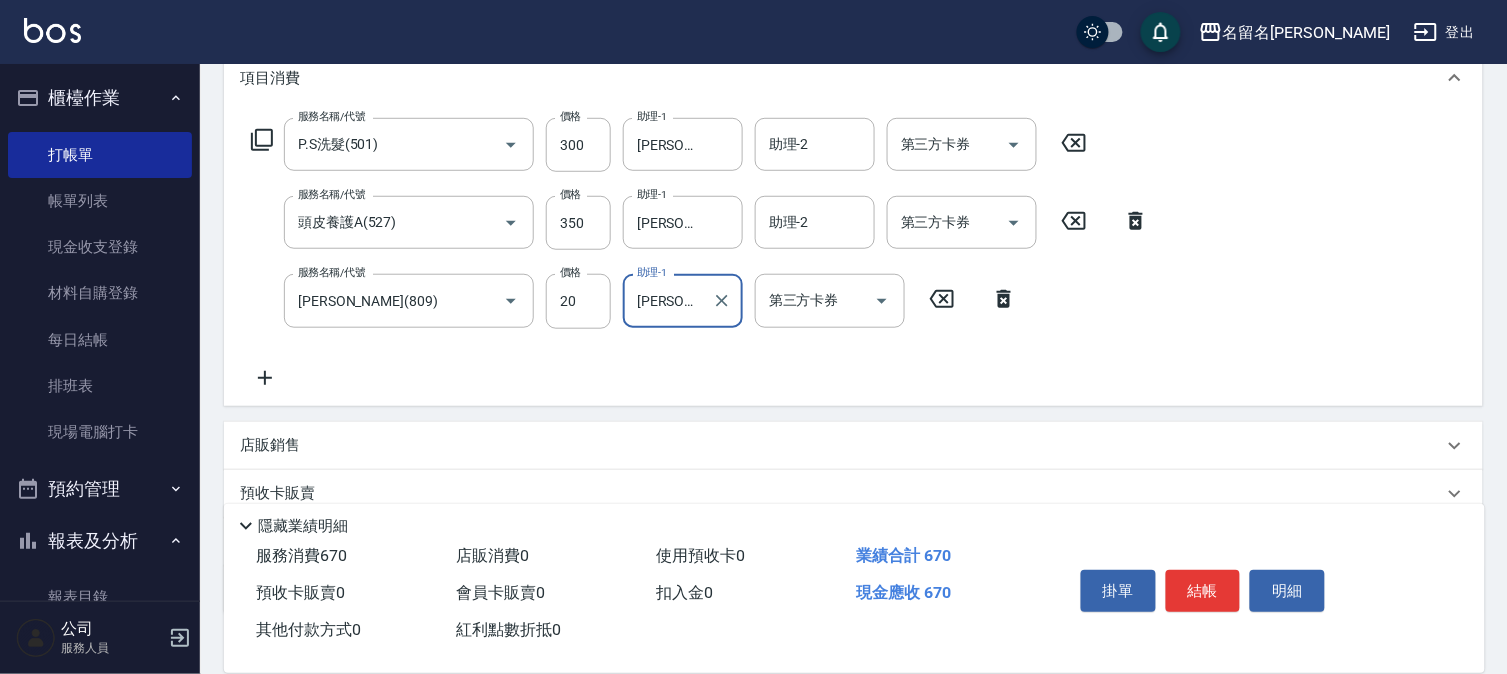 scroll, scrollTop: 333, scrollLeft: 0, axis: vertical 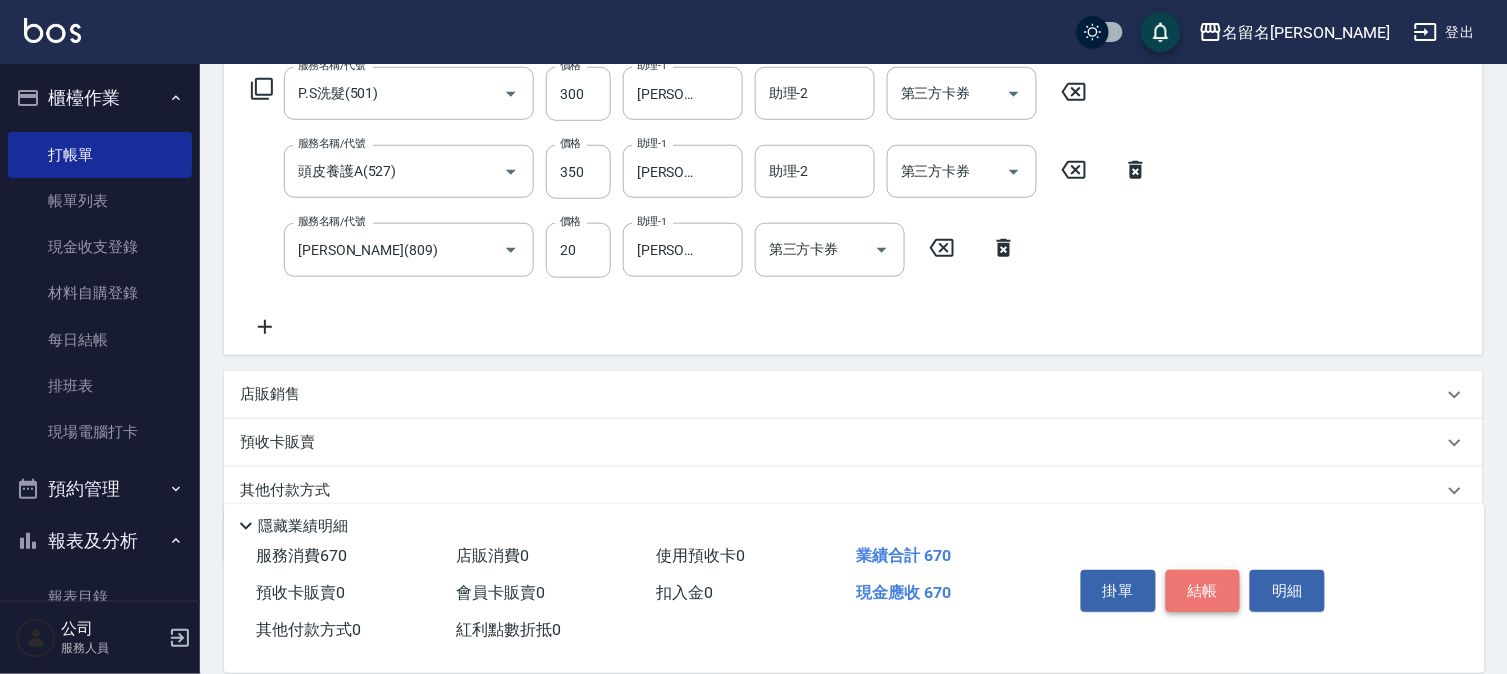 click on "結帳" at bounding box center (1203, 591) 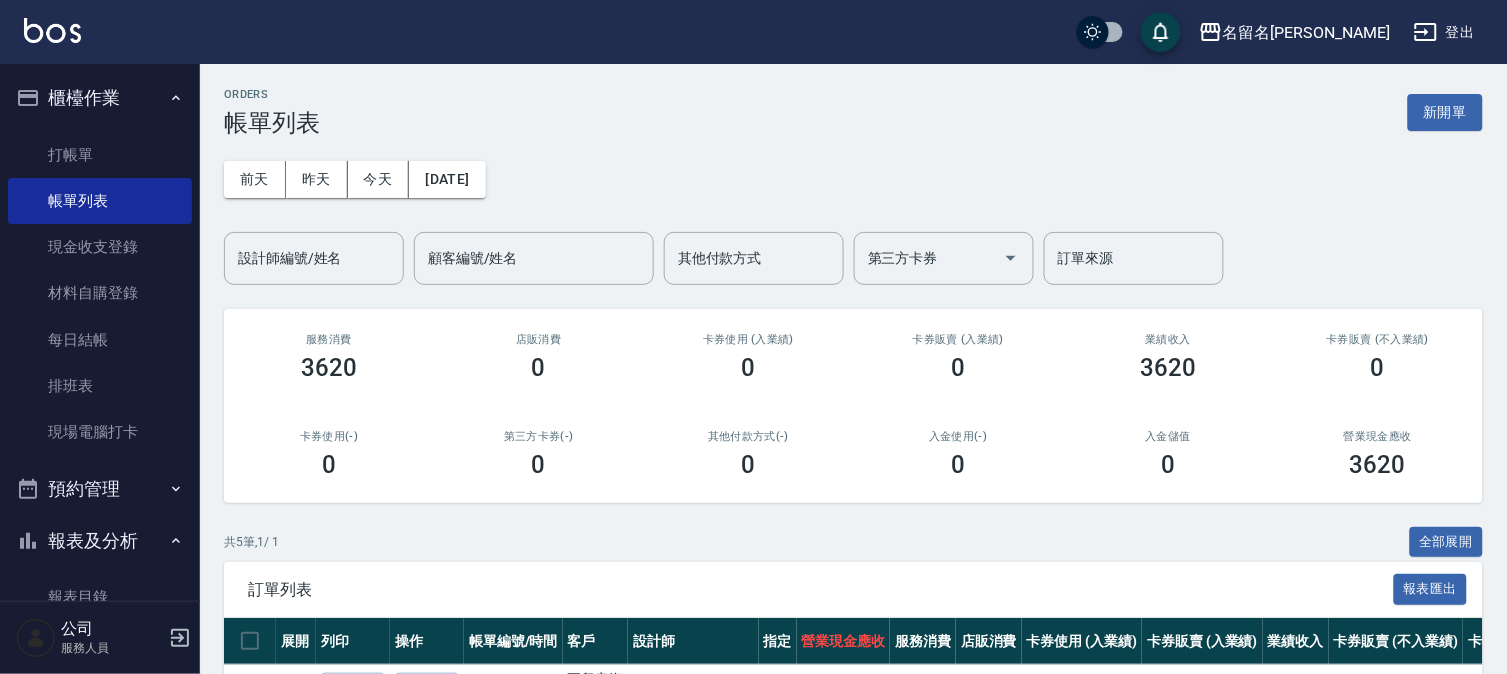 scroll, scrollTop: 326, scrollLeft: 0, axis: vertical 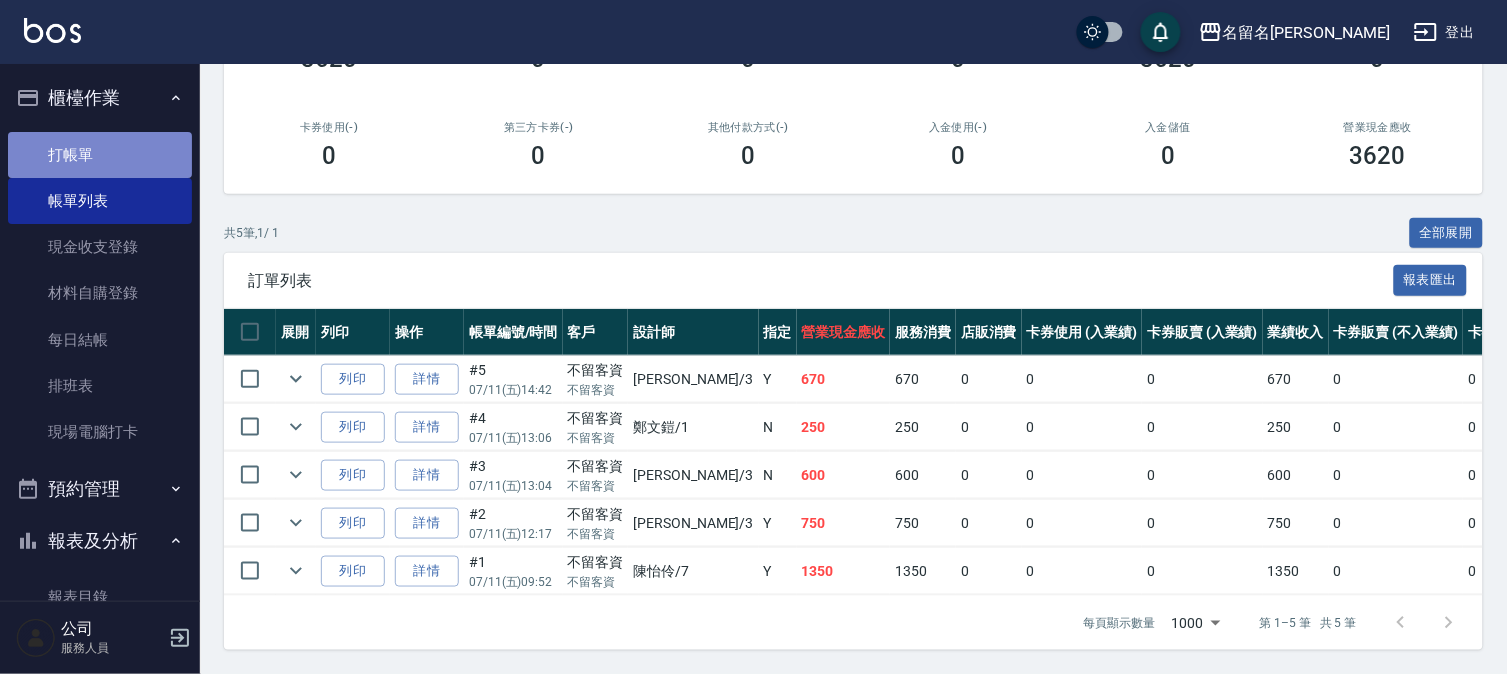 click on "打帳單" at bounding box center [100, 155] 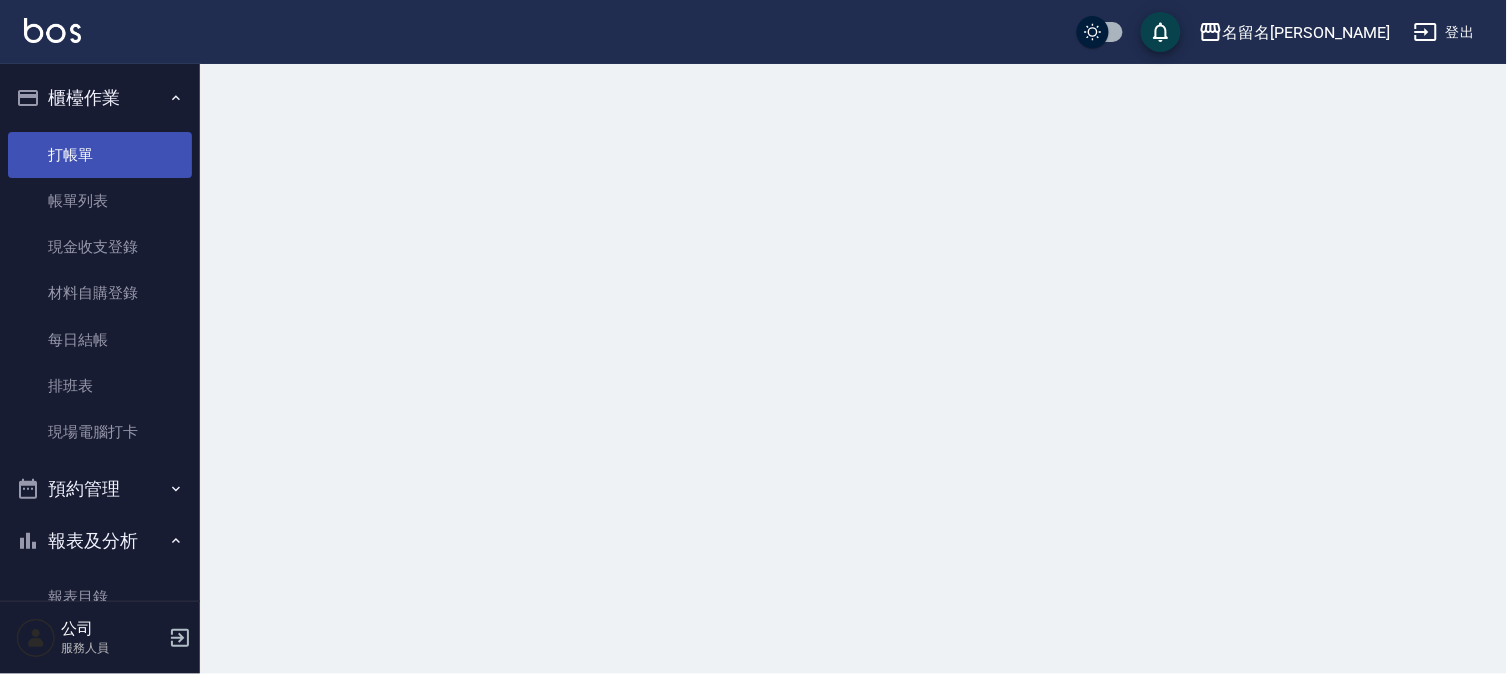scroll, scrollTop: 0, scrollLeft: 0, axis: both 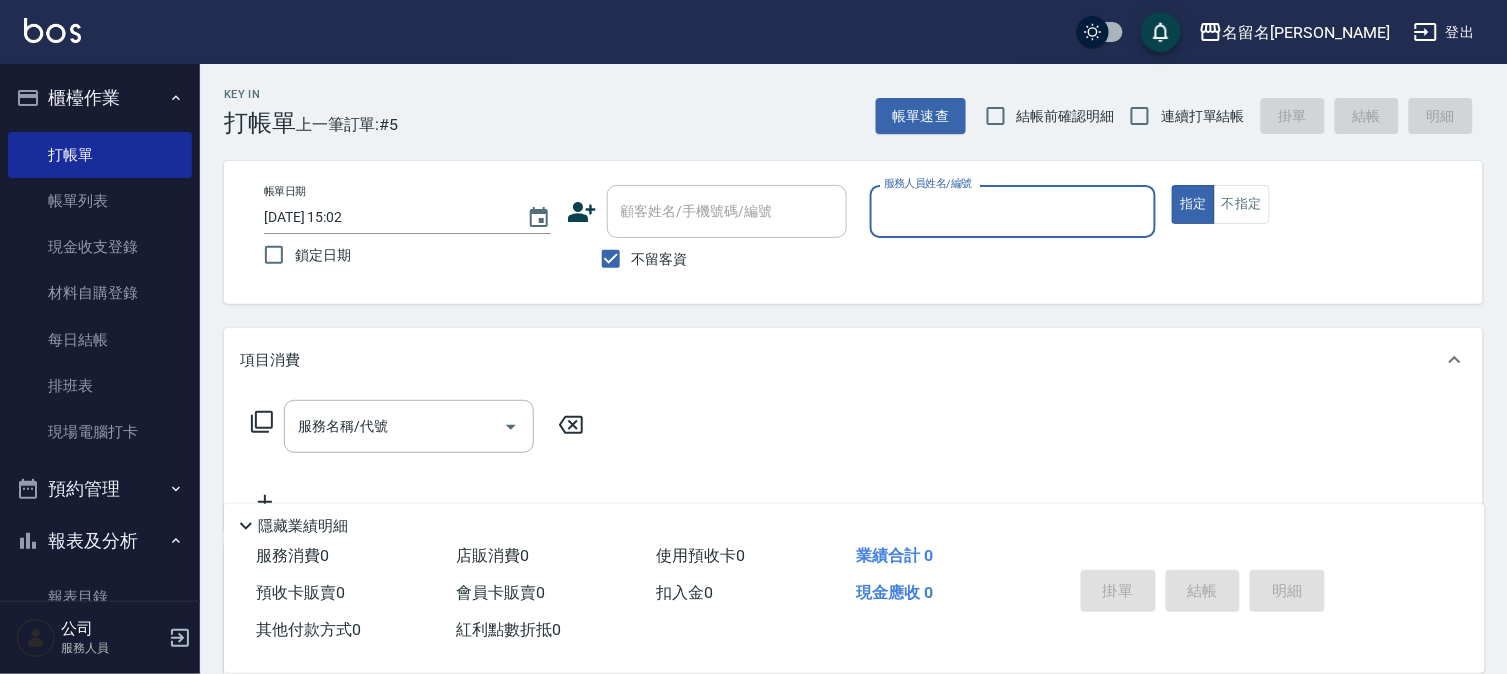 click on "服務人員姓名/編號" at bounding box center [1013, 211] 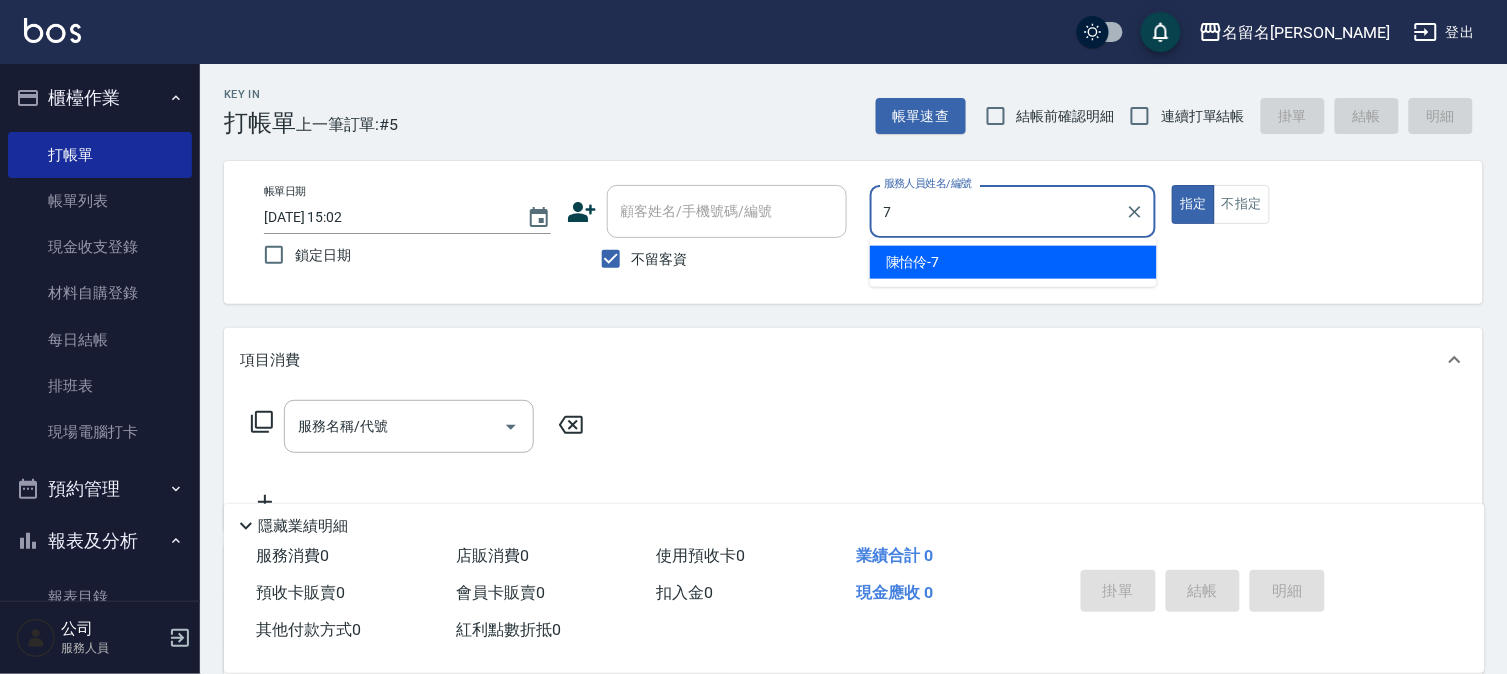 type on "[PERSON_NAME]-7" 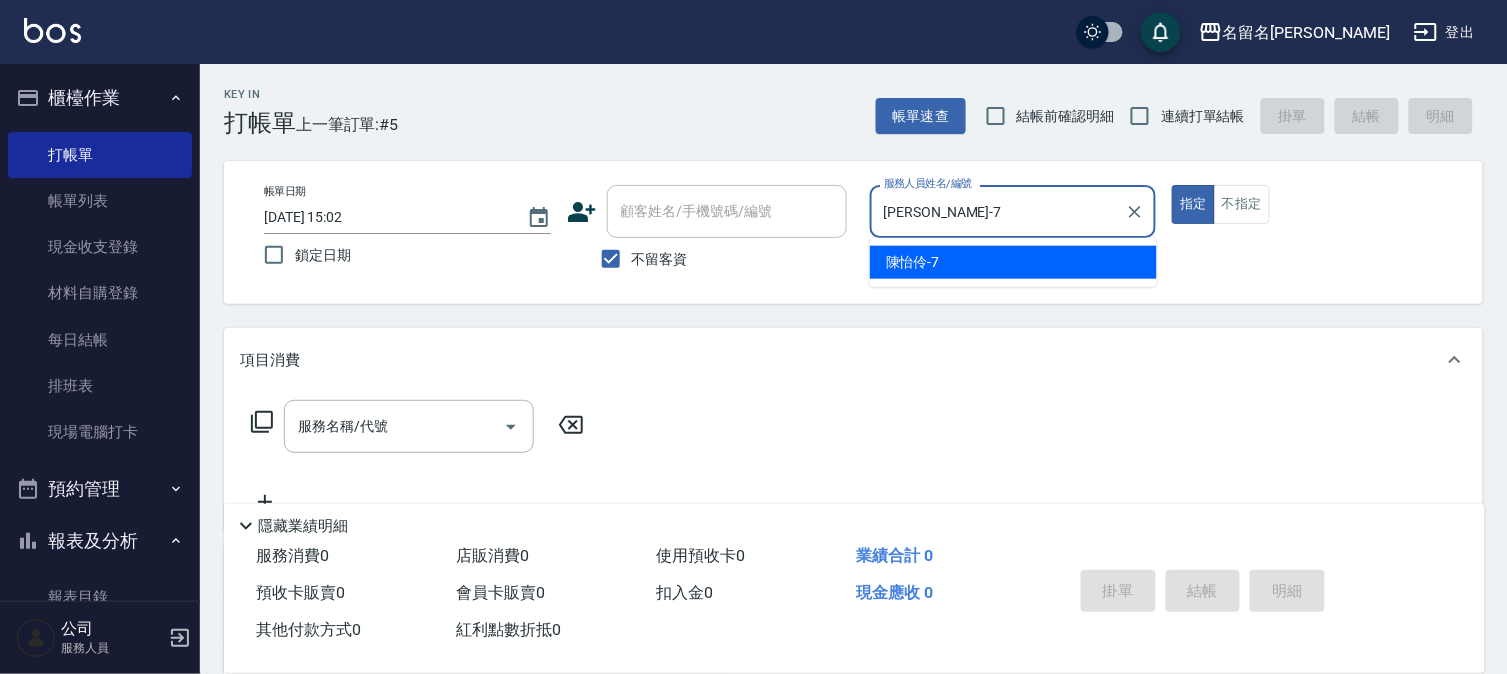 type on "true" 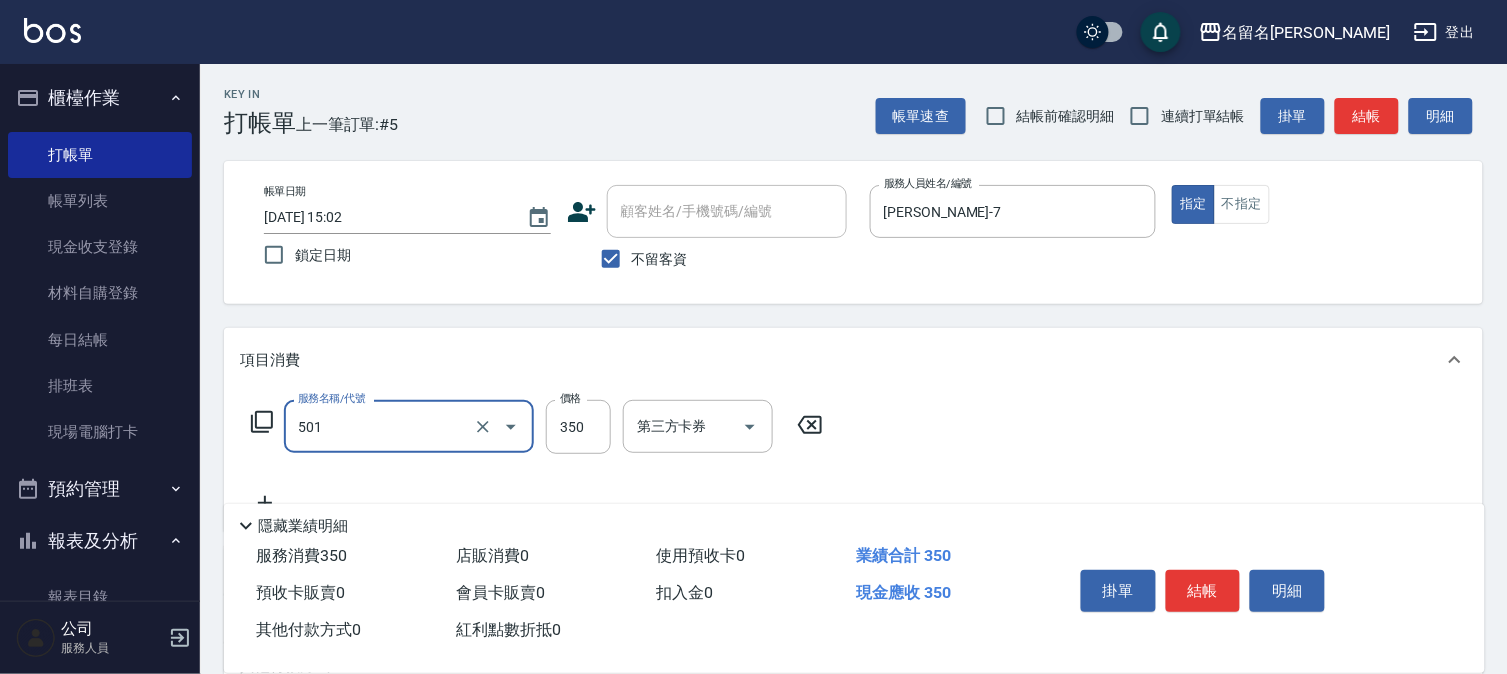type on "P.S洗髮(501)" 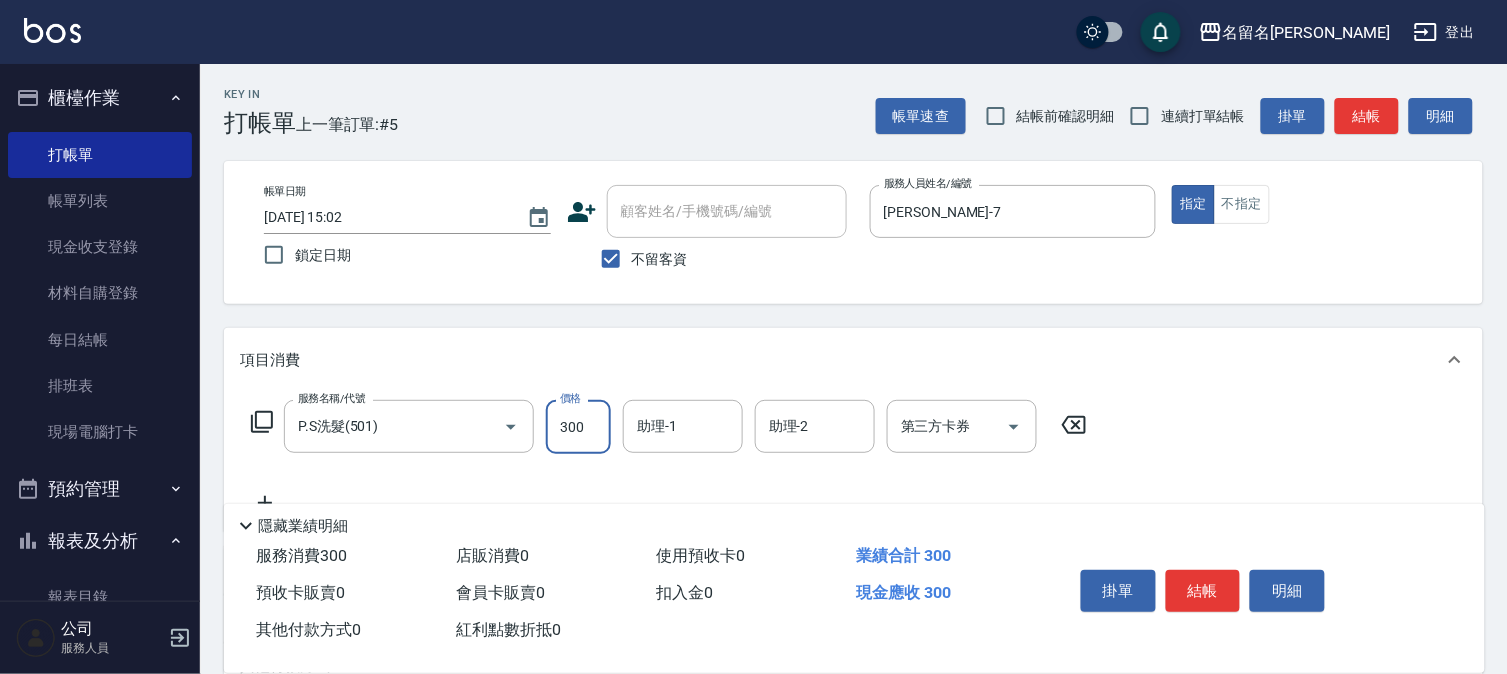 type on "300" 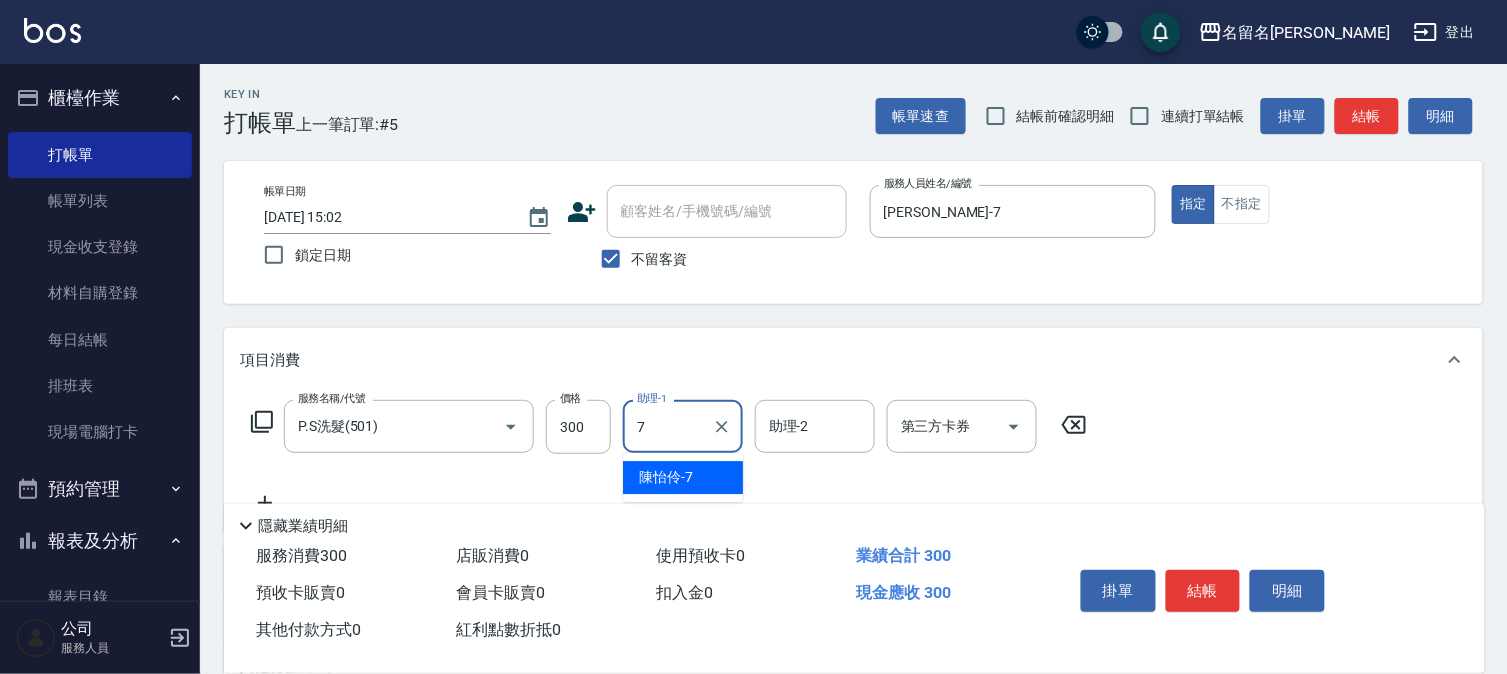 type on "[PERSON_NAME]-7" 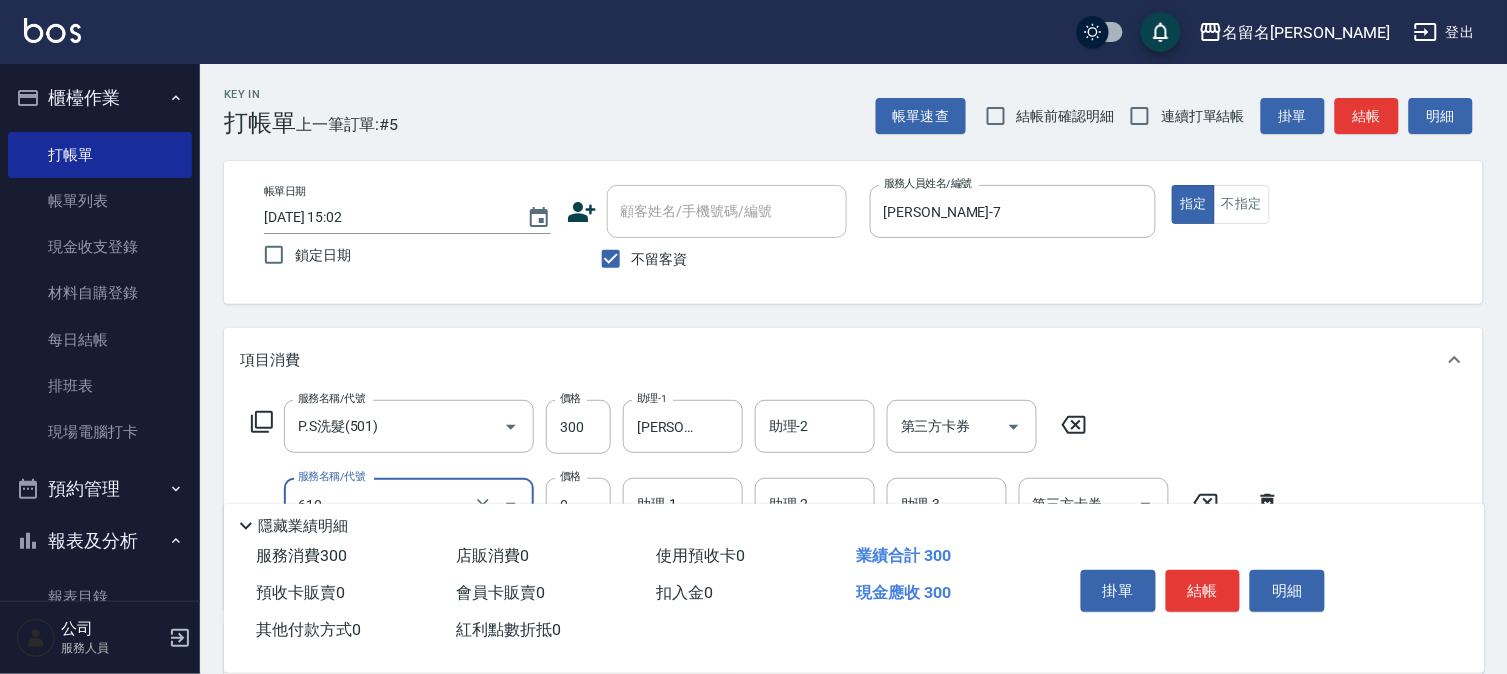 type on "新雪海微酸卡卷免費(610)" 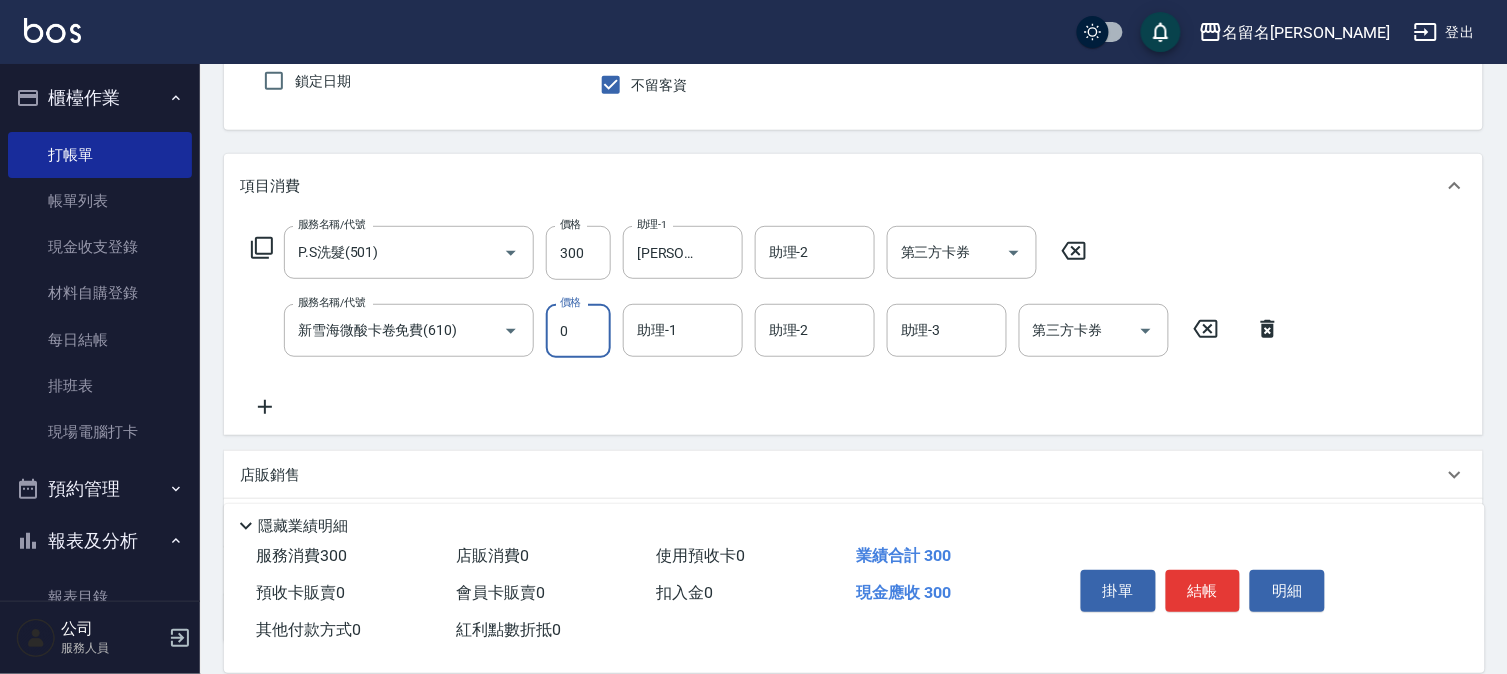 scroll, scrollTop: 222, scrollLeft: 0, axis: vertical 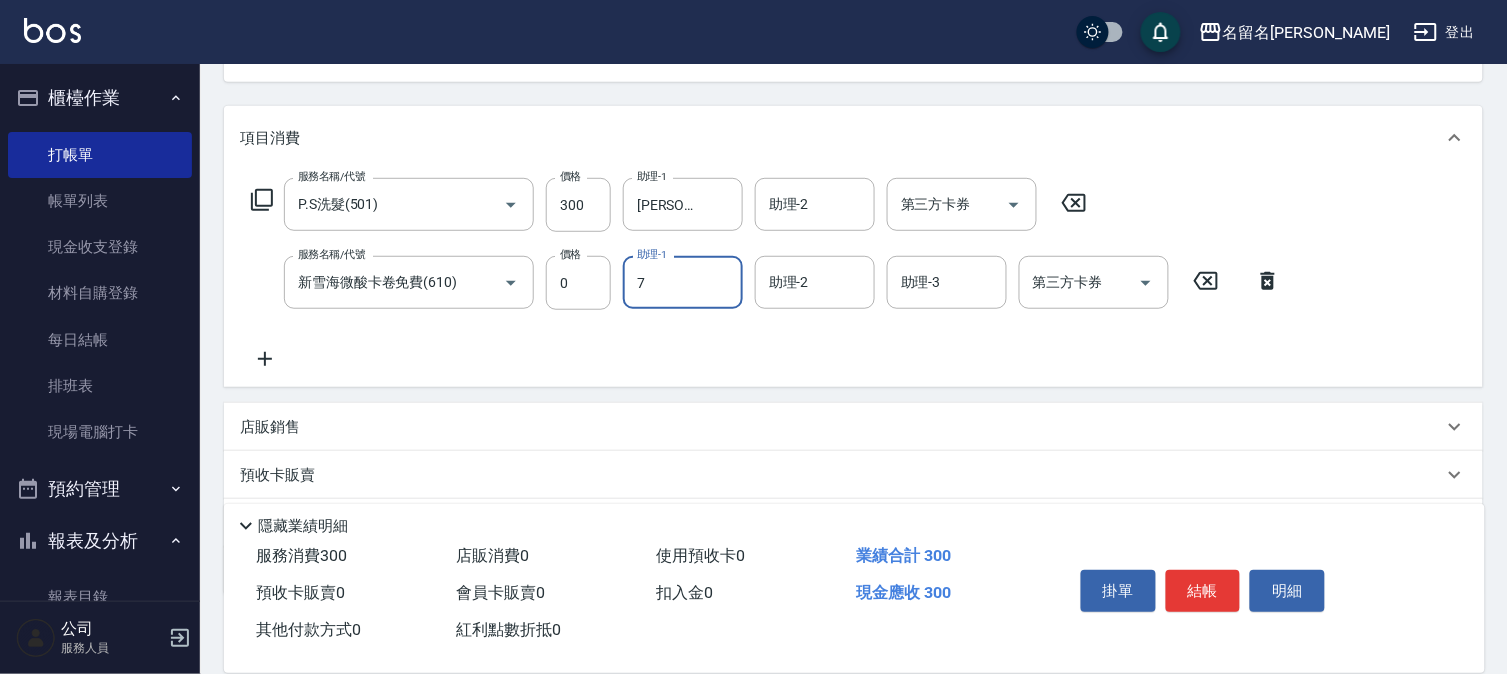 type on "[PERSON_NAME]-7" 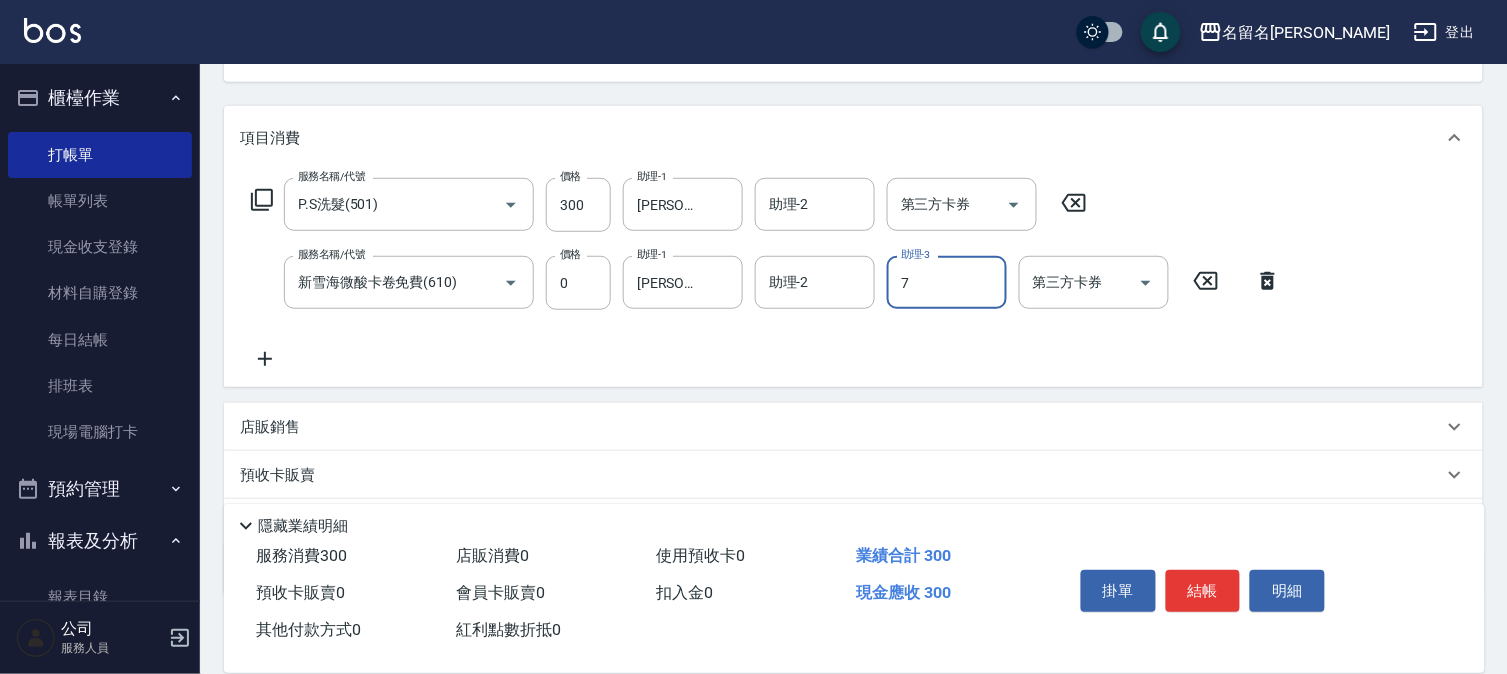 type on "[PERSON_NAME]-7" 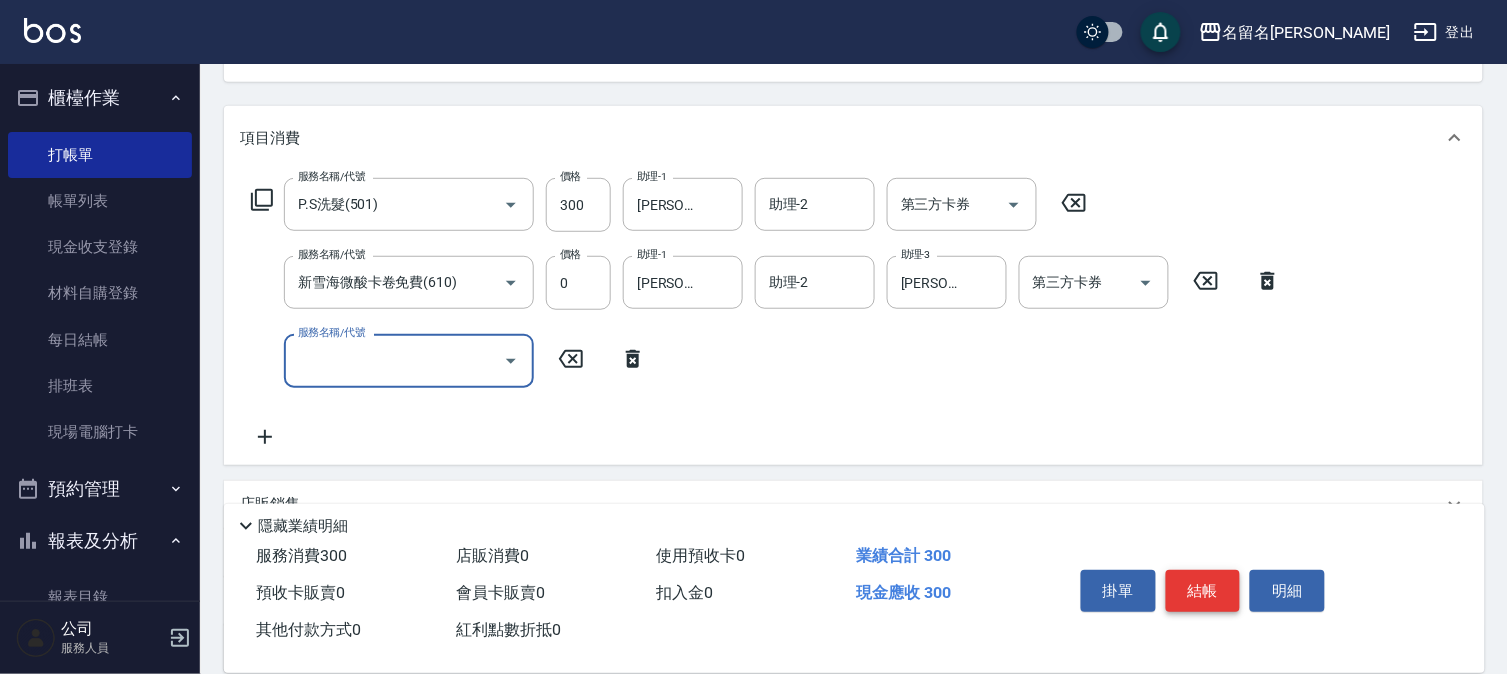 click on "結帳" at bounding box center [1203, 591] 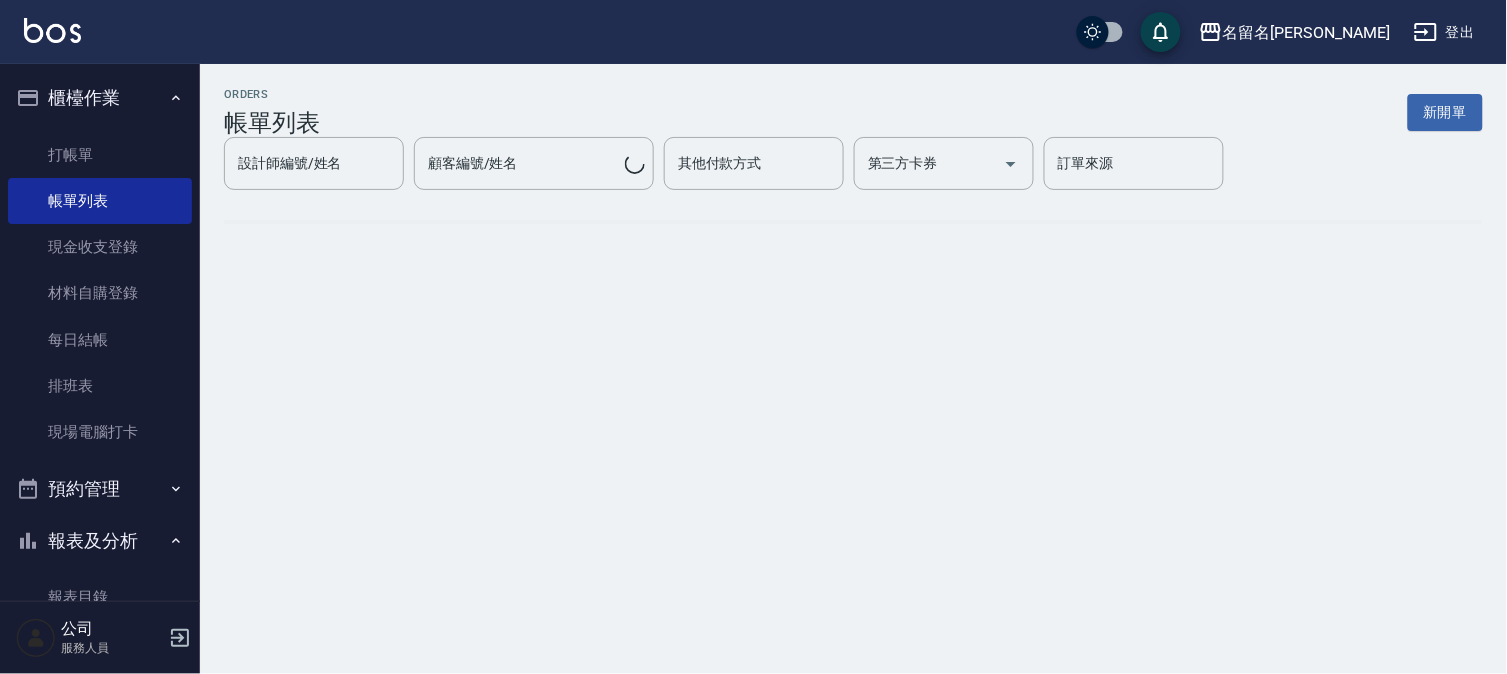 scroll, scrollTop: 0, scrollLeft: 0, axis: both 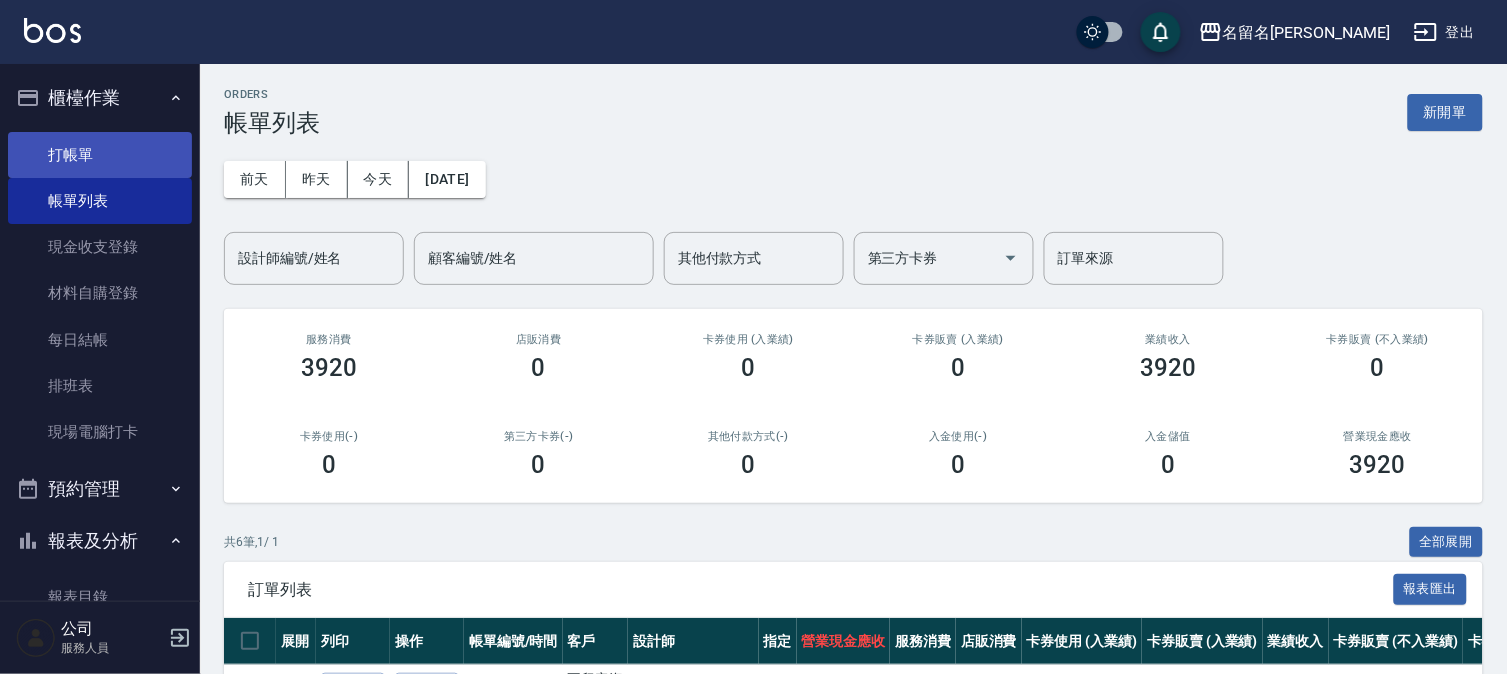 click on "打帳單" at bounding box center [100, 155] 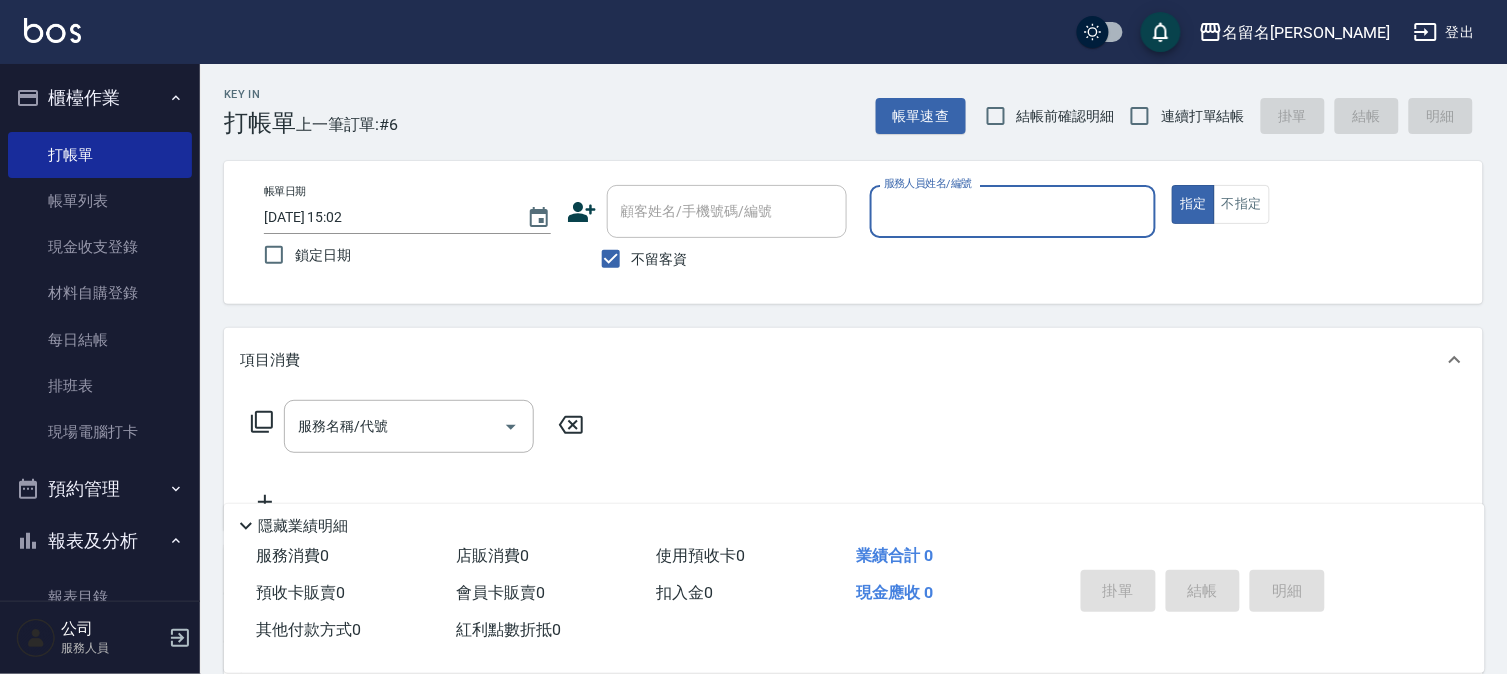 click on "服務人員姓名/編號" at bounding box center (1013, 211) 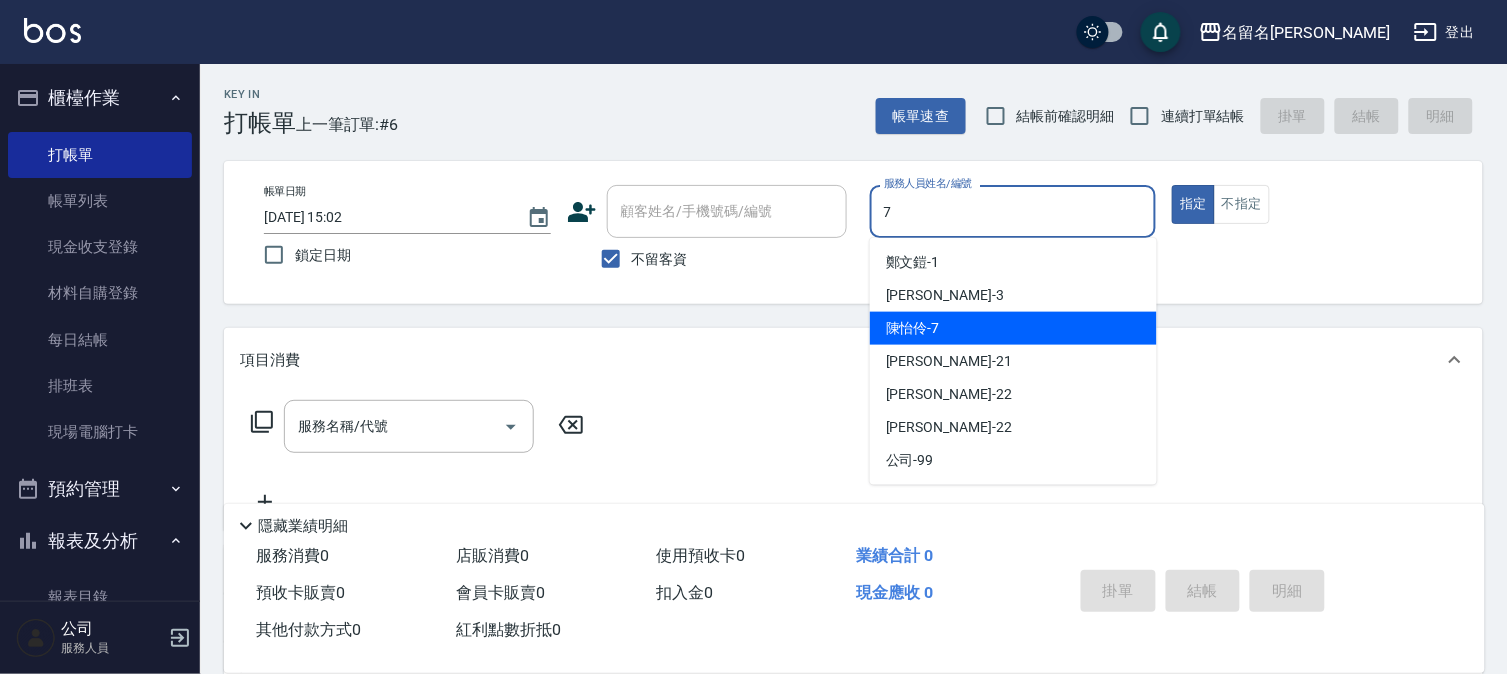 type on "[PERSON_NAME]-7" 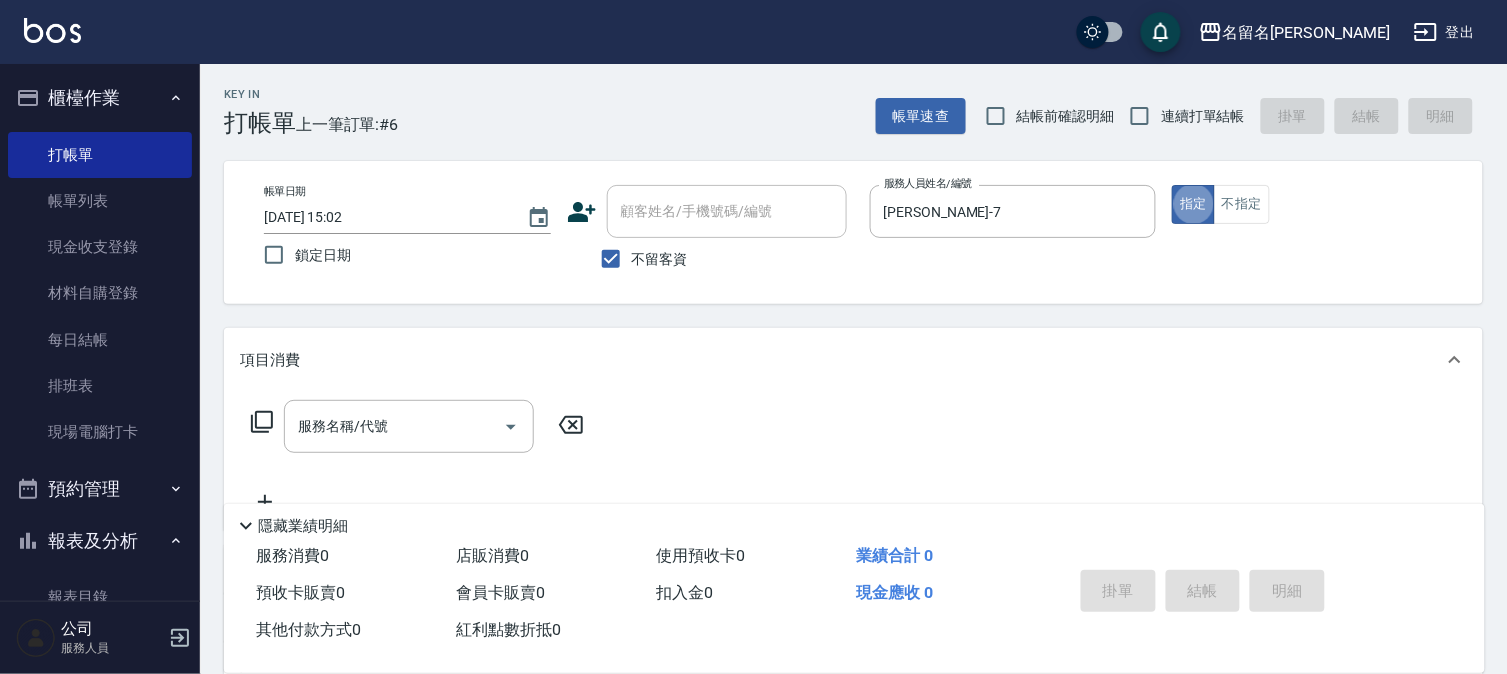 type on "true" 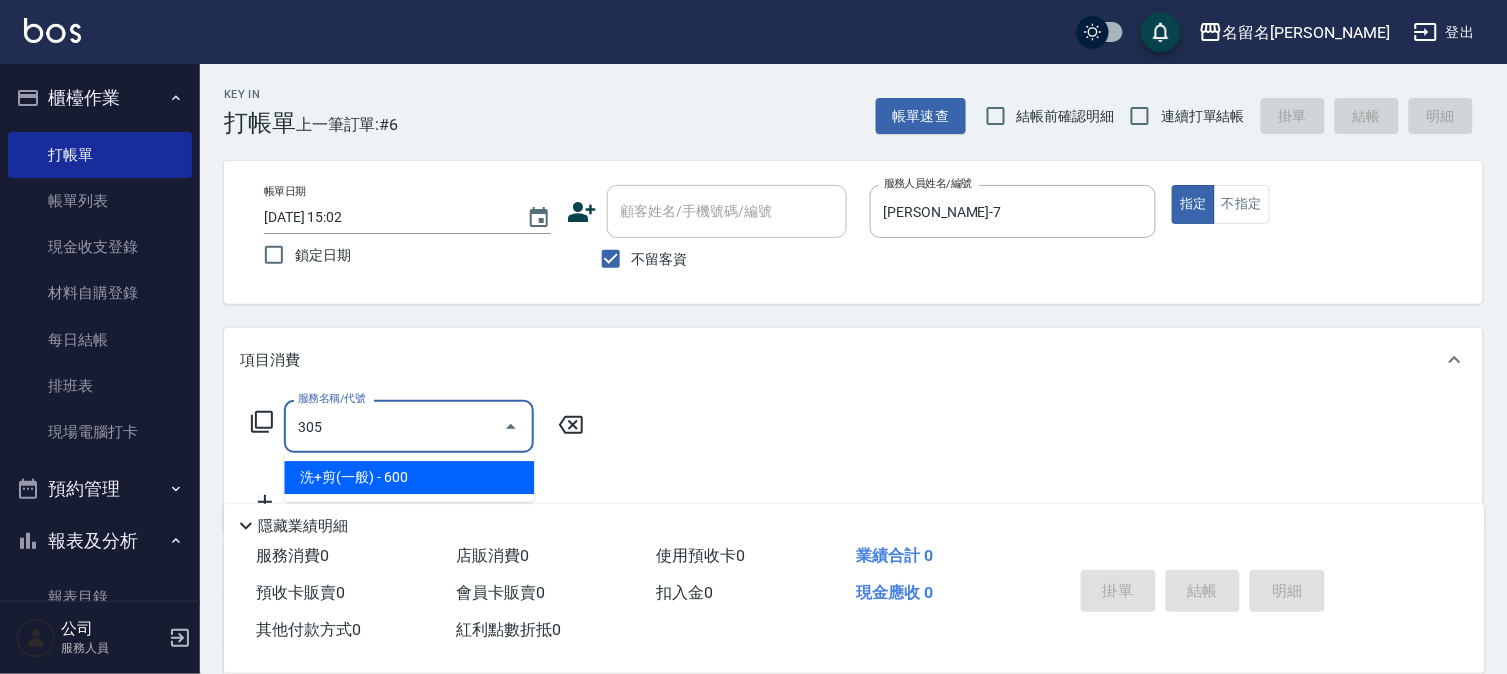 type on "洗+剪(一般)(305)" 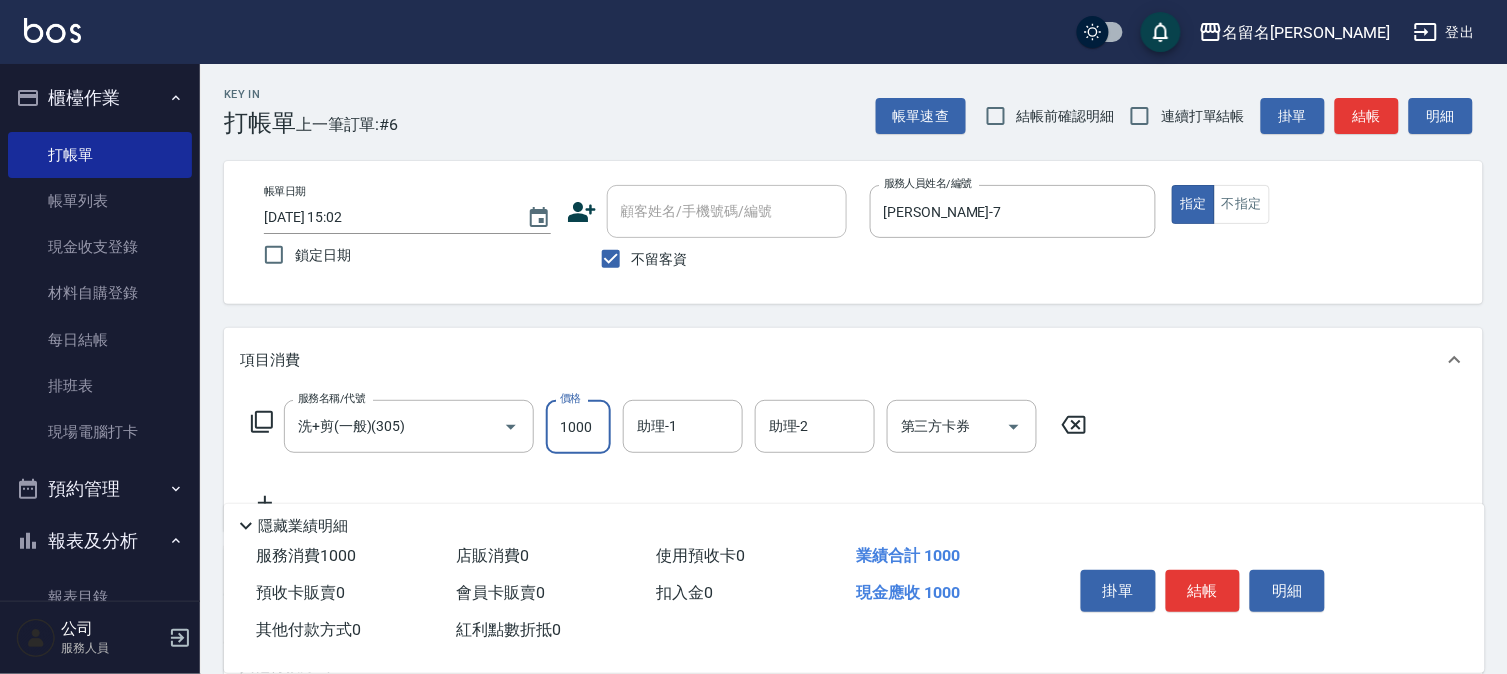 type on "1000" 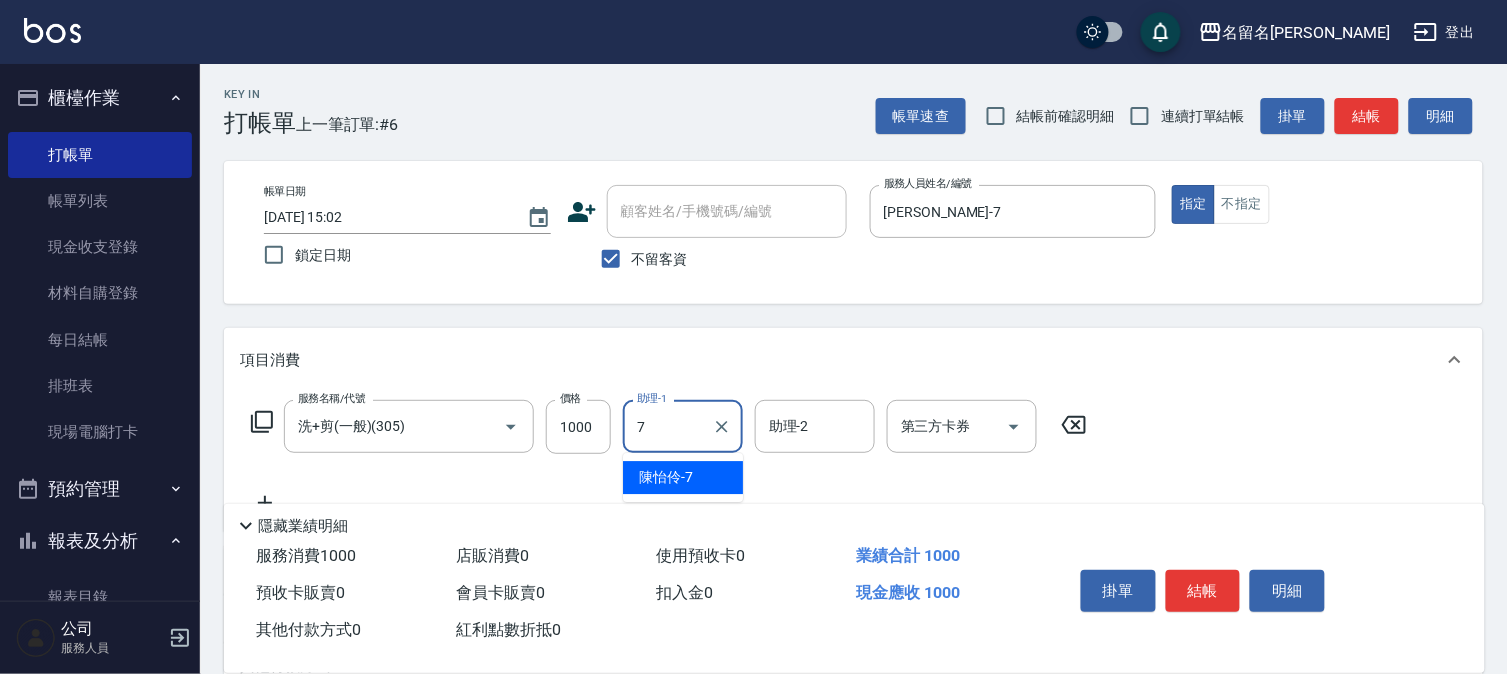 type on "[PERSON_NAME]-7" 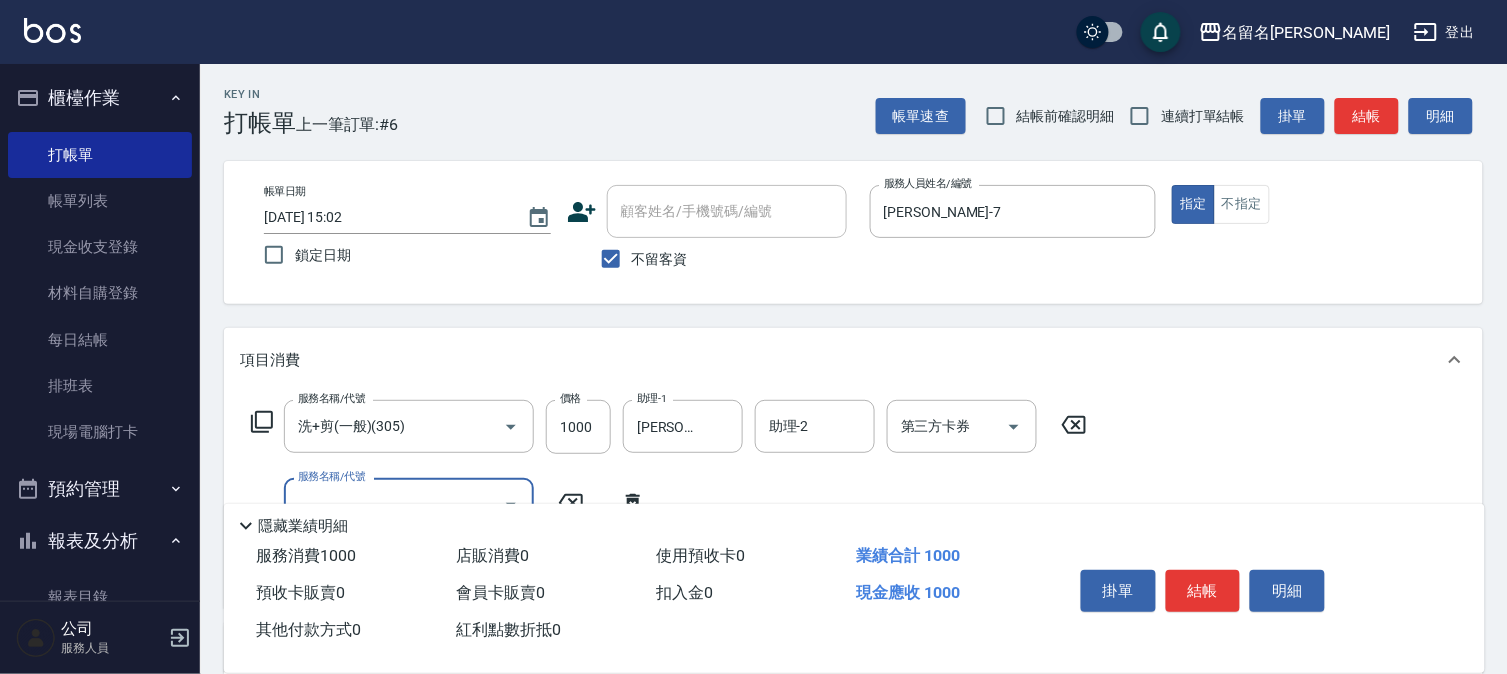 scroll, scrollTop: 222, scrollLeft: 0, axis: vertical 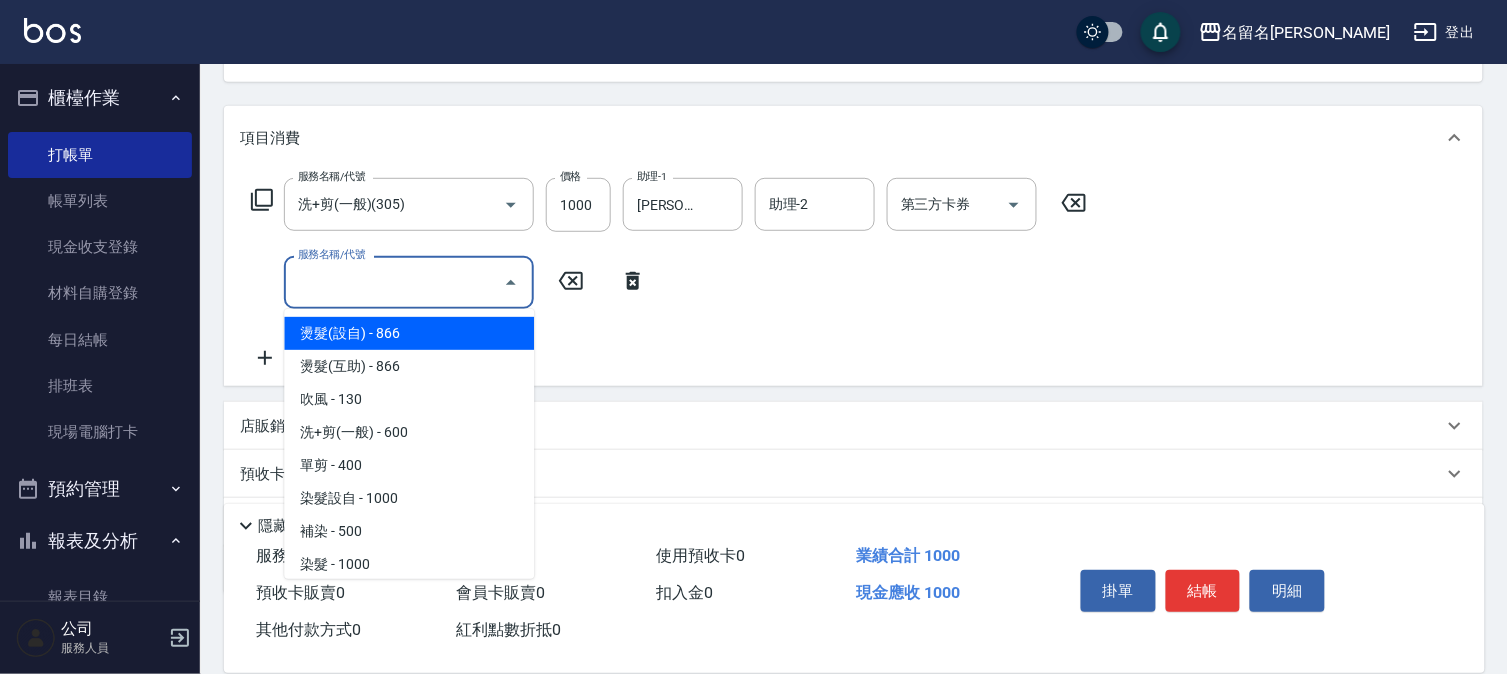 click on "服務名稱/代號" at bounding box center (394, 282) 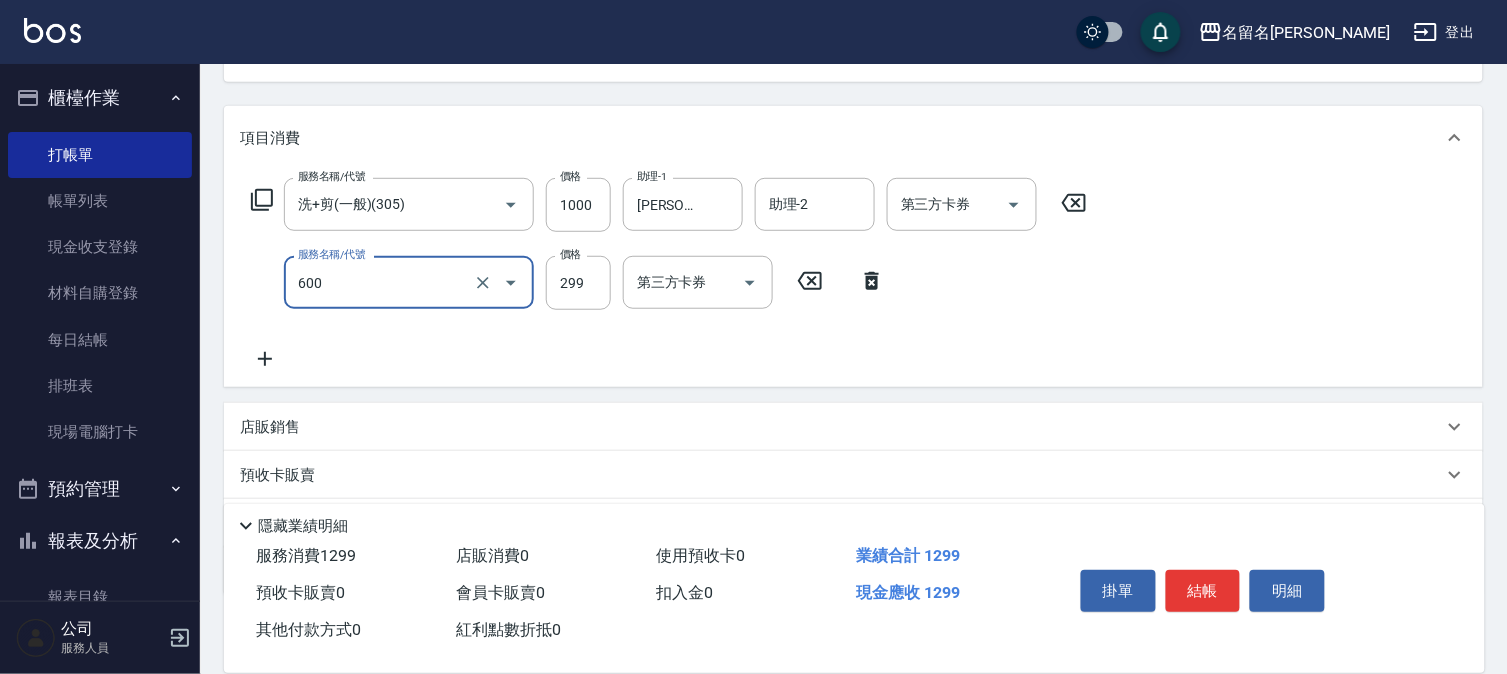 type on "自備護髮(600)" 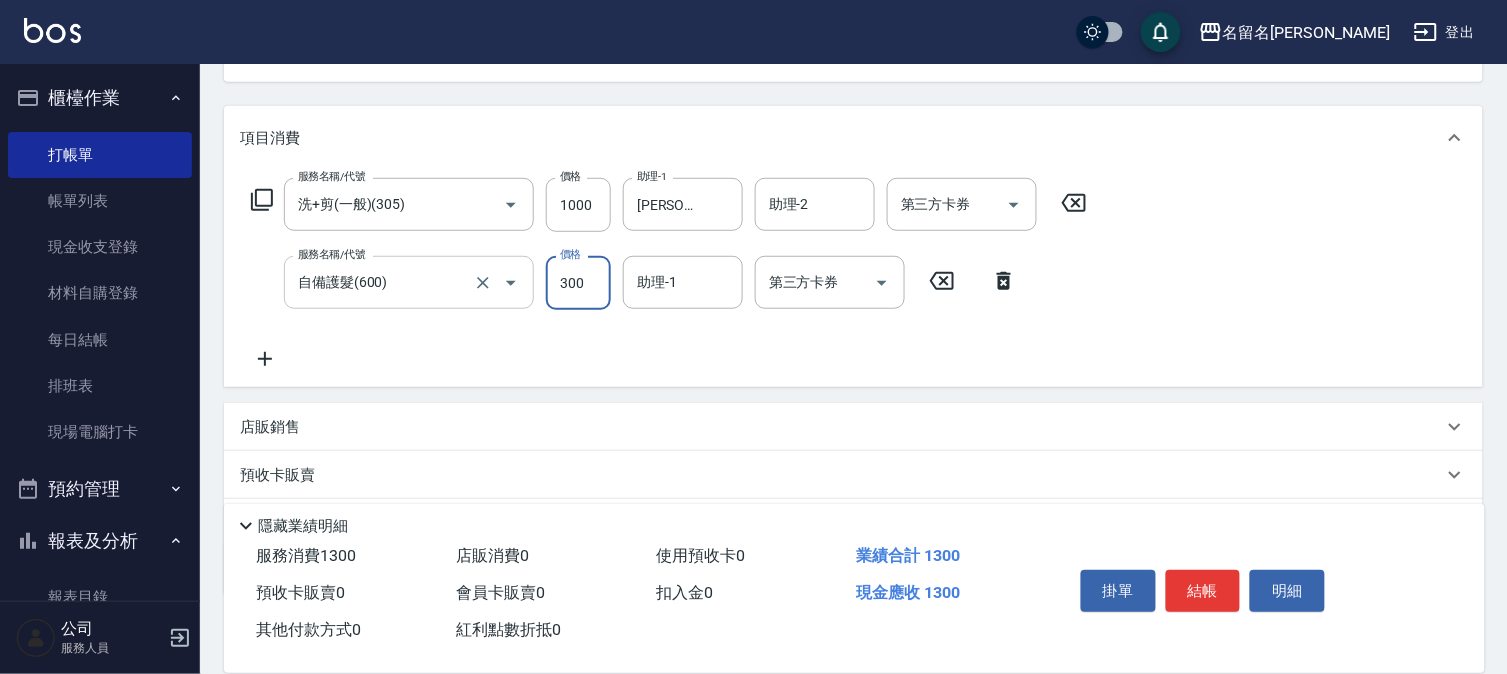 type on "300" 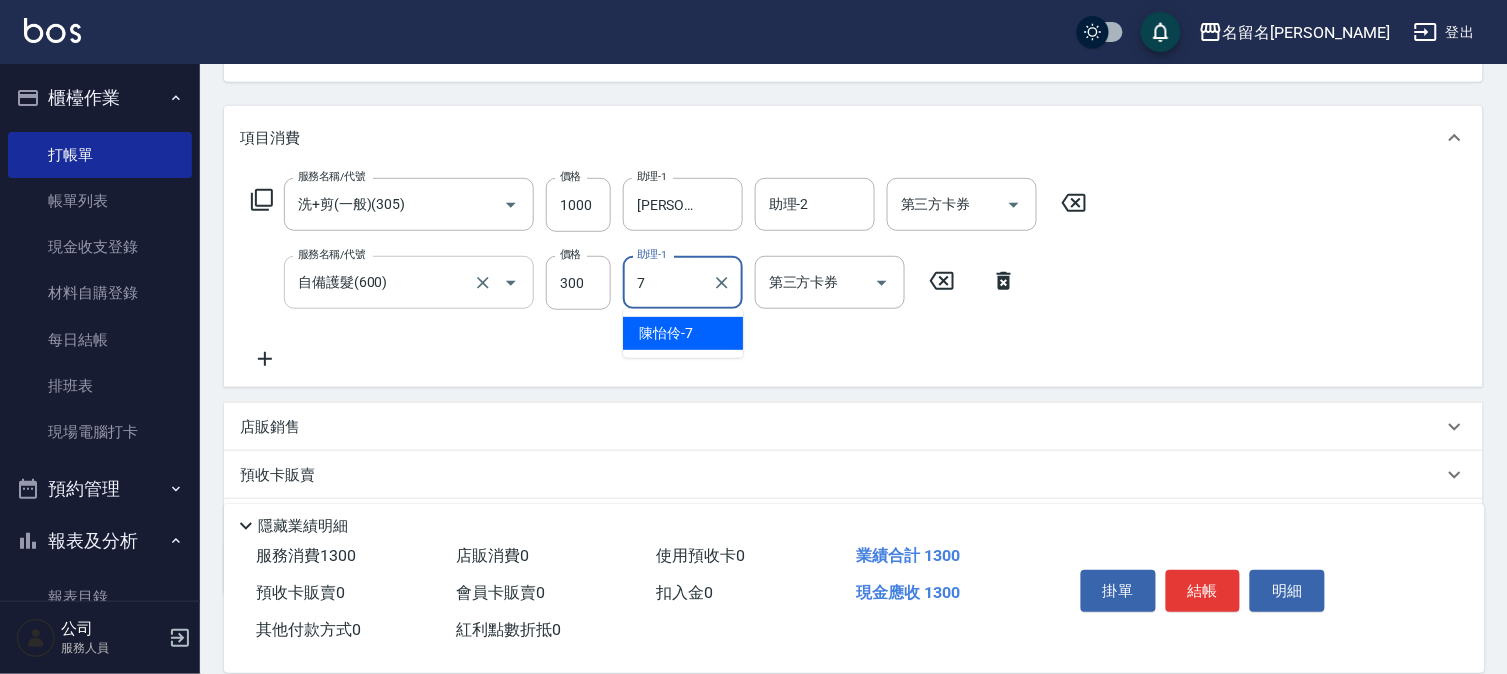 type on "[PERSON_NAME]-7" 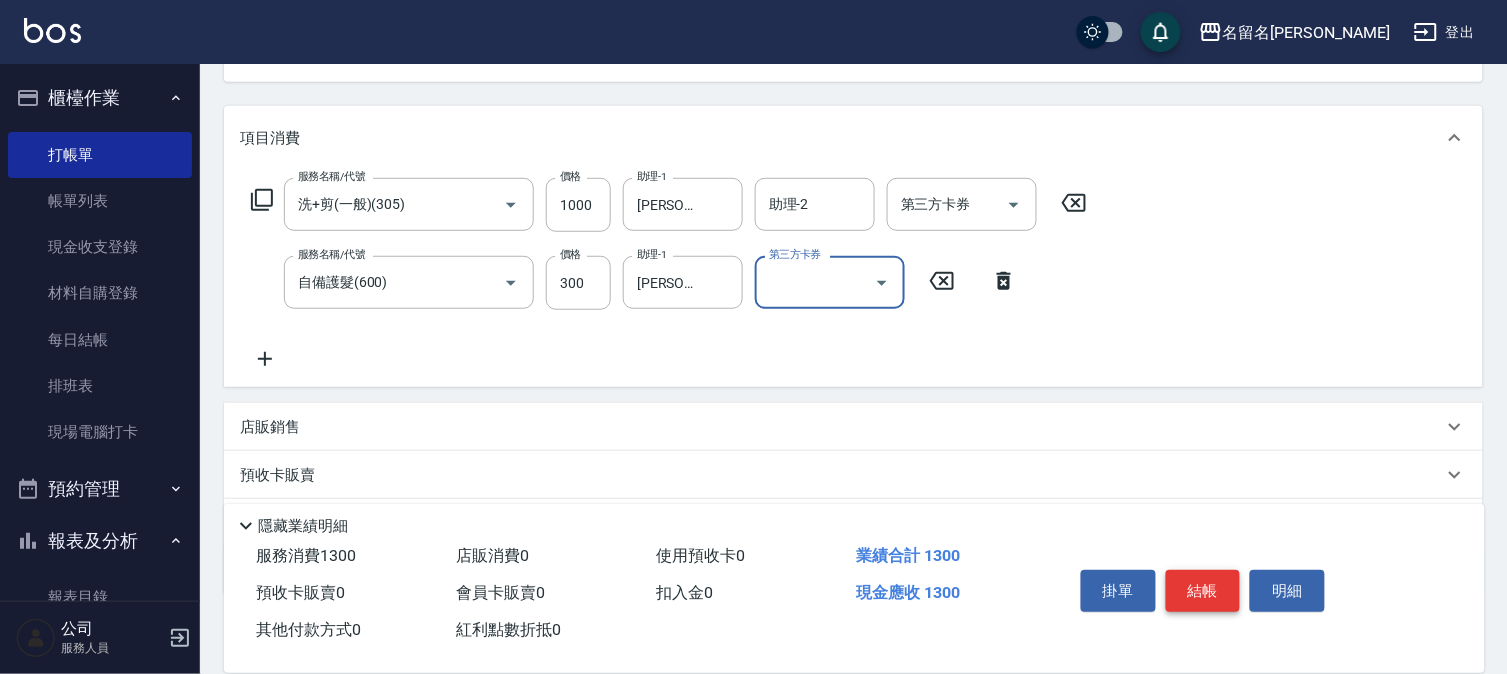click on "結帳" at bounding box center (1203, 591) 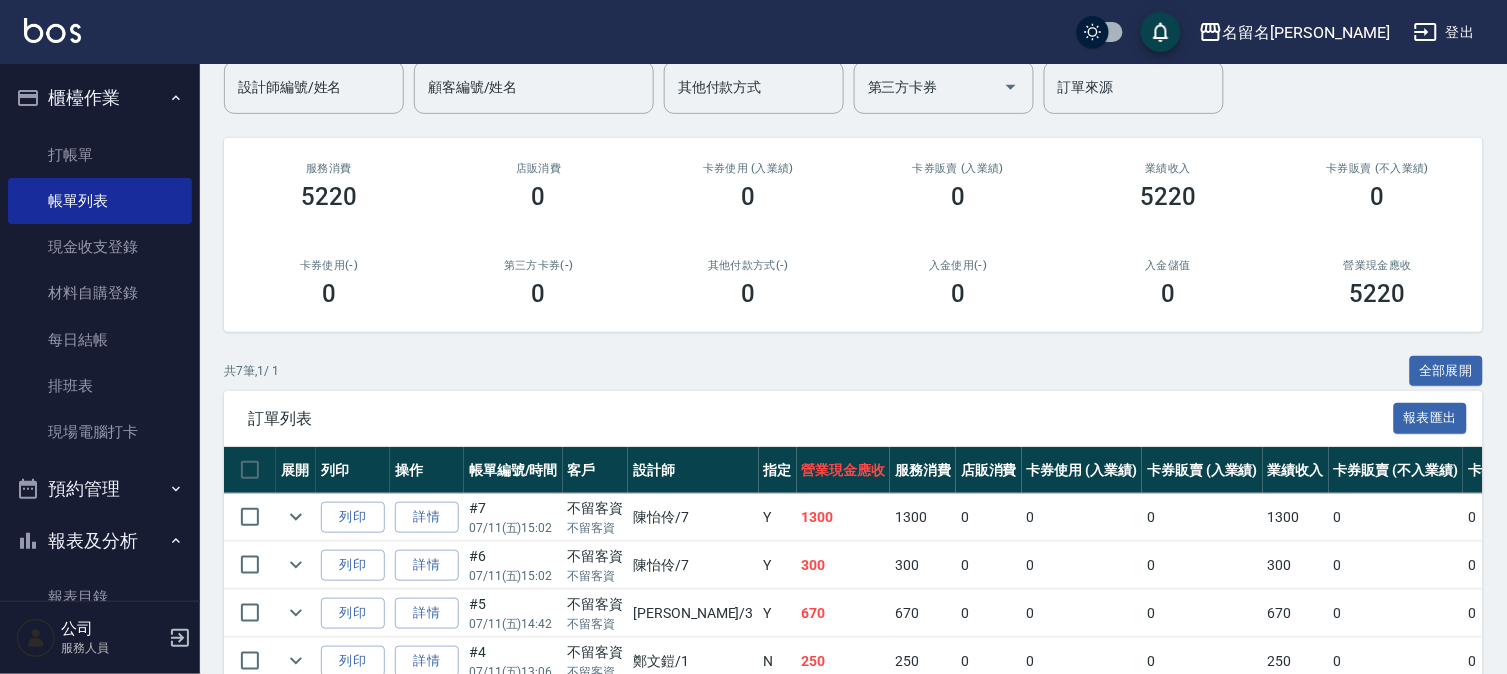 scroll, scrollTop: 423, scrollLeft: 0, axis: vertical 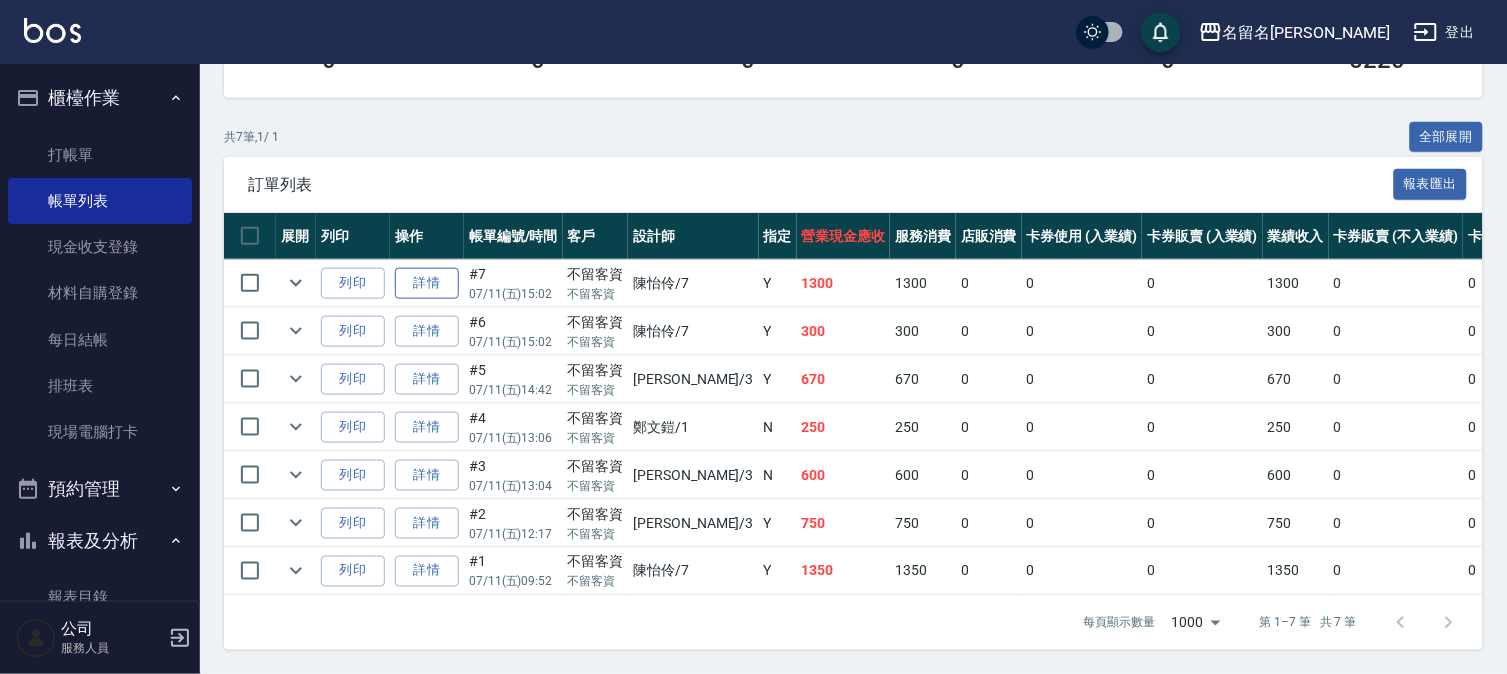 click on "詳情" at bounding box center (427, 283) 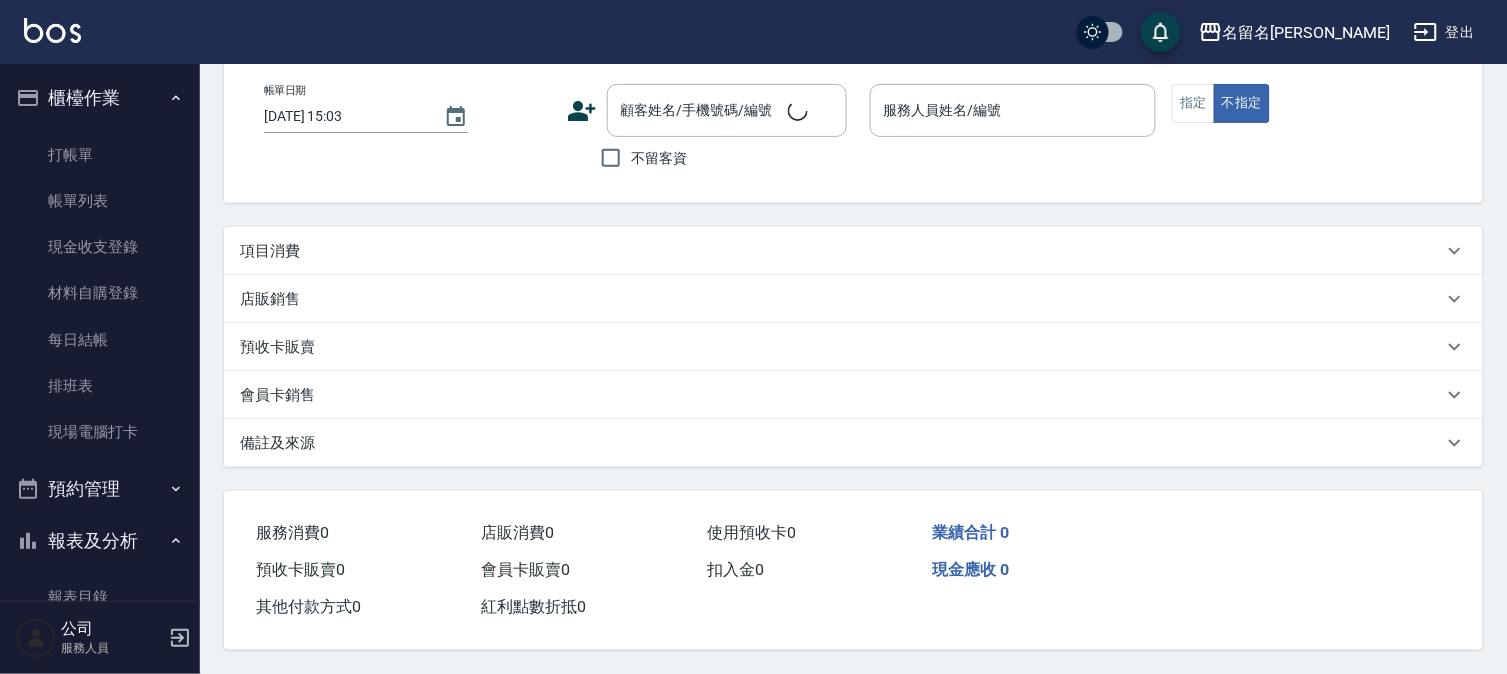 scroll, scrollTop: 0, scrollLeft: 0, axis: both 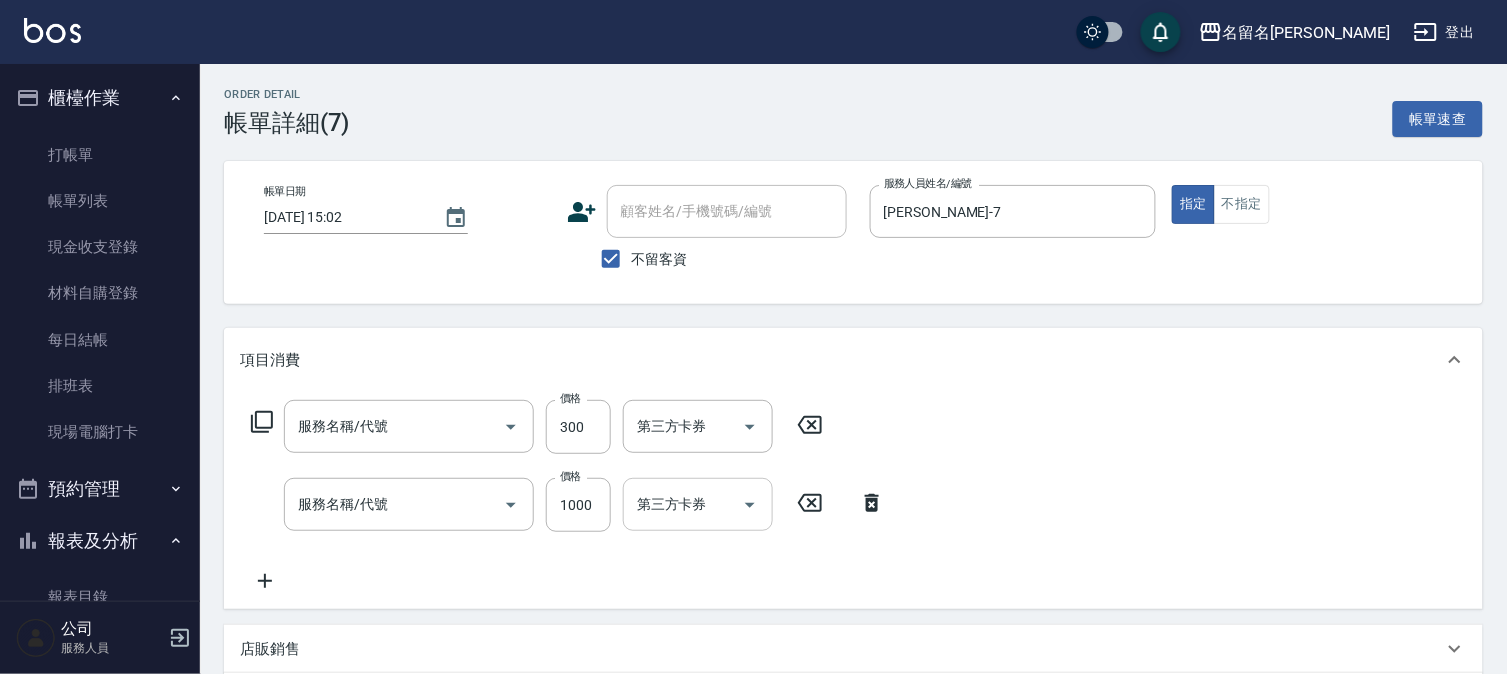 type on "[DATE] 15:02" 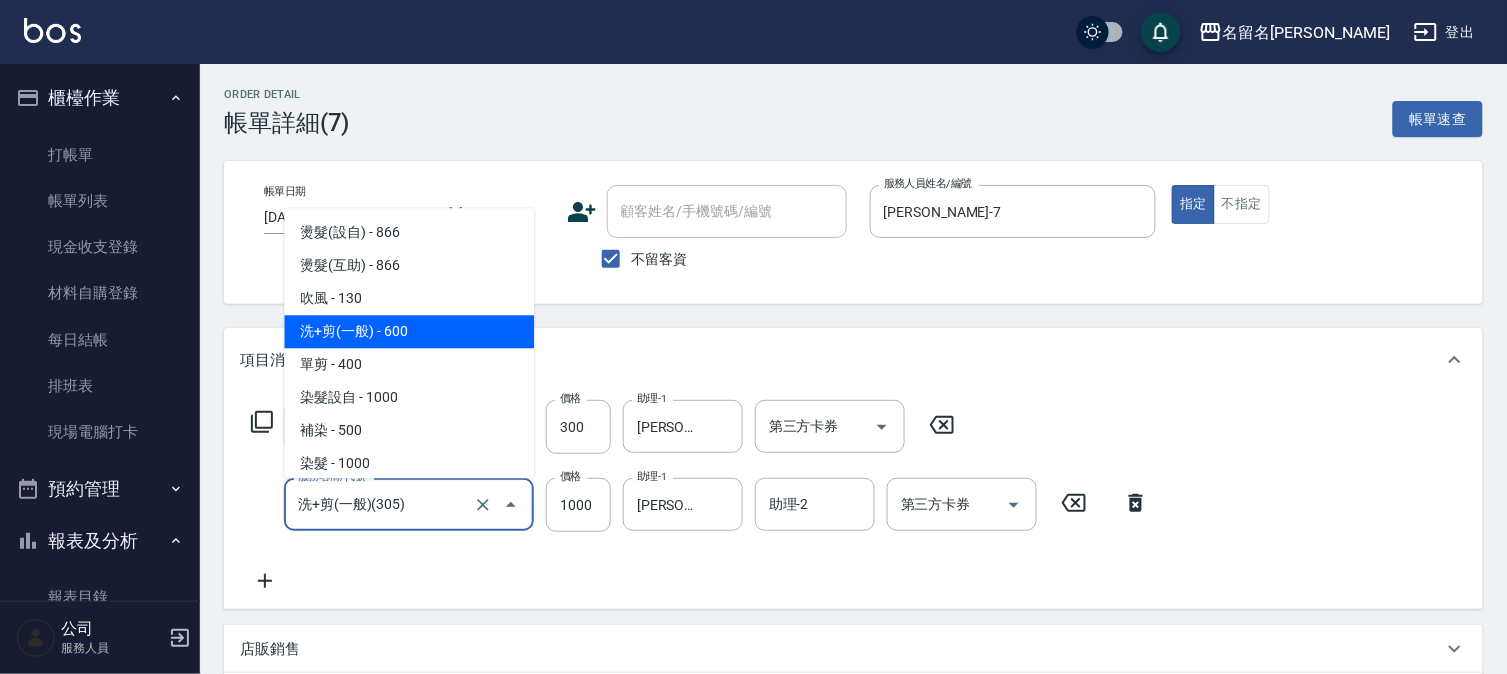 click on "洗+剪(一般)(305)" at bounding box center (381, 504) 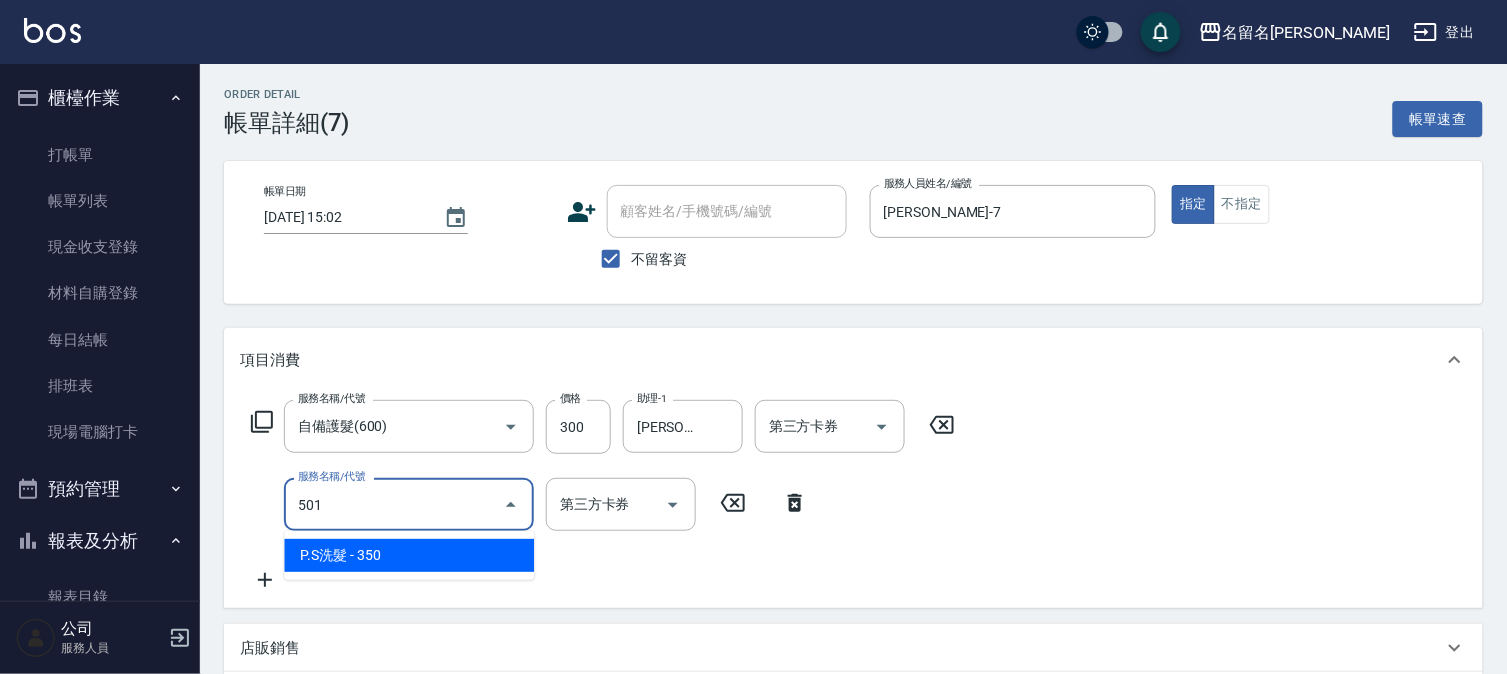 type on "P.S洗髮(501)" 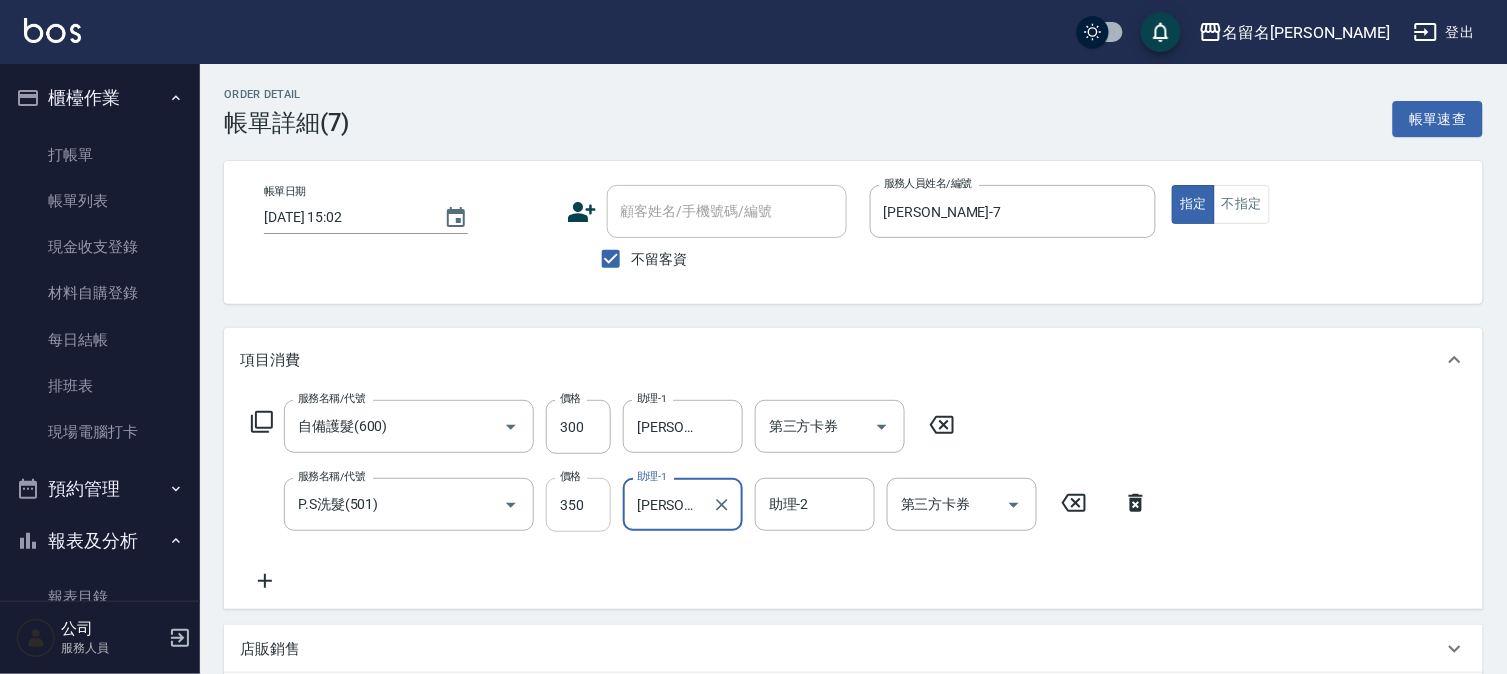 click on "350" at bounding box center [578, 505] 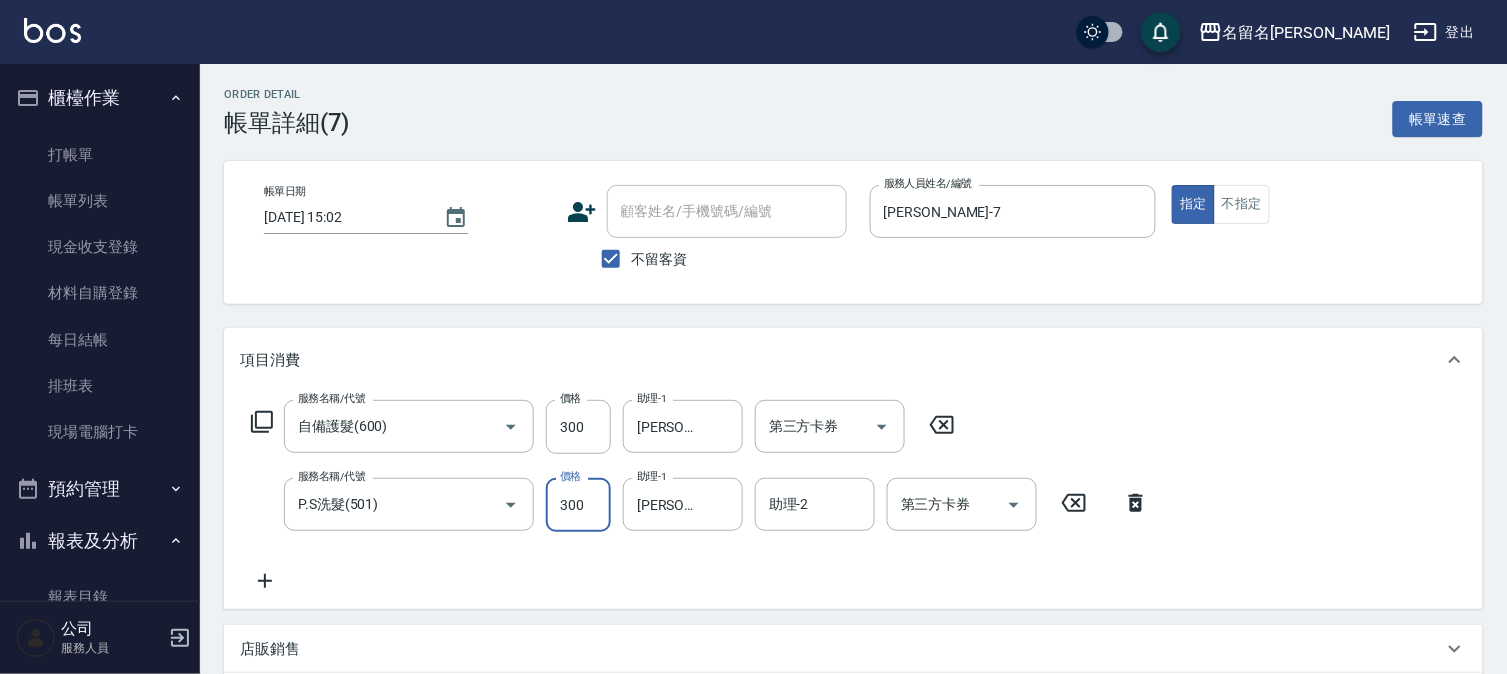 type on "300" 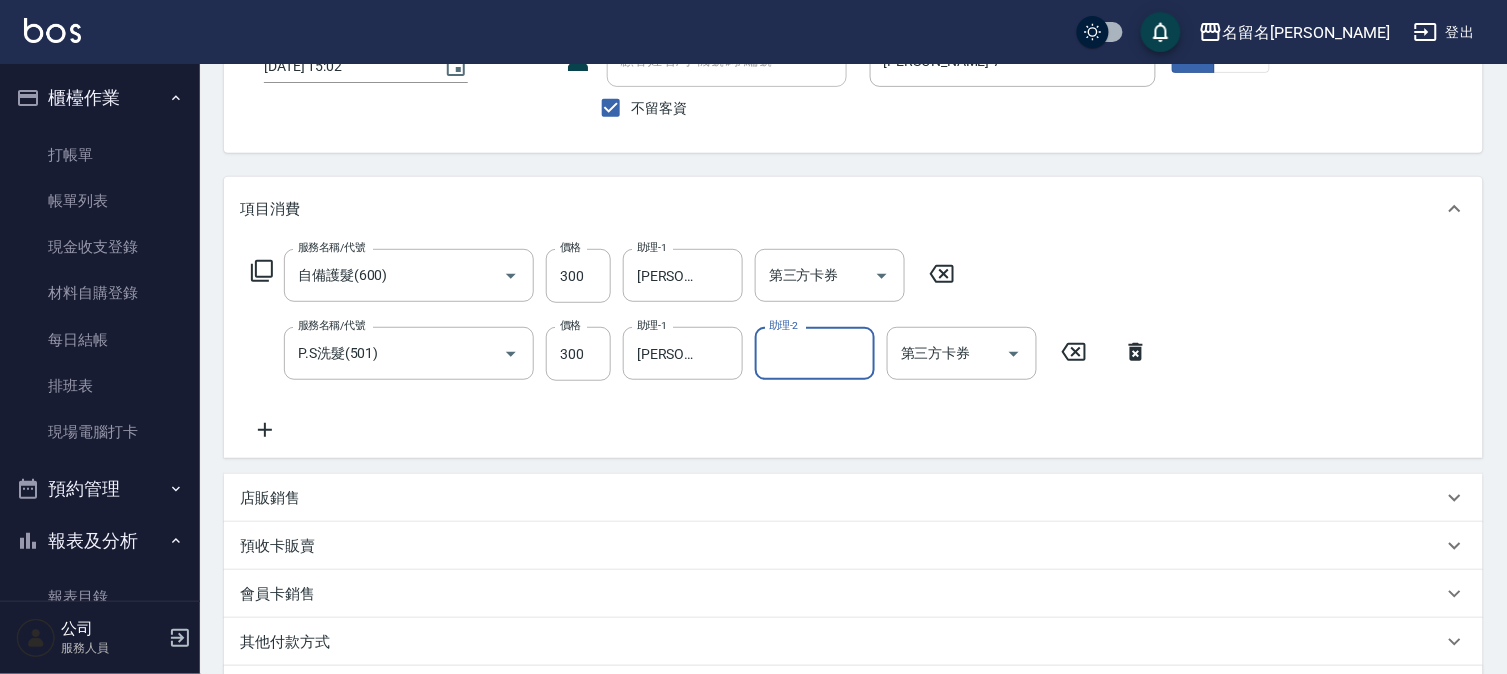 scroll, scrollTop: 222, scrollLeft: 0, axis: vertical 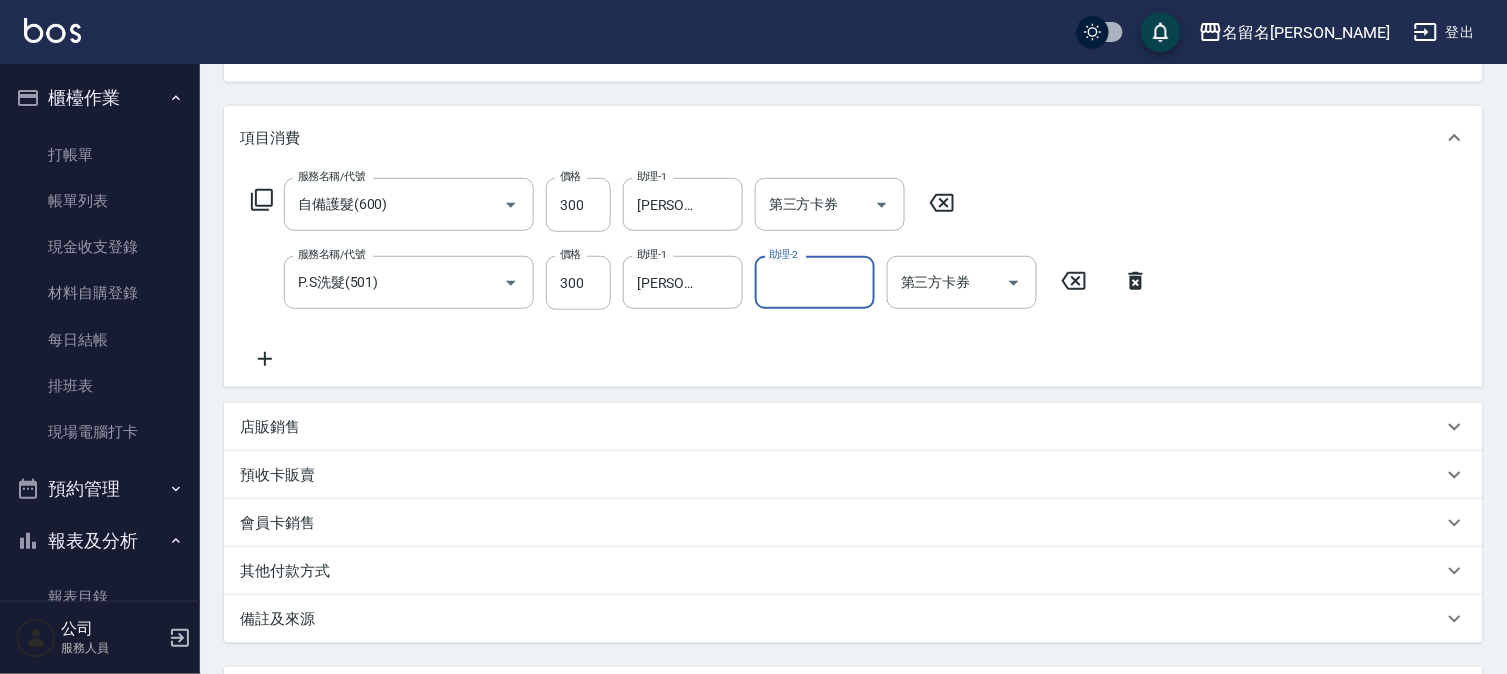 click on "店販銷售" at bounding box center (270, 427) 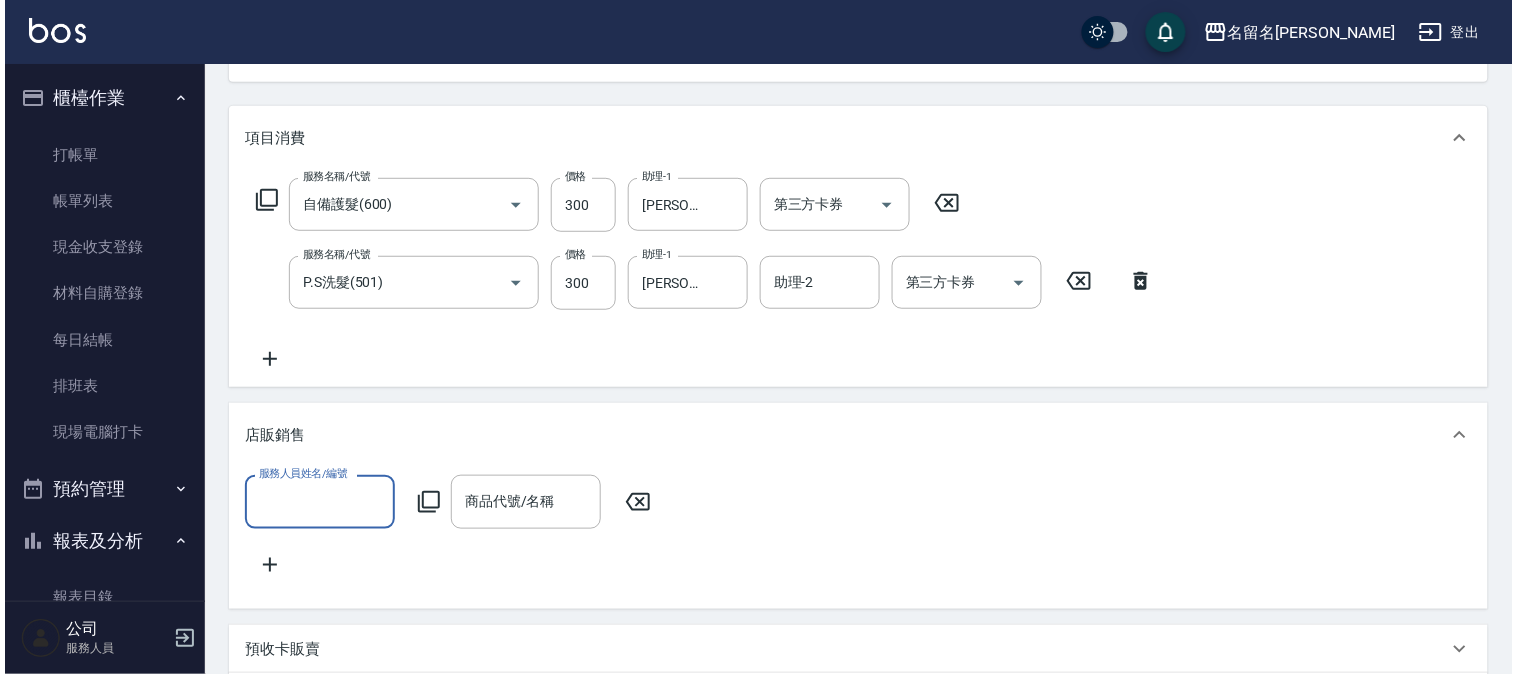 scroll, scrollTop: 0, scrollLeft: 0, axis: both 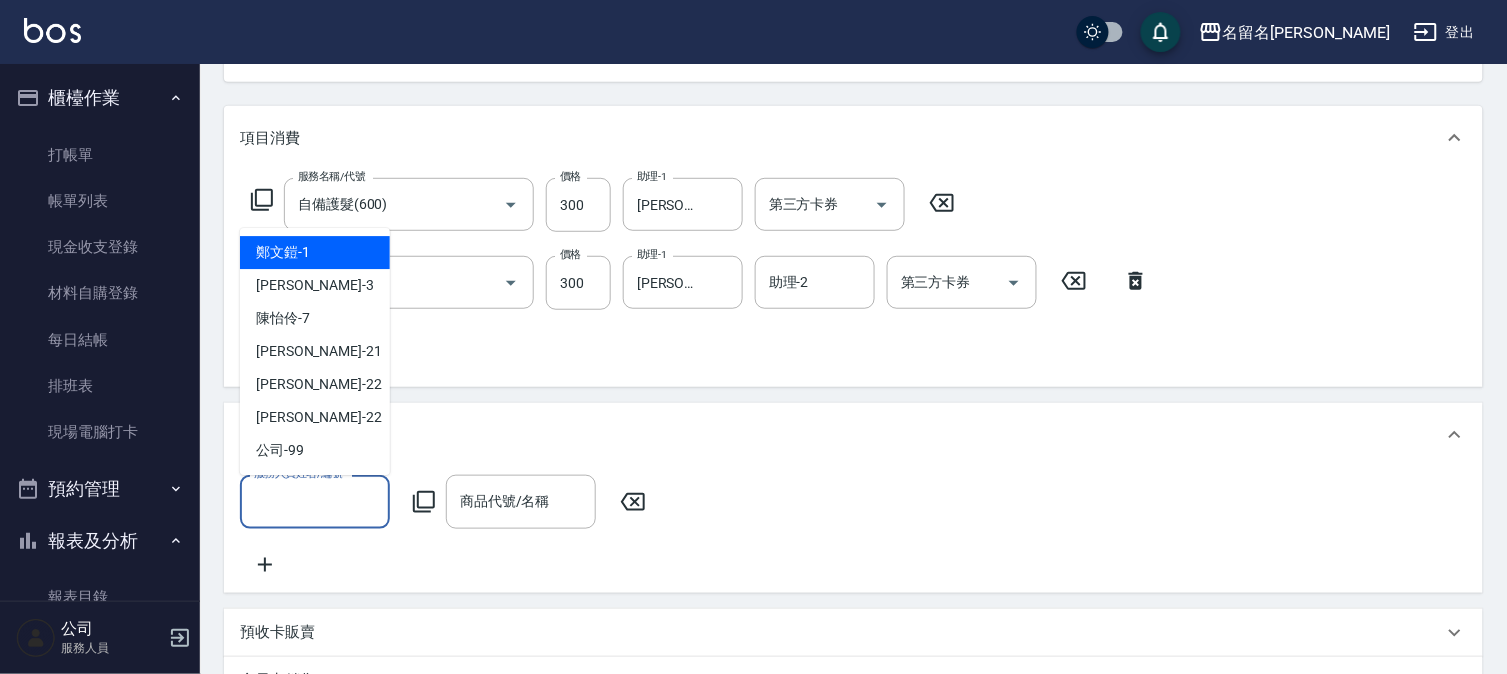 click on "服務人員姓名/編號" at bounding box center [315, 501] 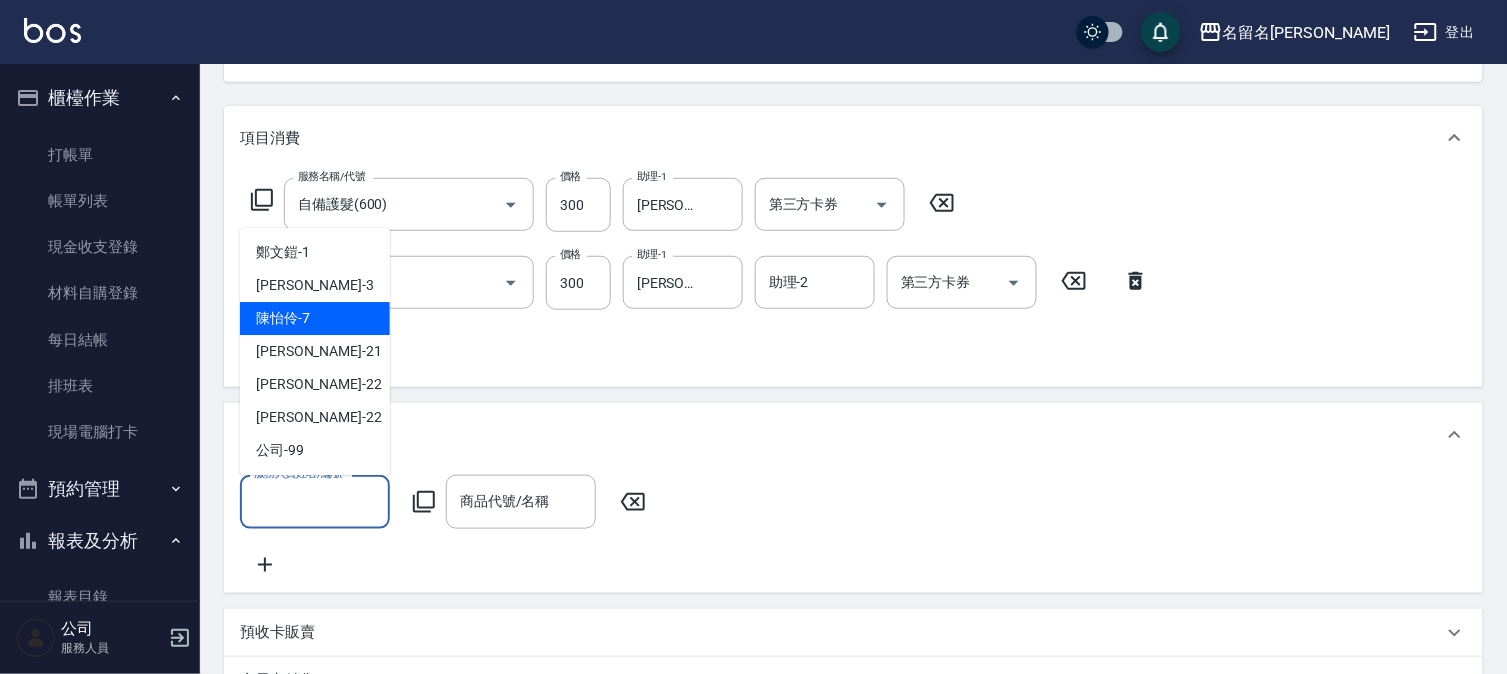 click on "[PERSON_NAME]-7" at bounding box center (283, 318) 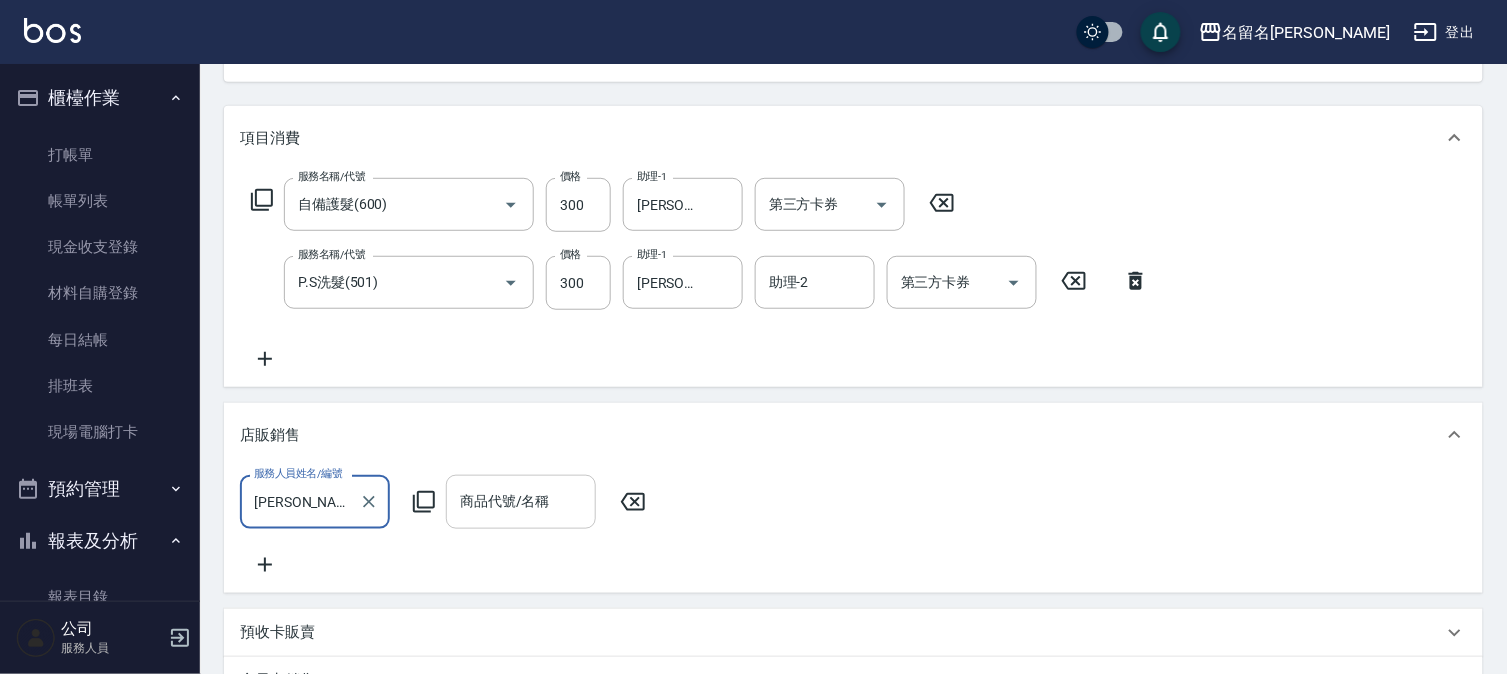 click on "商品代號/名稱 商品代號/名稱" at bounding box center [521, 501] 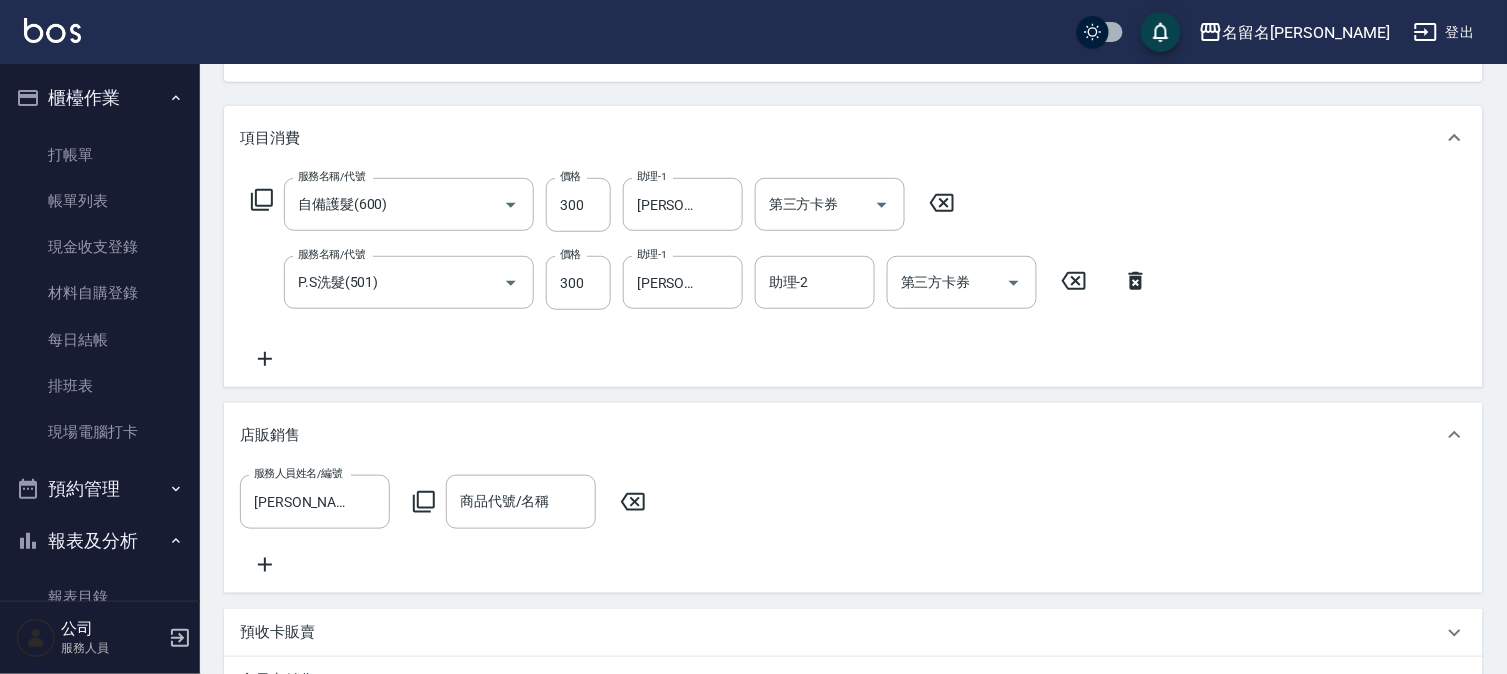 click 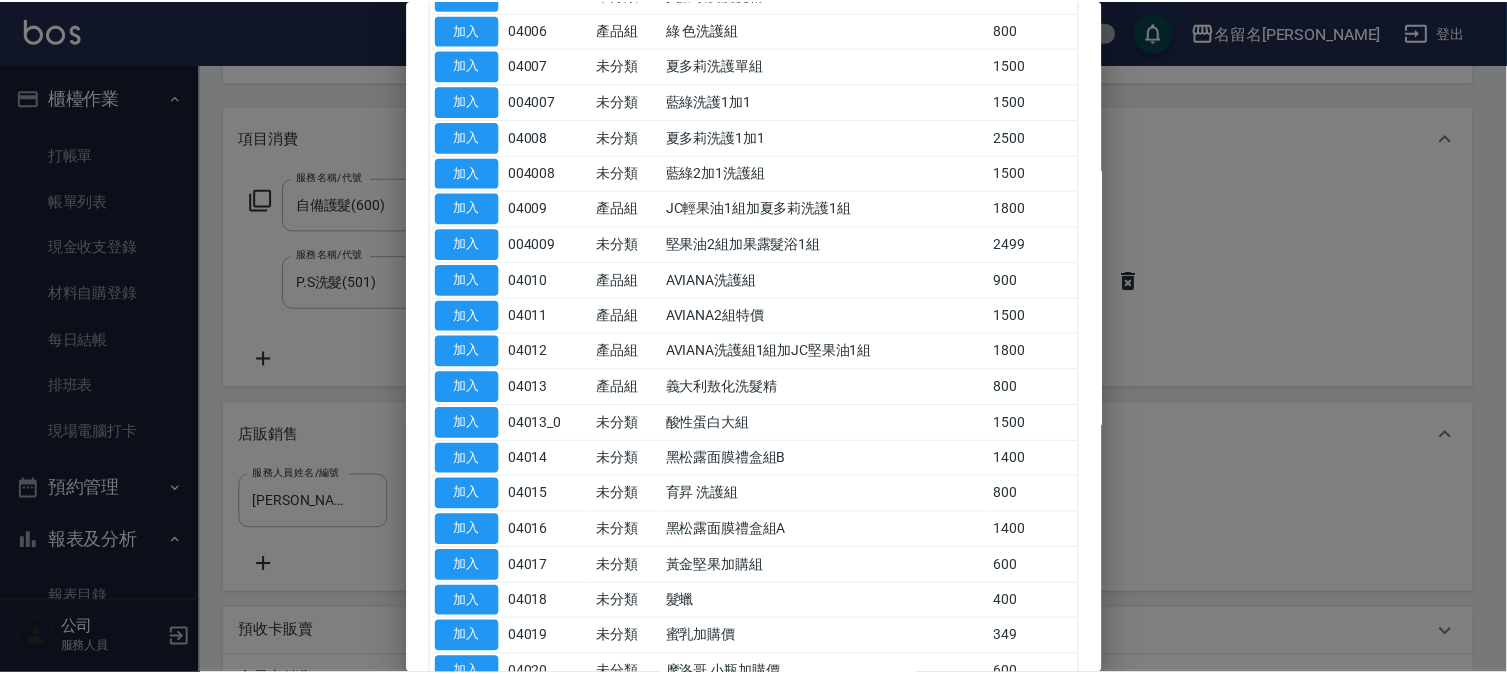 scroll, scrollTop: 888, scrollLeft: 0, axis: vertical 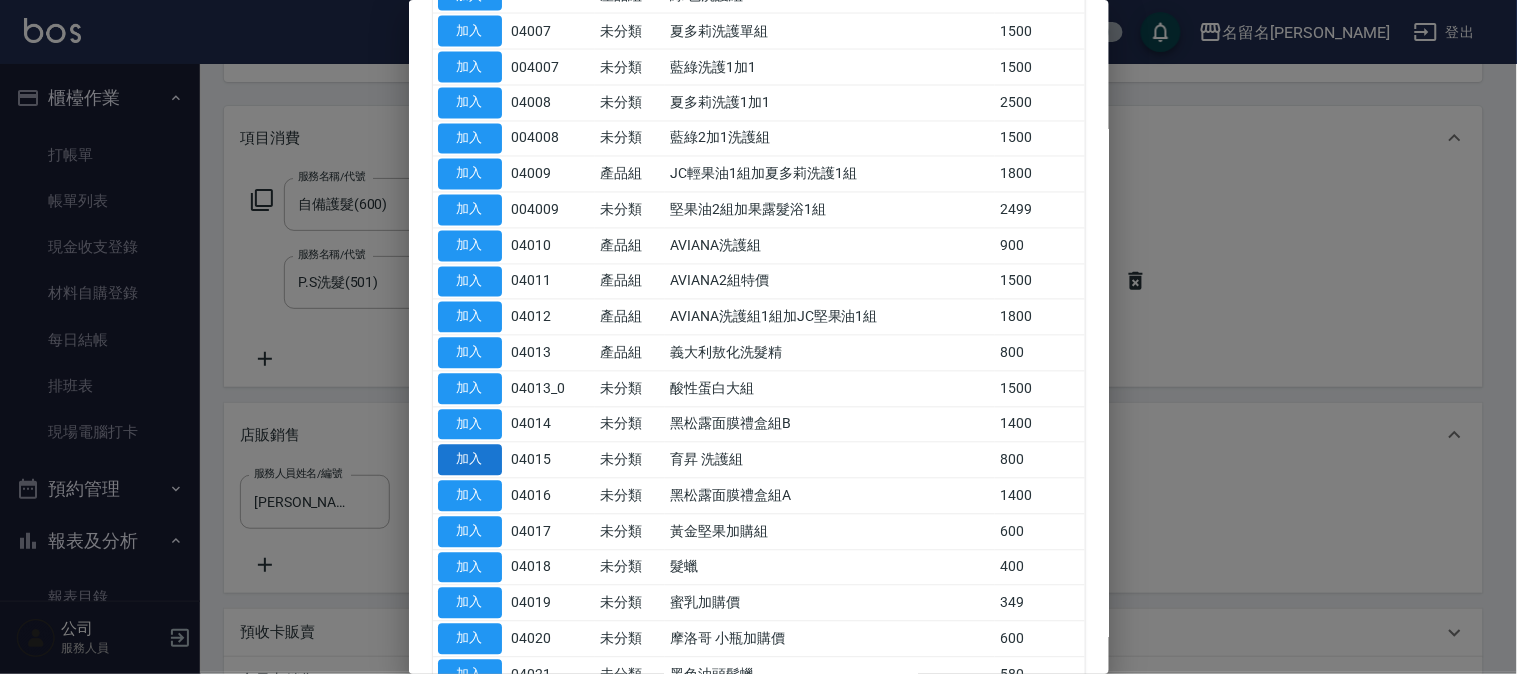 click on "加入" at bounding box center [470, 460] 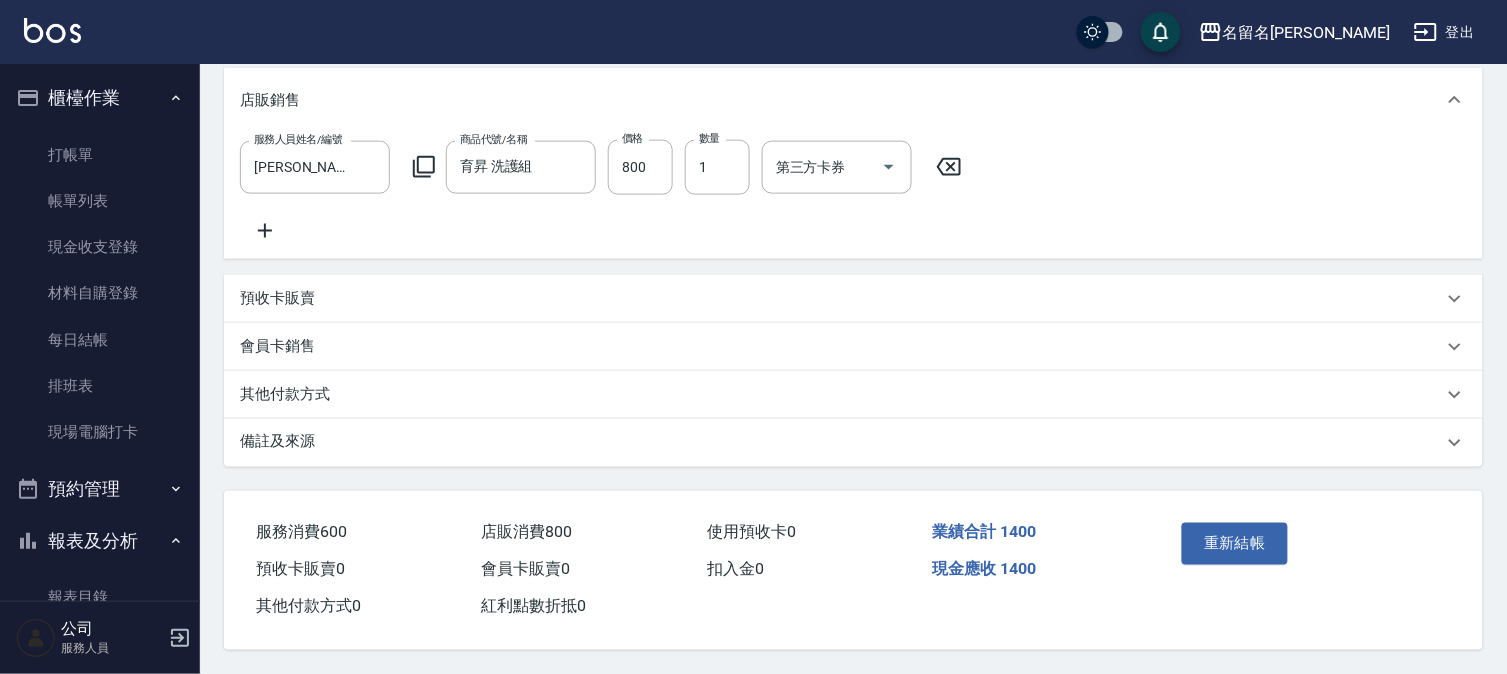 scroll, scrollTop: 578, scrollLeft: 0, axis: vertical 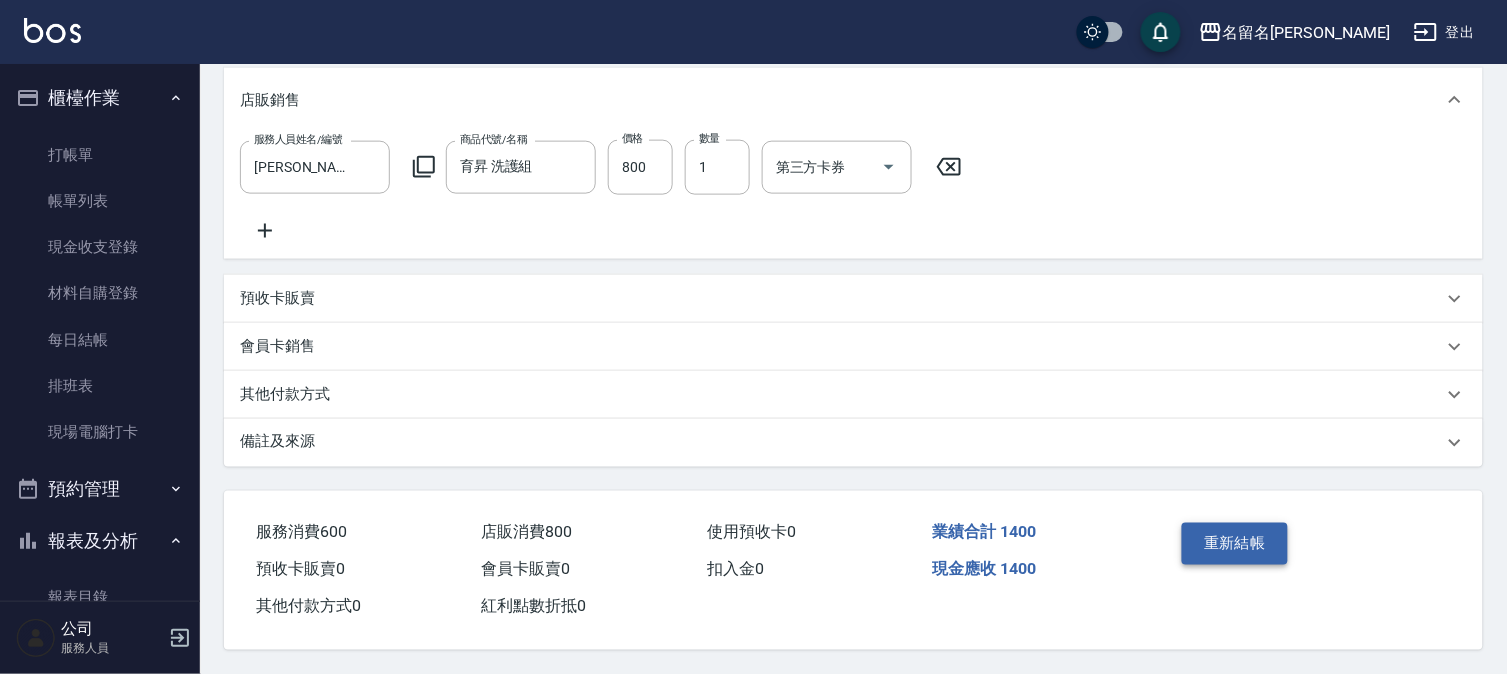 click on "重新結帳" at bounding box center [1235, 544] 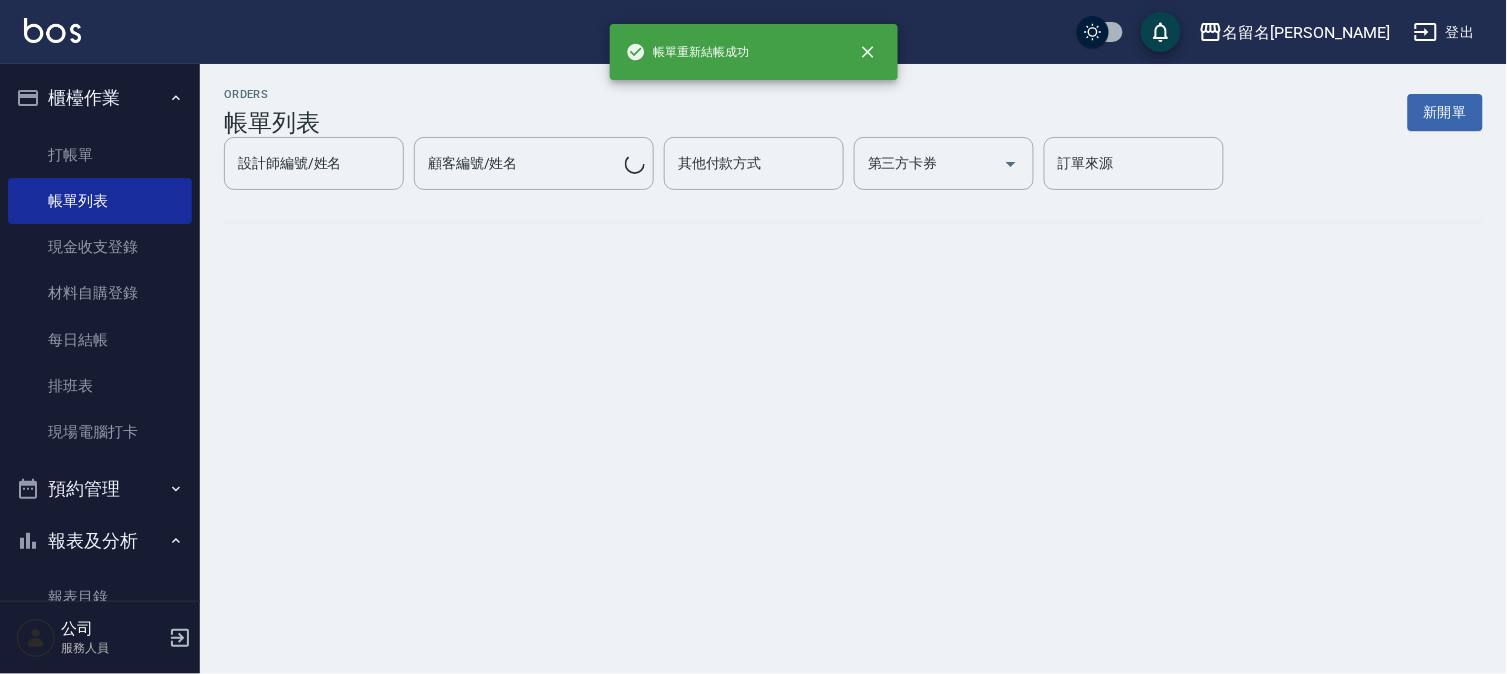 scroll, scrollTop: 0, scrollLeft: 0, axis: both 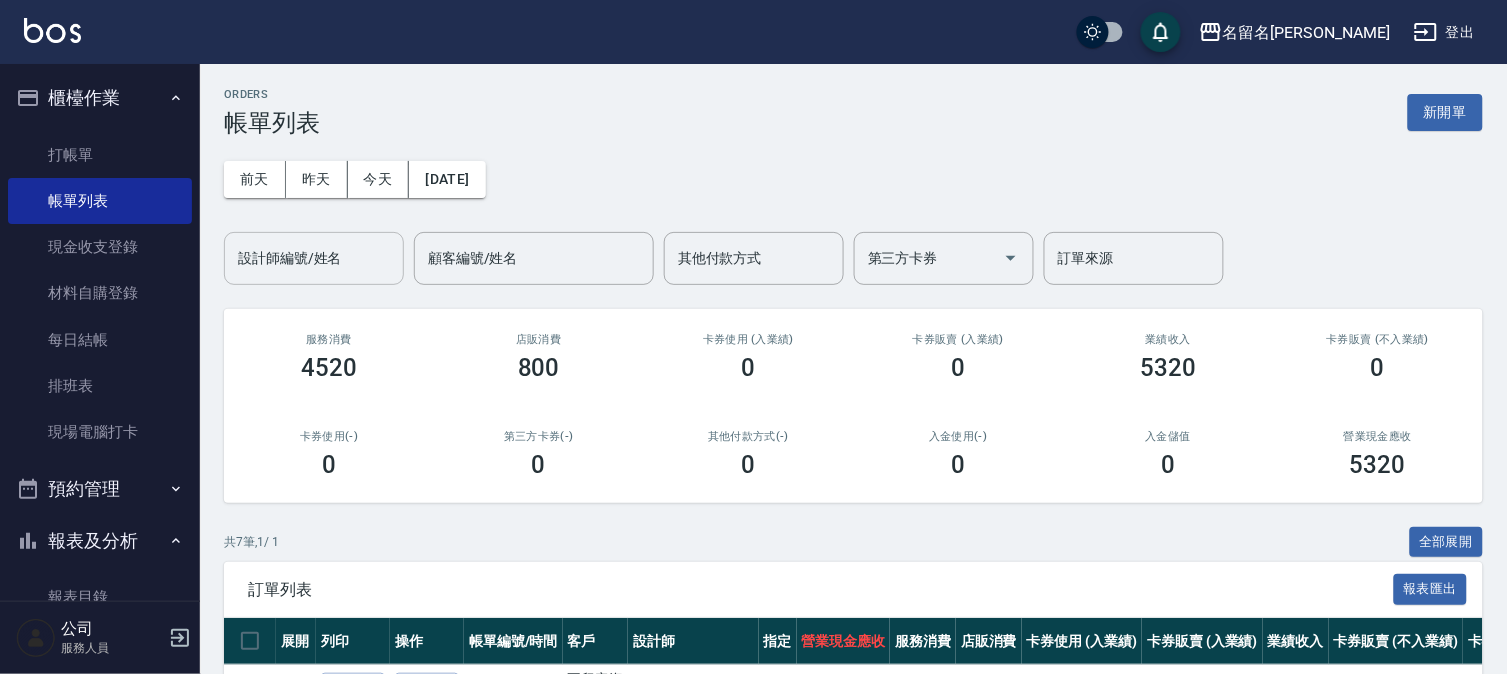 click on "設計師編號/姓名" at bounding box center (314, 258) 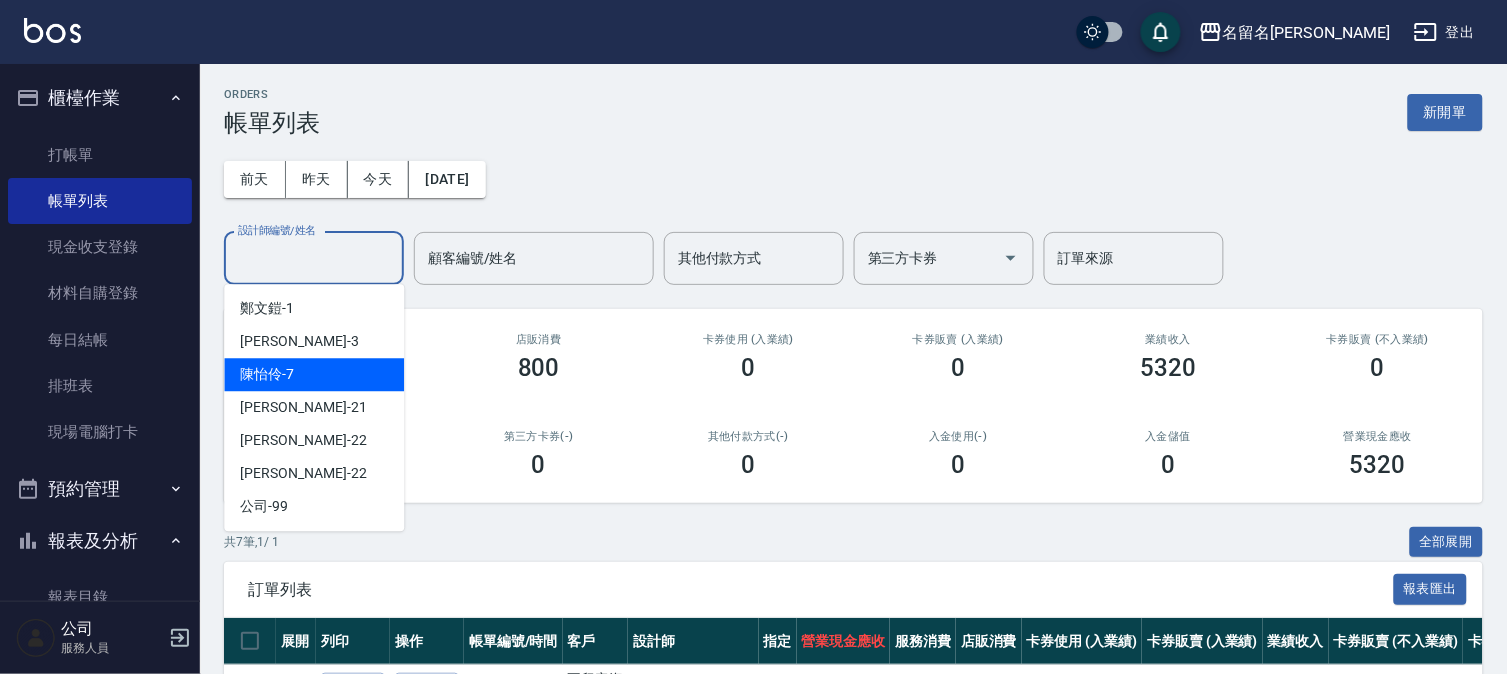 click on "[PERSON_NAME]-7" at bounding box center (314, 374) 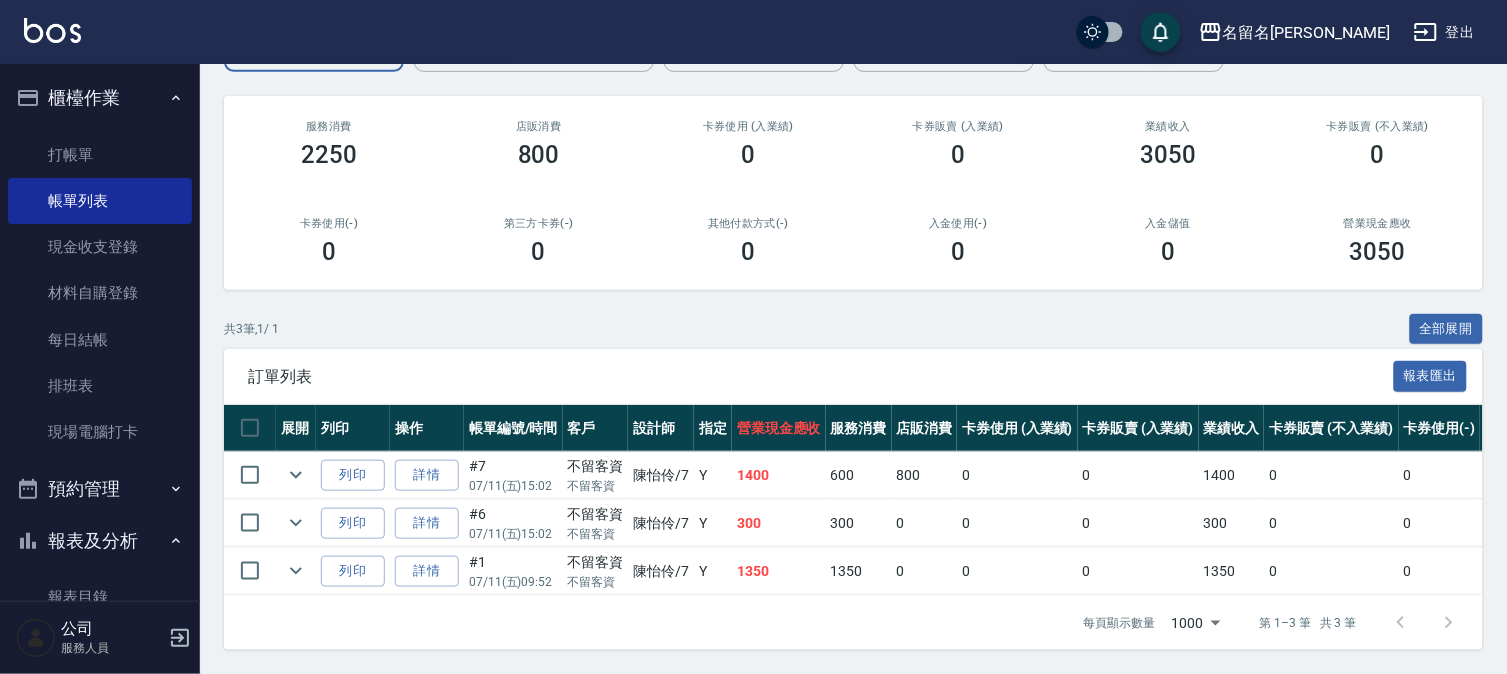 scroll, scrollTop: 230, scrollLeft: 0, axis: vertical 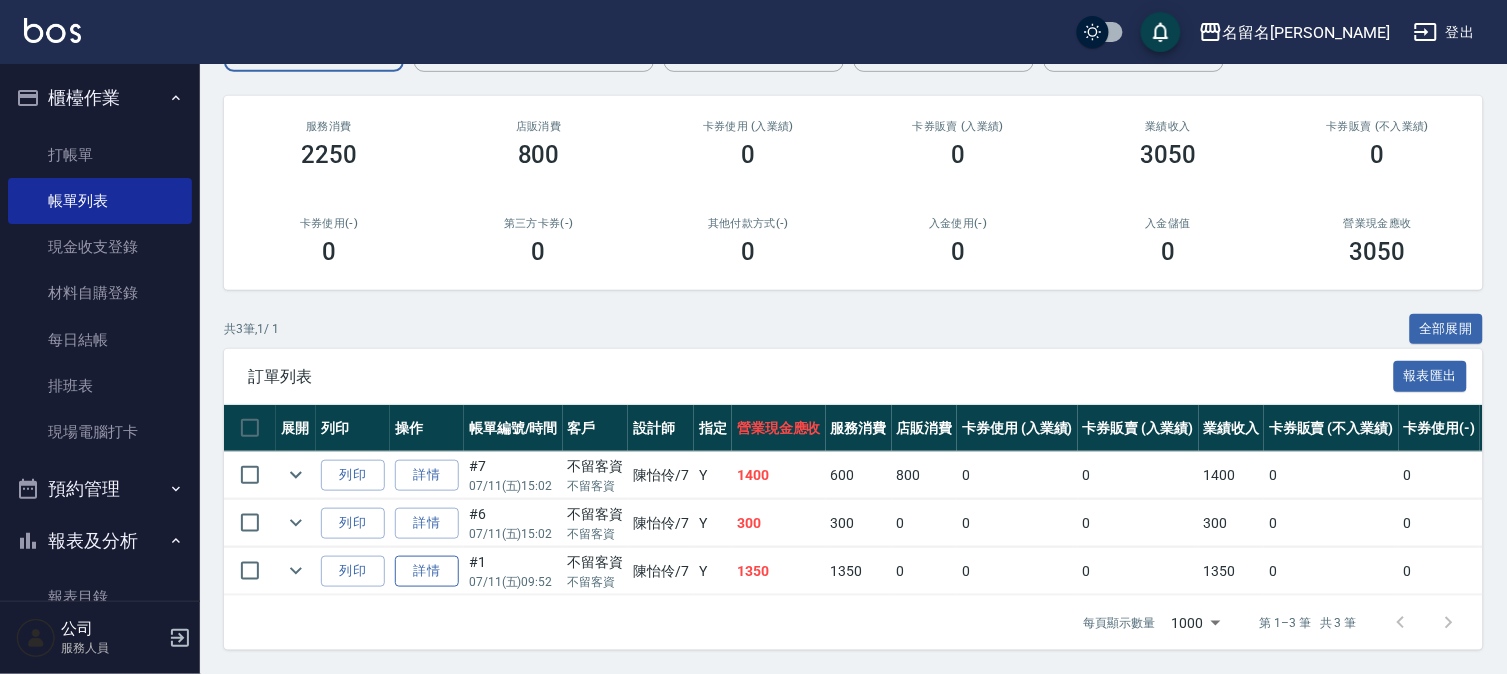 click on "詳情" at bounding box center (427, 571) 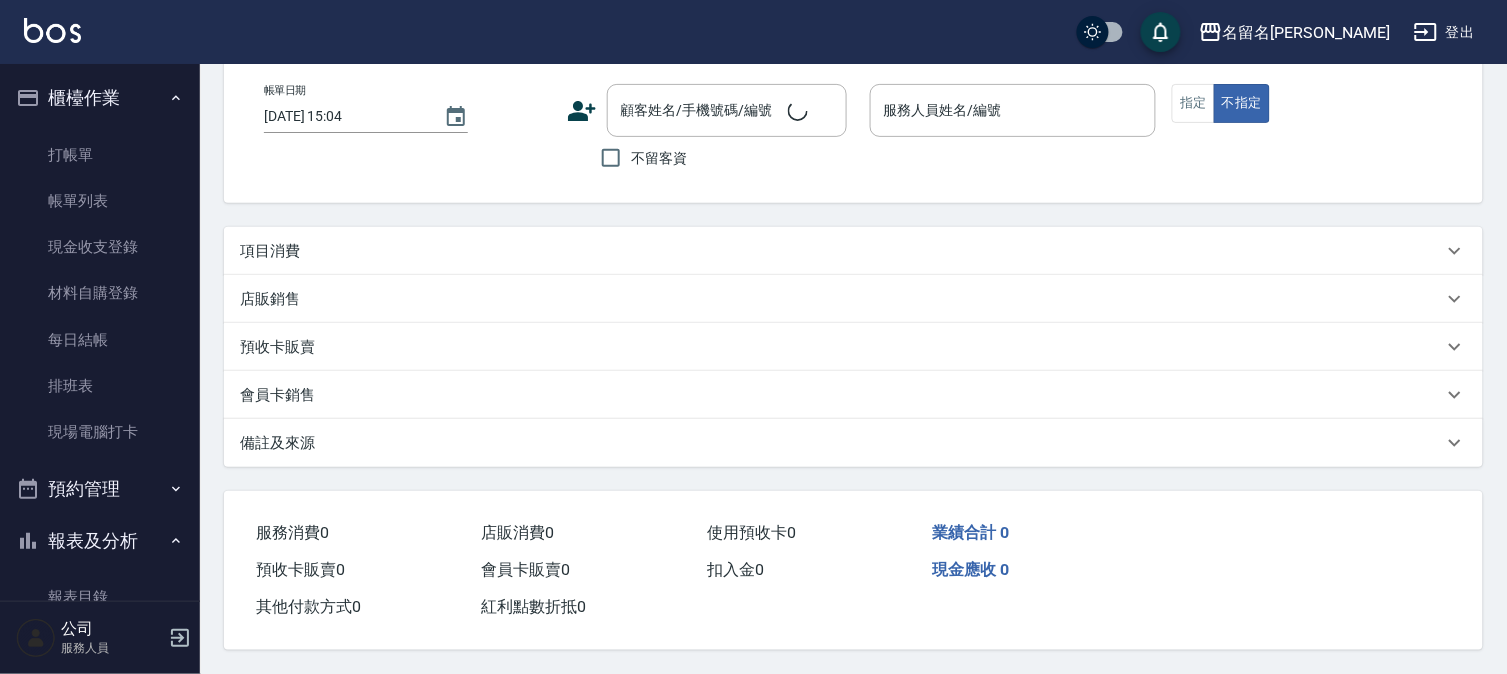 scroll, scrollTop: 0, scrollLeft: 0, axis: both 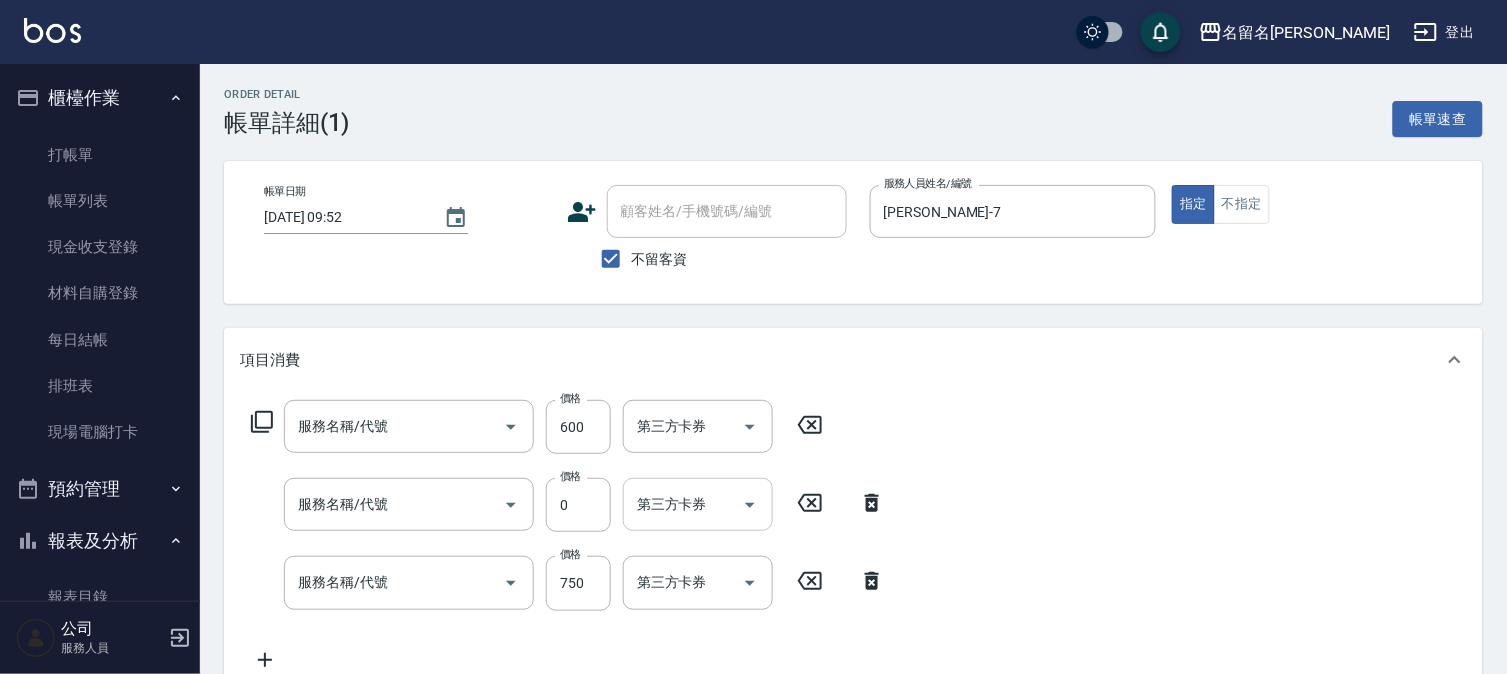 type on "[DATE] 09:52" 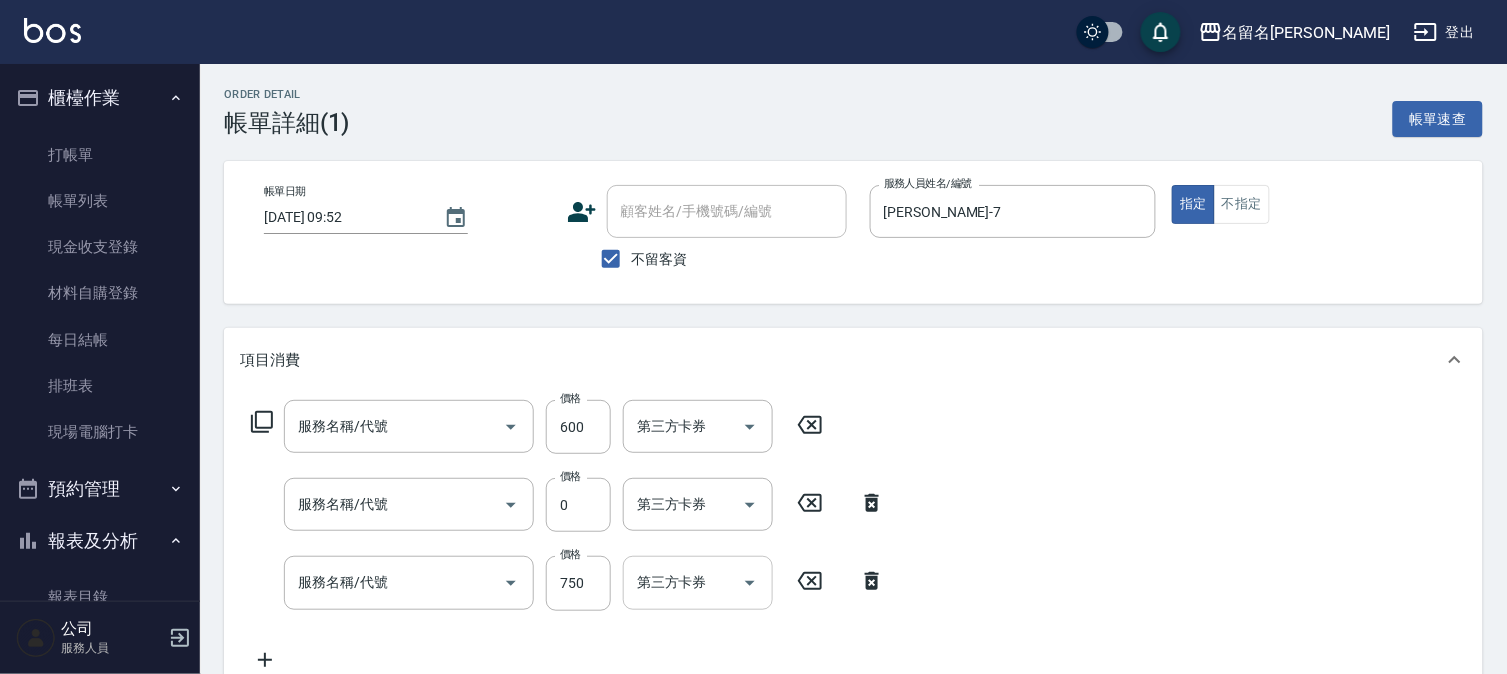 type on "大掃除單次(640)" 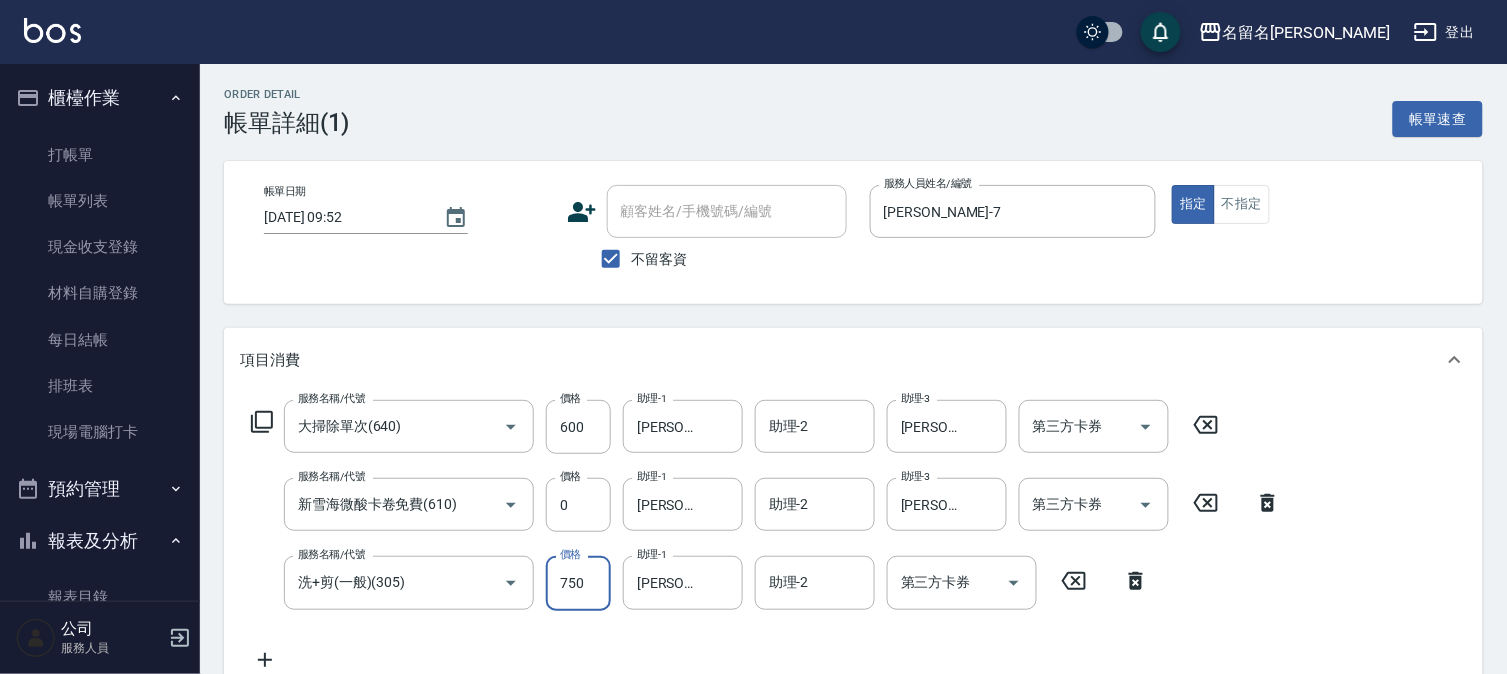 click on "750" at bounding box center (578, 583) 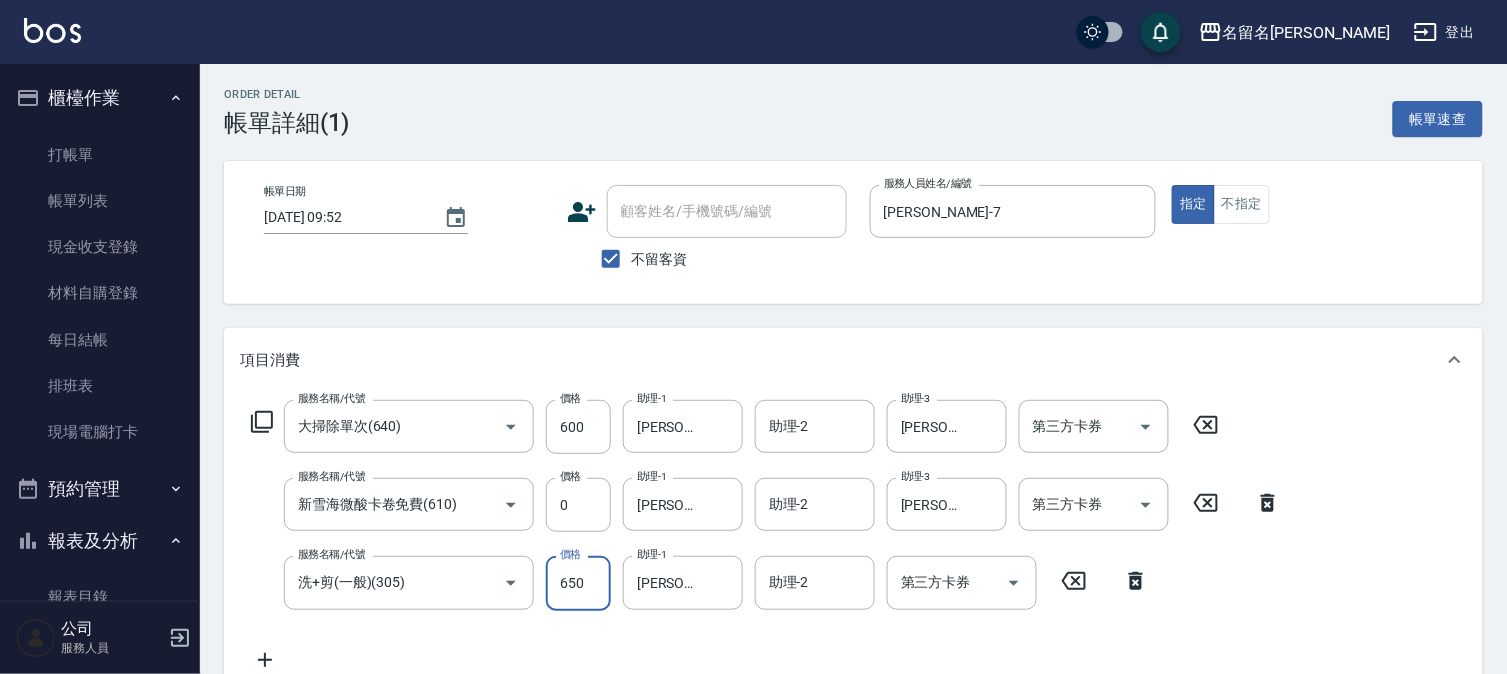 type on "650" 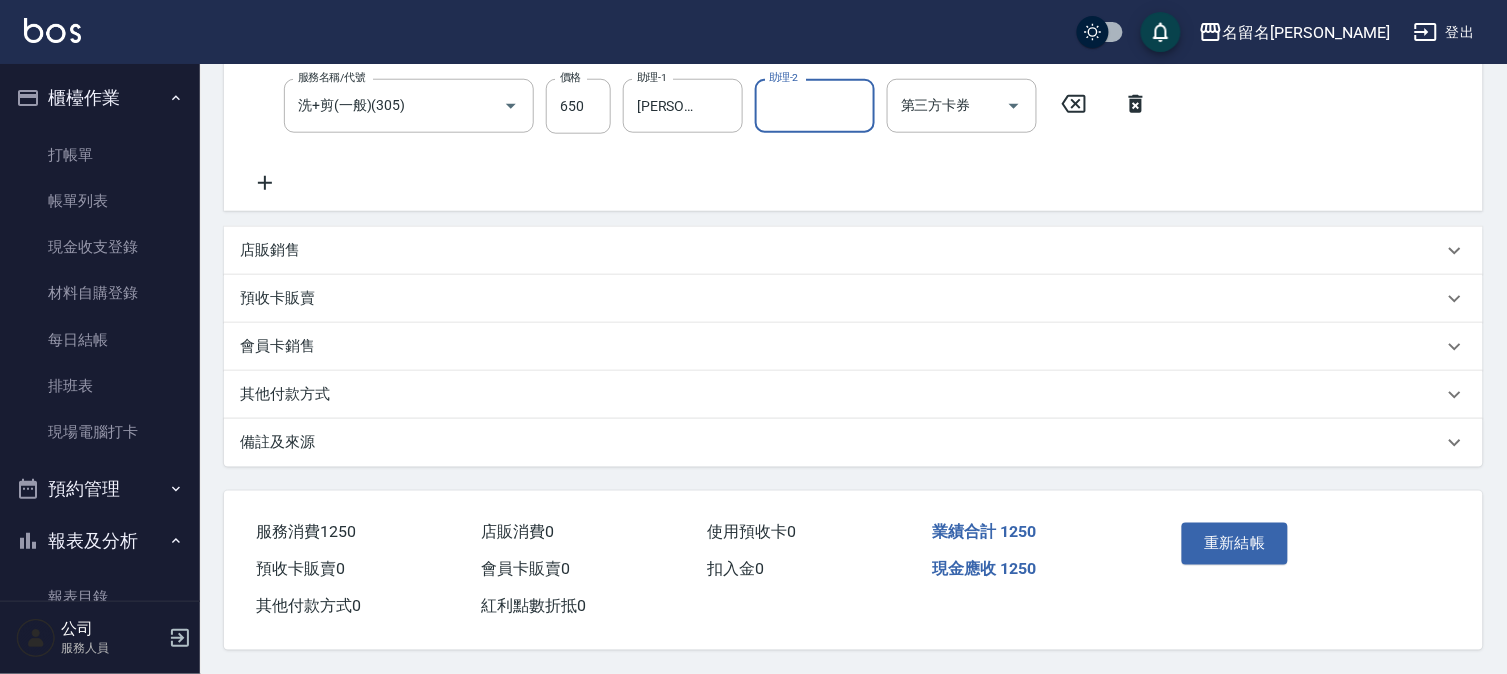 scroll, scrollTop: 482, scrollLeft: 0, axis: vertical 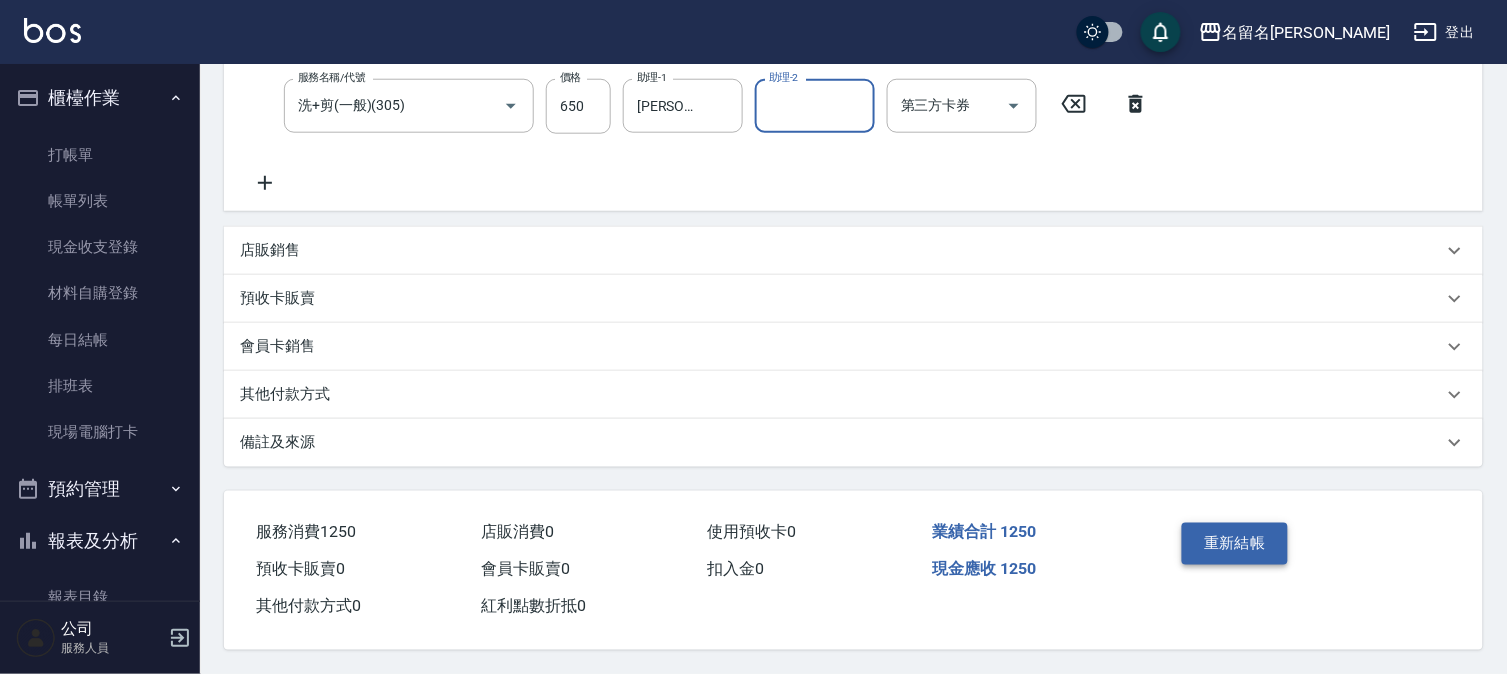click on "重新結帳" at bounding box center [1235, 544] 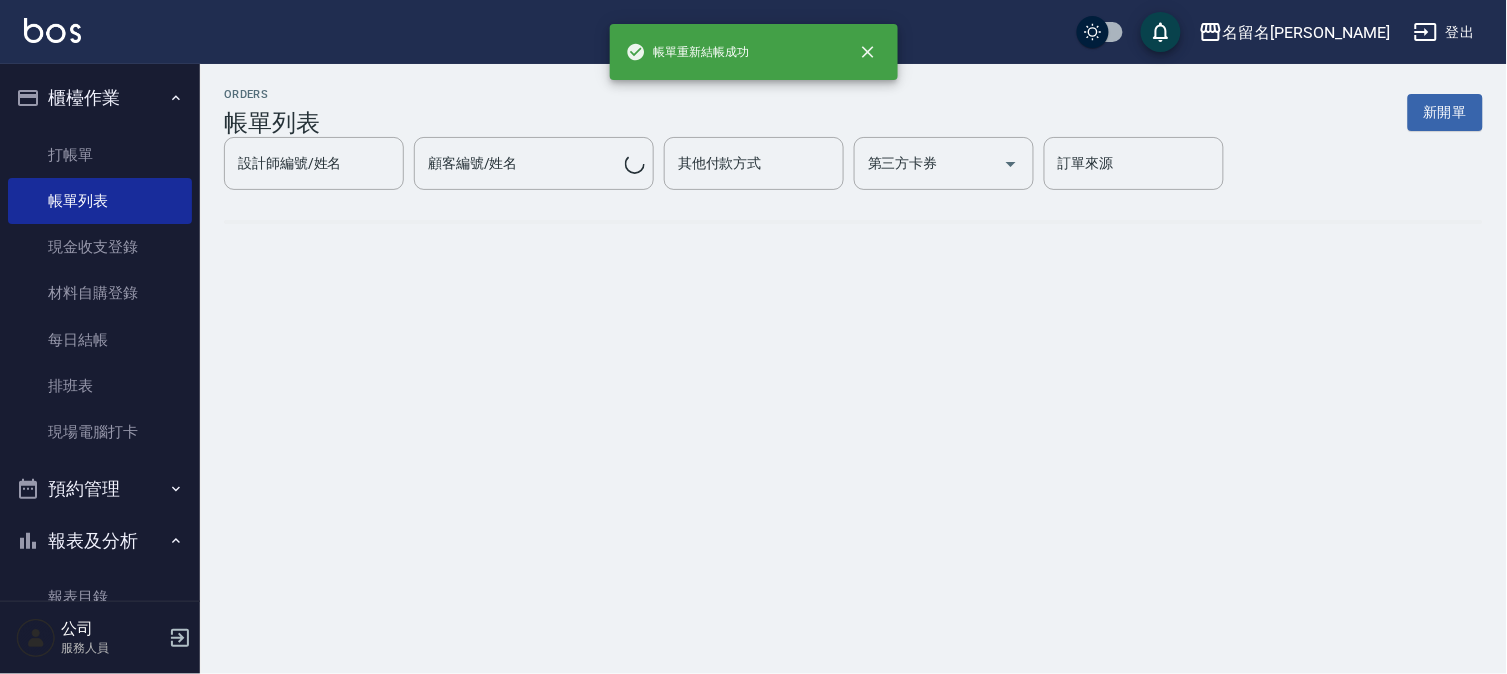 scroll, scrollTop: 0, scrollLeft: 0, axis: both 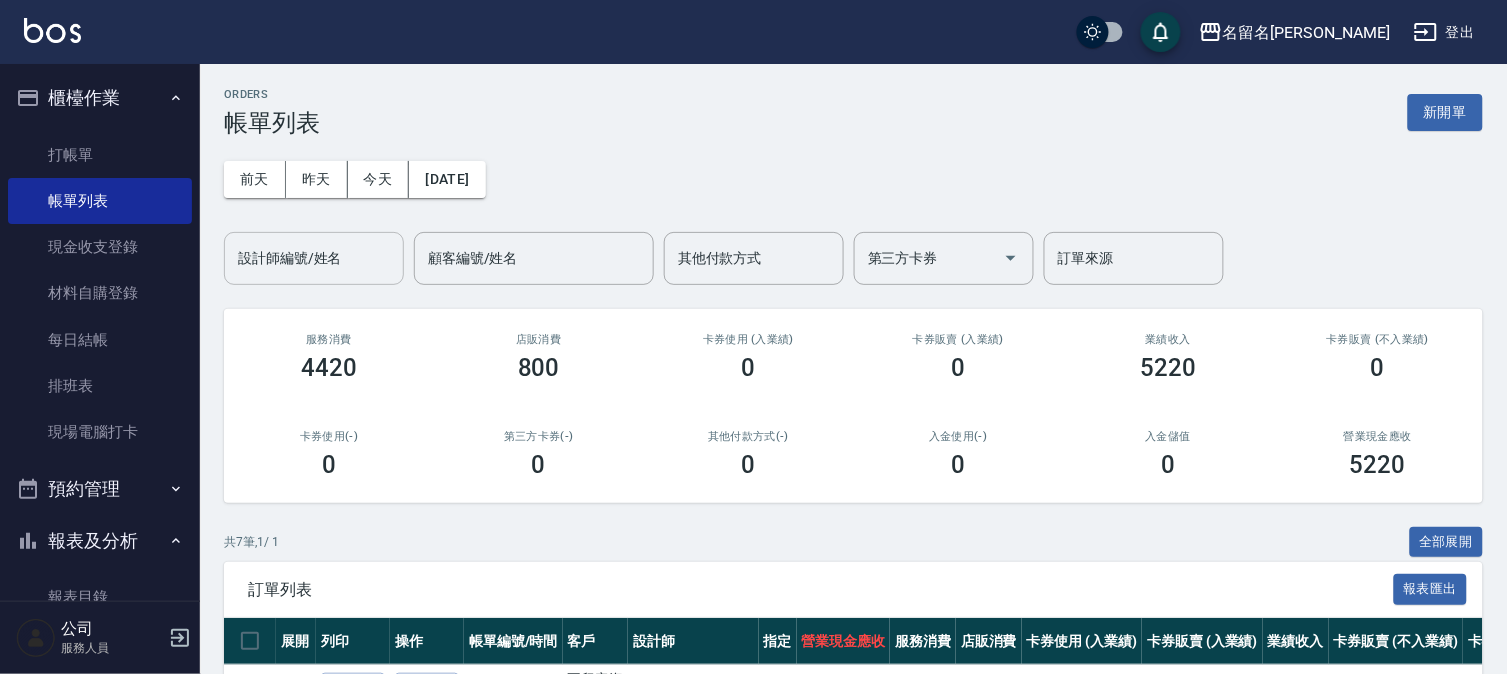click on "設計師編號/姓名" at bounding box center [314, 258] 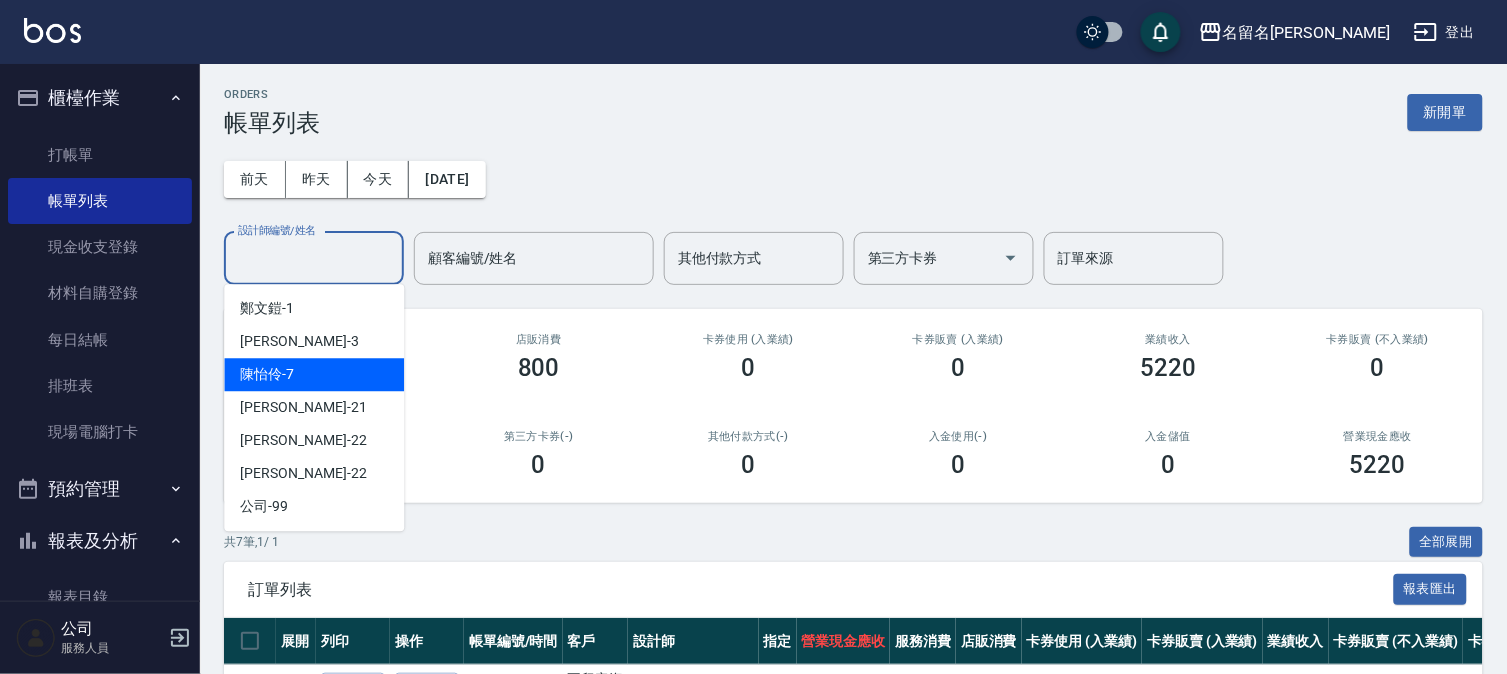 click on "[PERSON_NAME]-7" at bounding box center (314, 374) 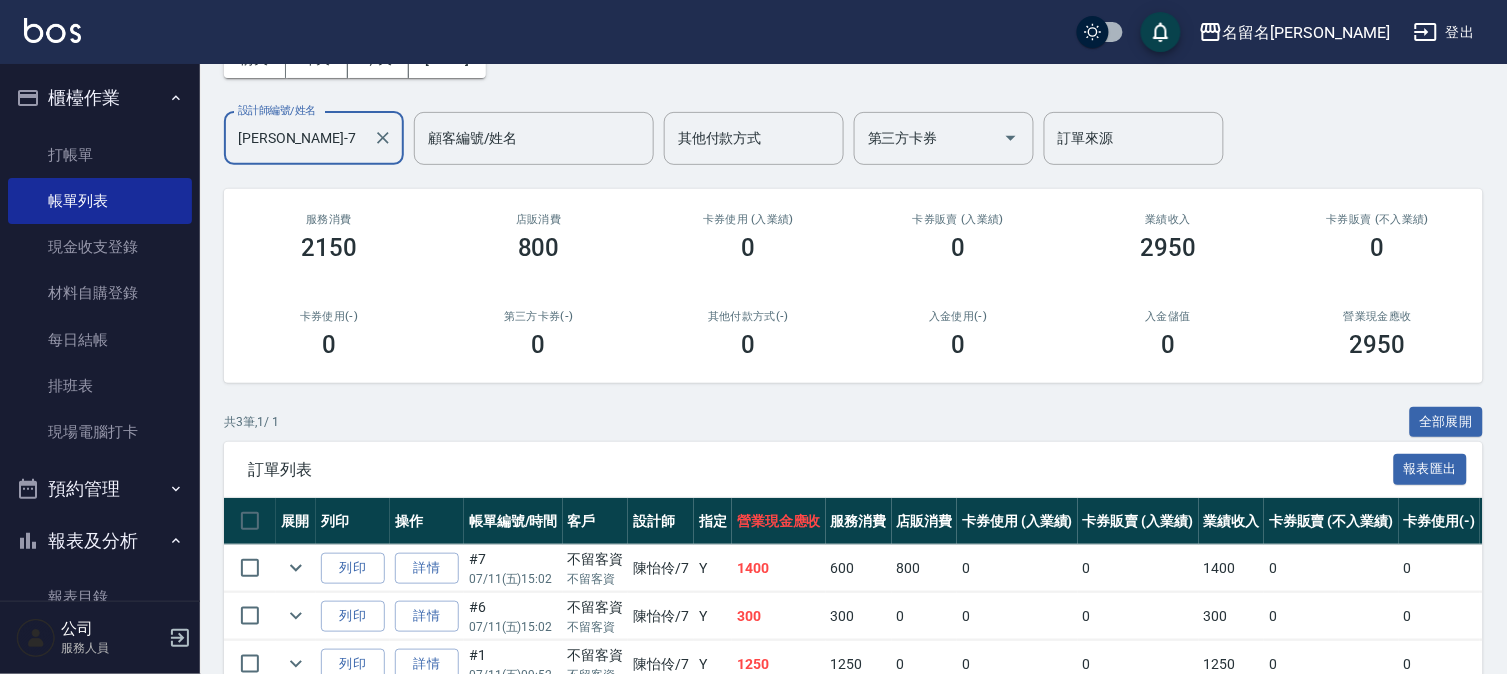 scroll, scrollTop: 230, scrollLeft: 0, axis: vertical 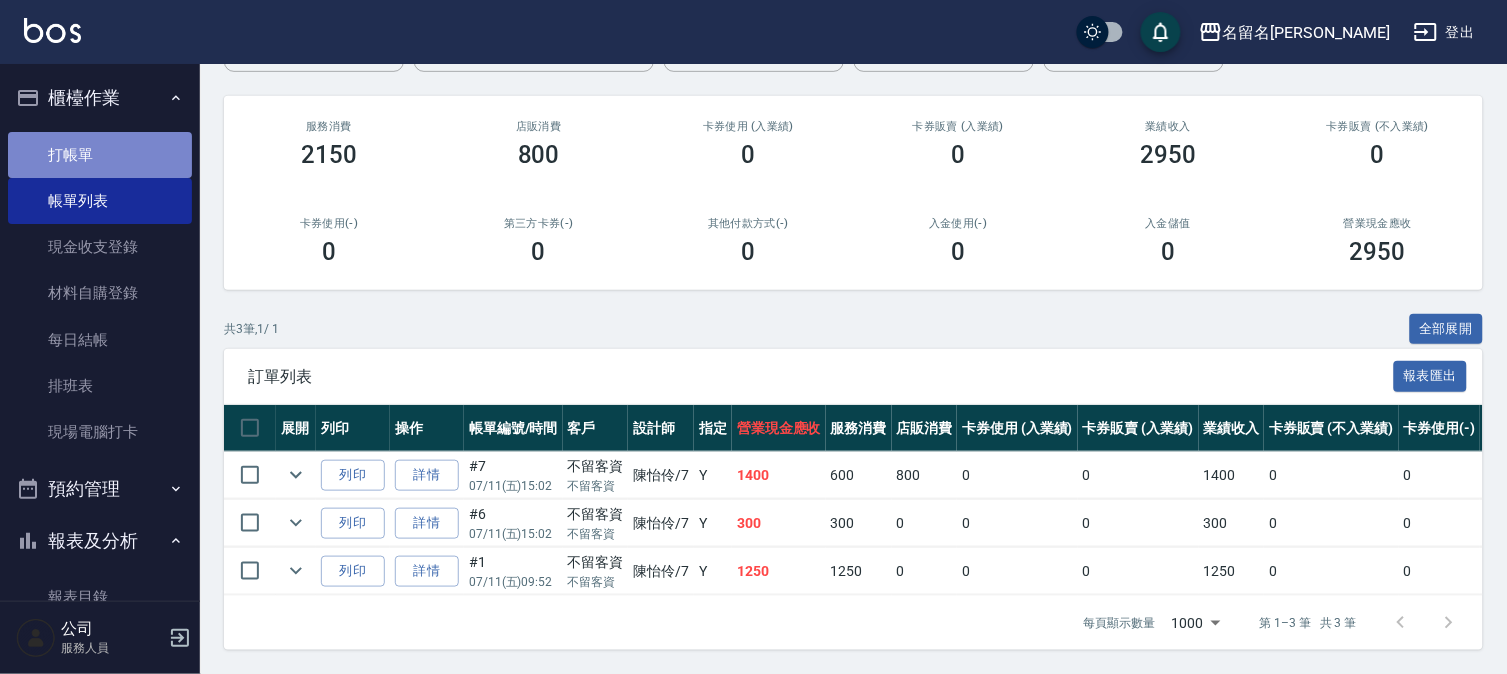 click on "打帳單" at bounding box center (100, 155) 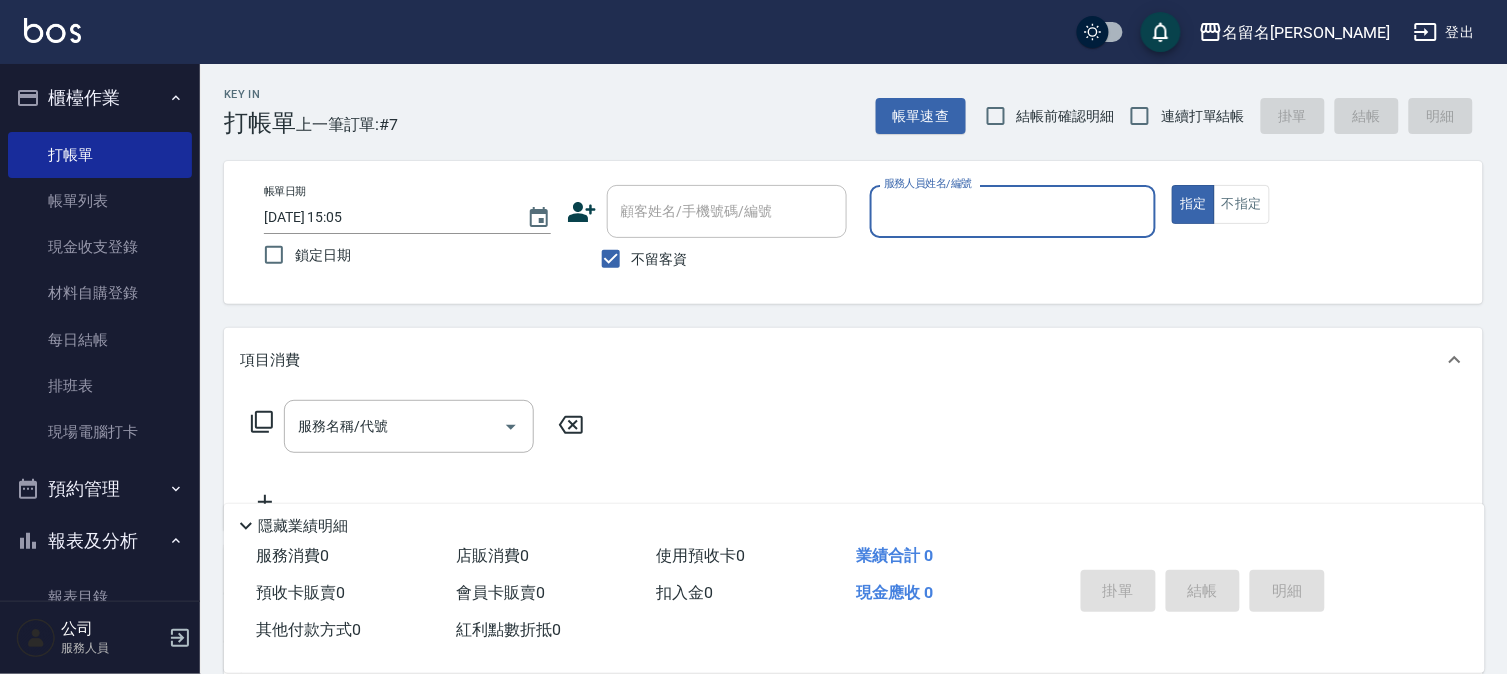 scroll, scrollTop: 384, scrollLeft: 0, axis: vertical 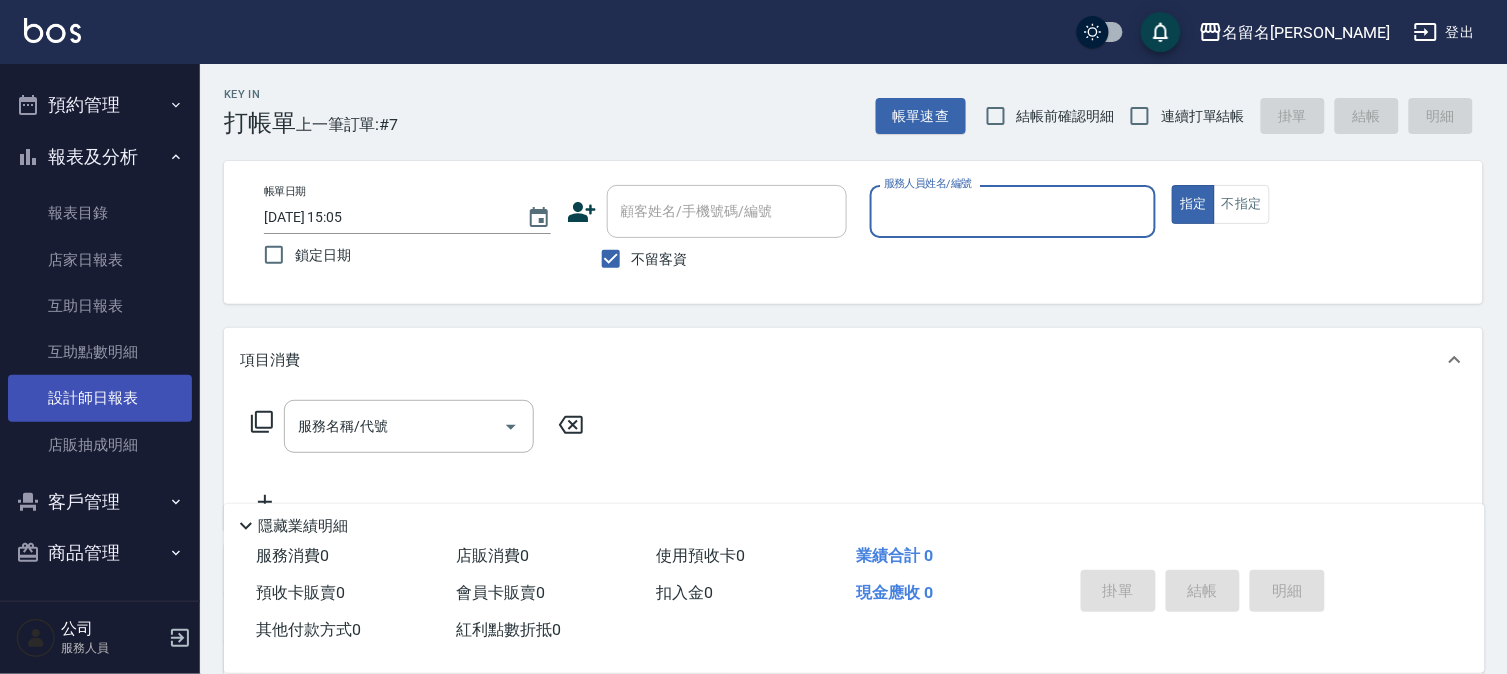 click on "設計師日報表" at bounding box center [100, 398] 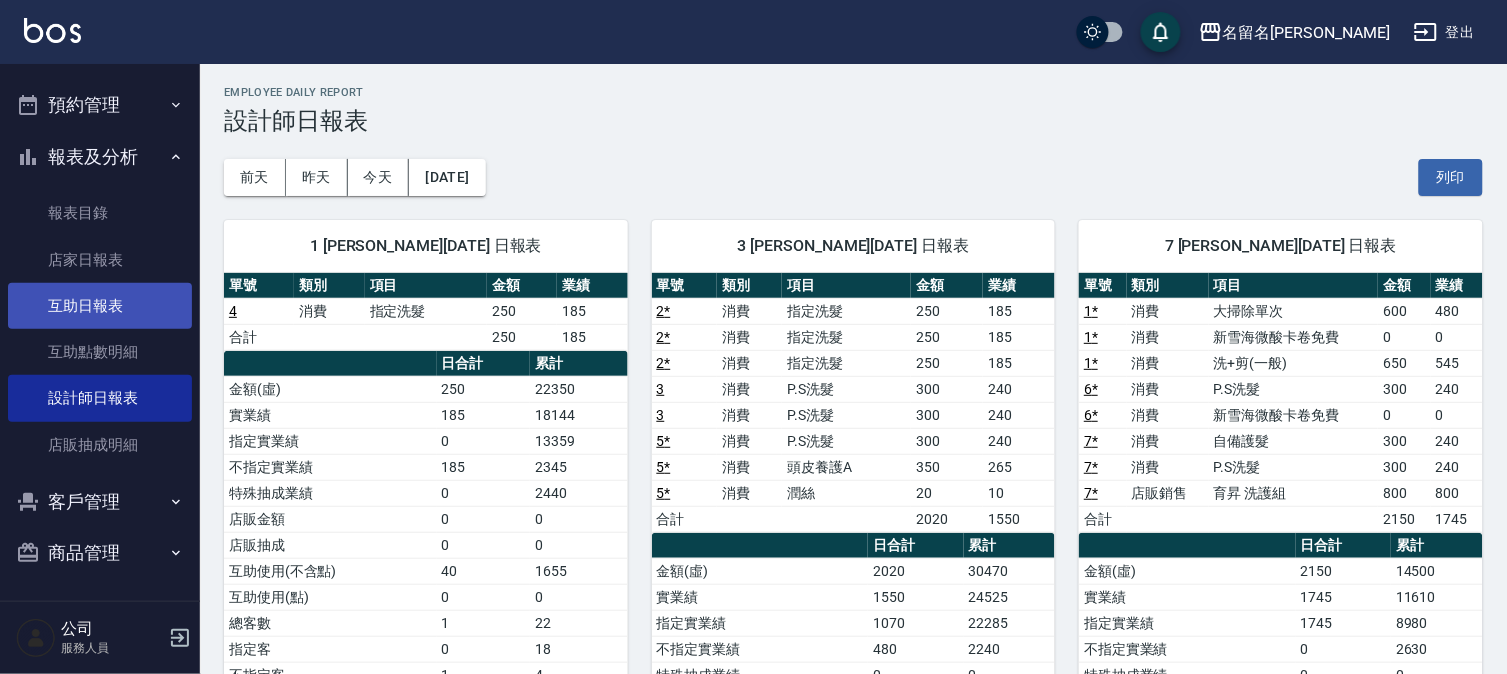 scroll, scrollTop: 0, scrollLeft: 0, axis: both 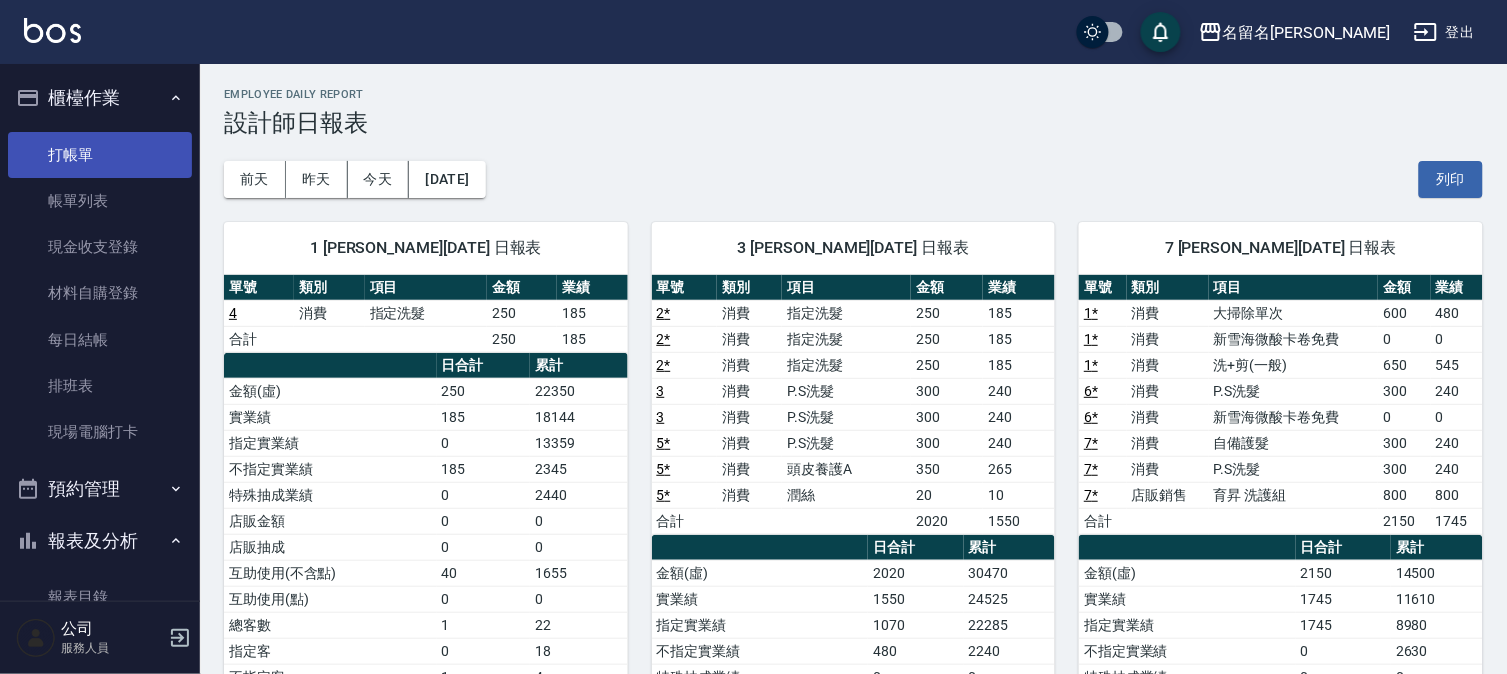 click on "打帳單" at bounding box center [100, 155] 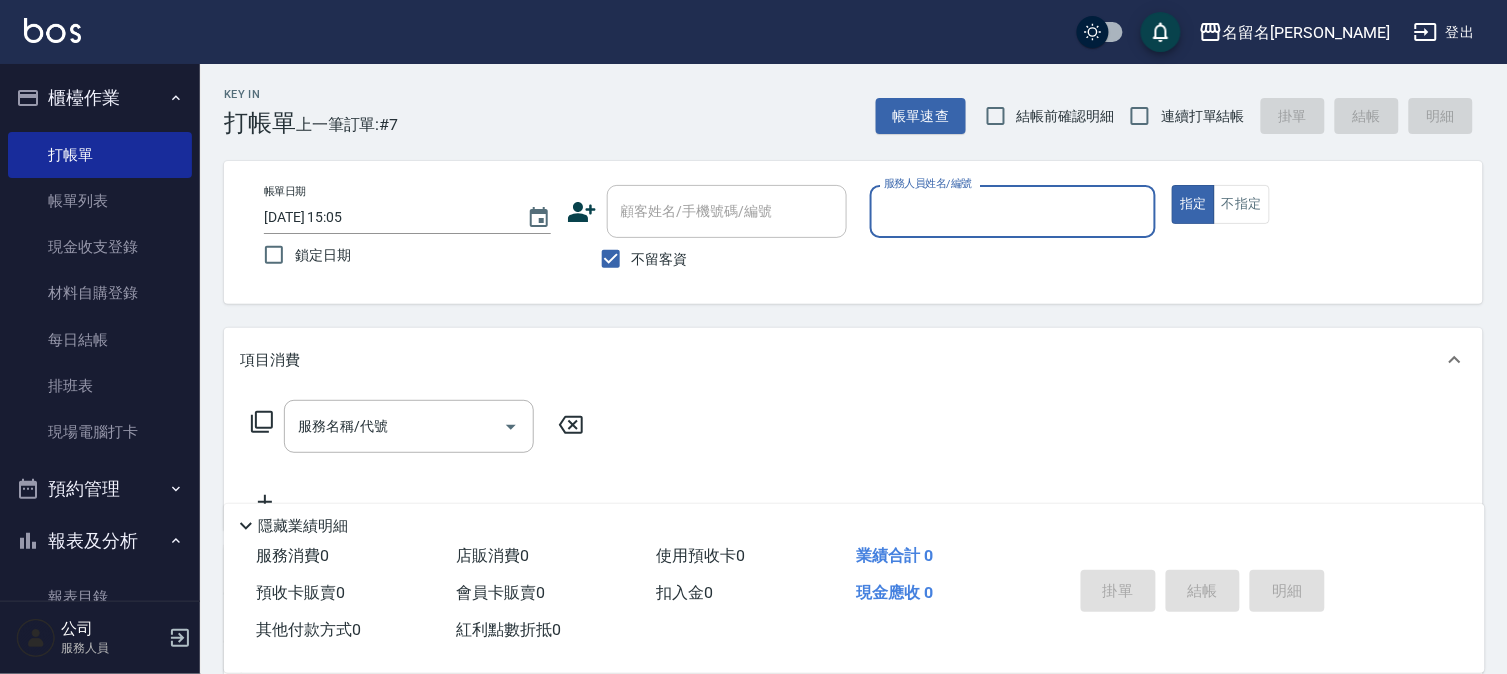 scroll, scrollTop: 4, scrollLeft: 0, axis: vertical 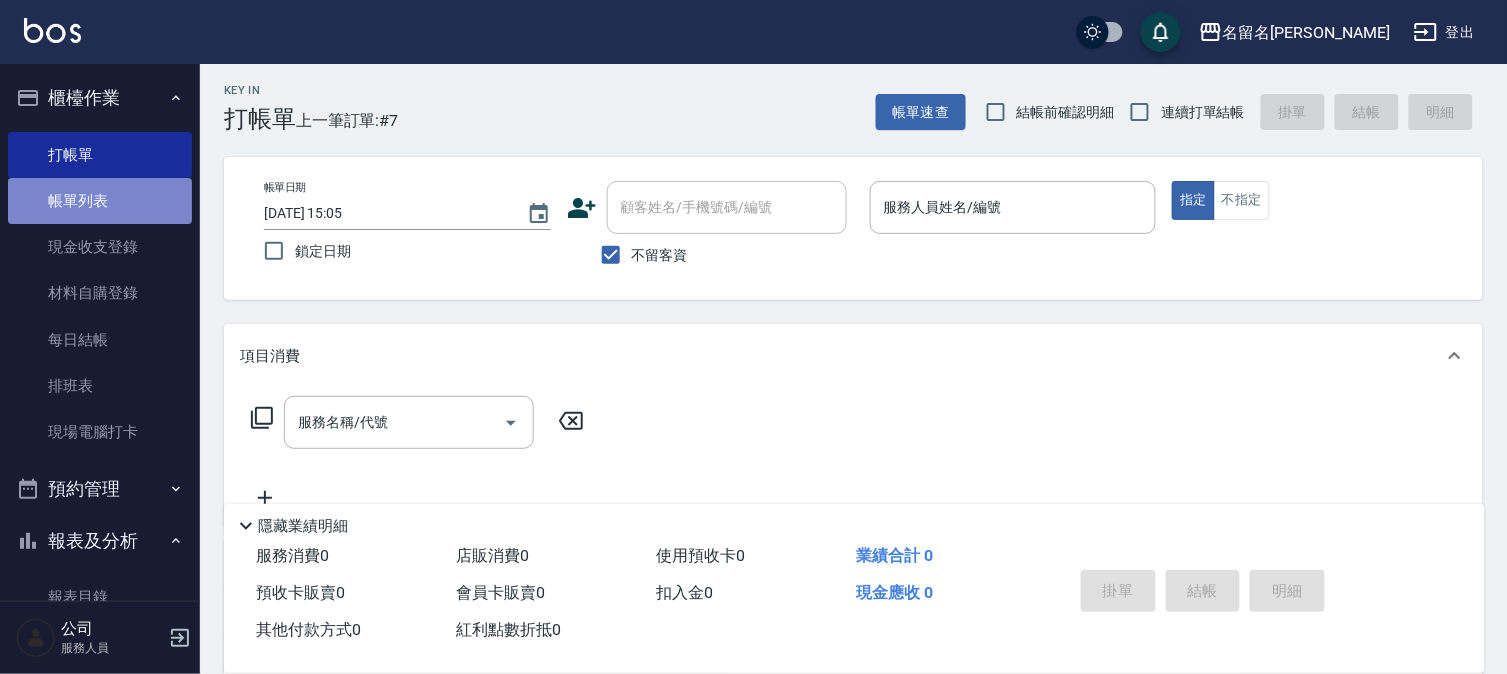 click on "帳單列表" at bounding box center [100, 201] 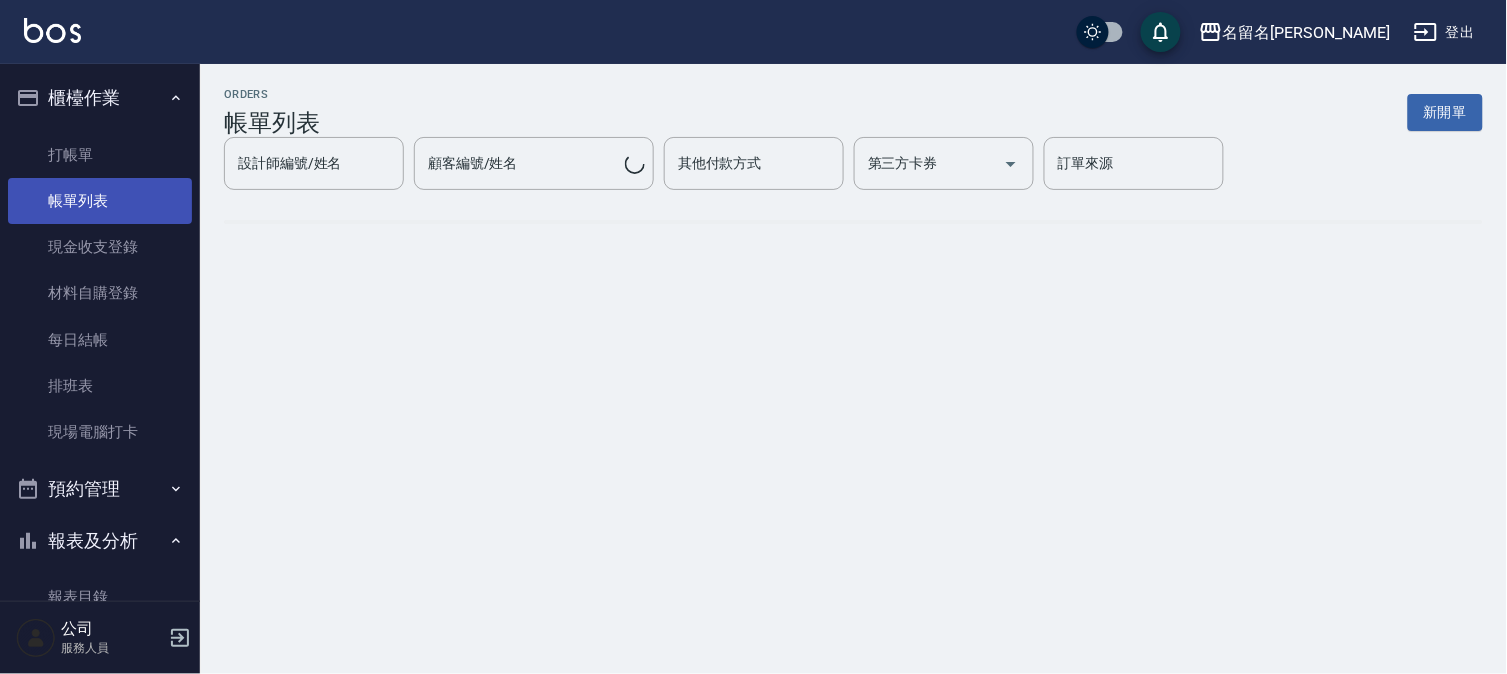 scroll, scrollTop: 0, scrollLeft: 0, axis: both 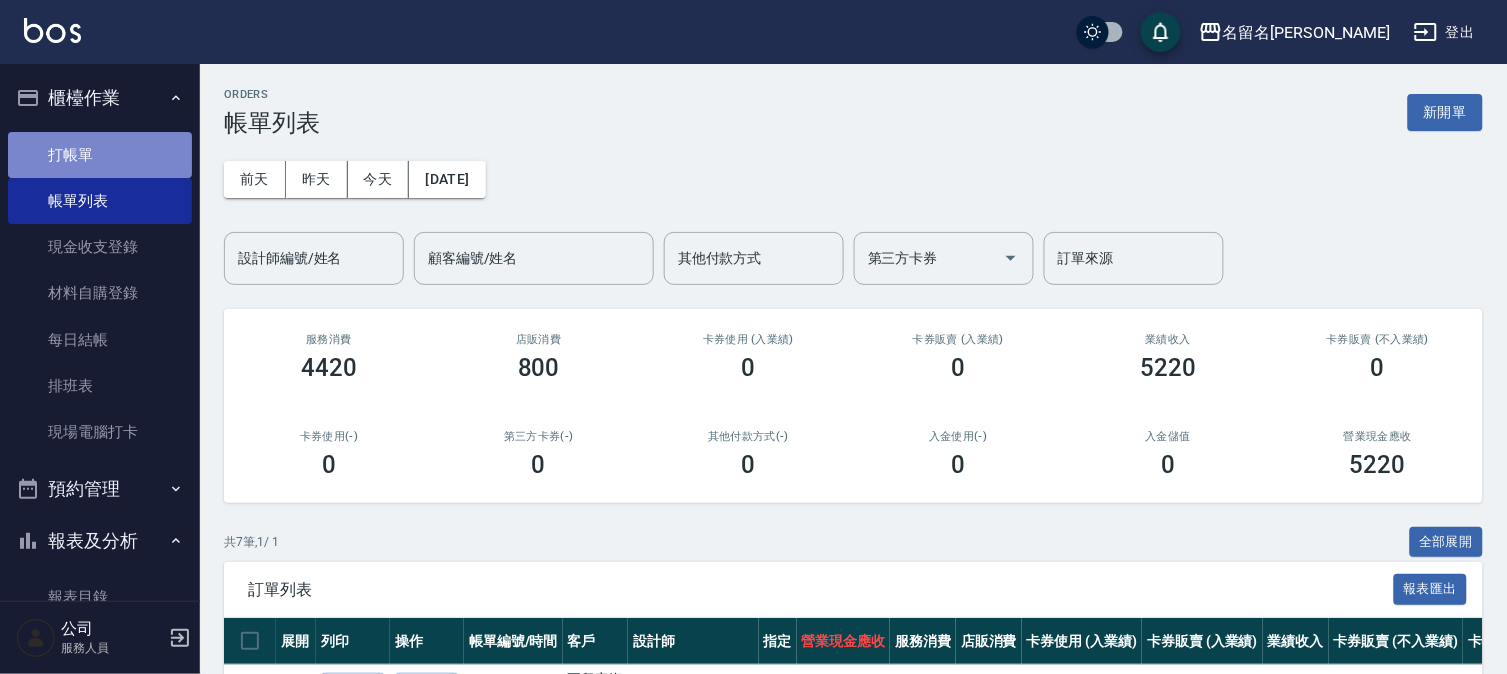 click on "打帳單" at bounding box center (100, 155) 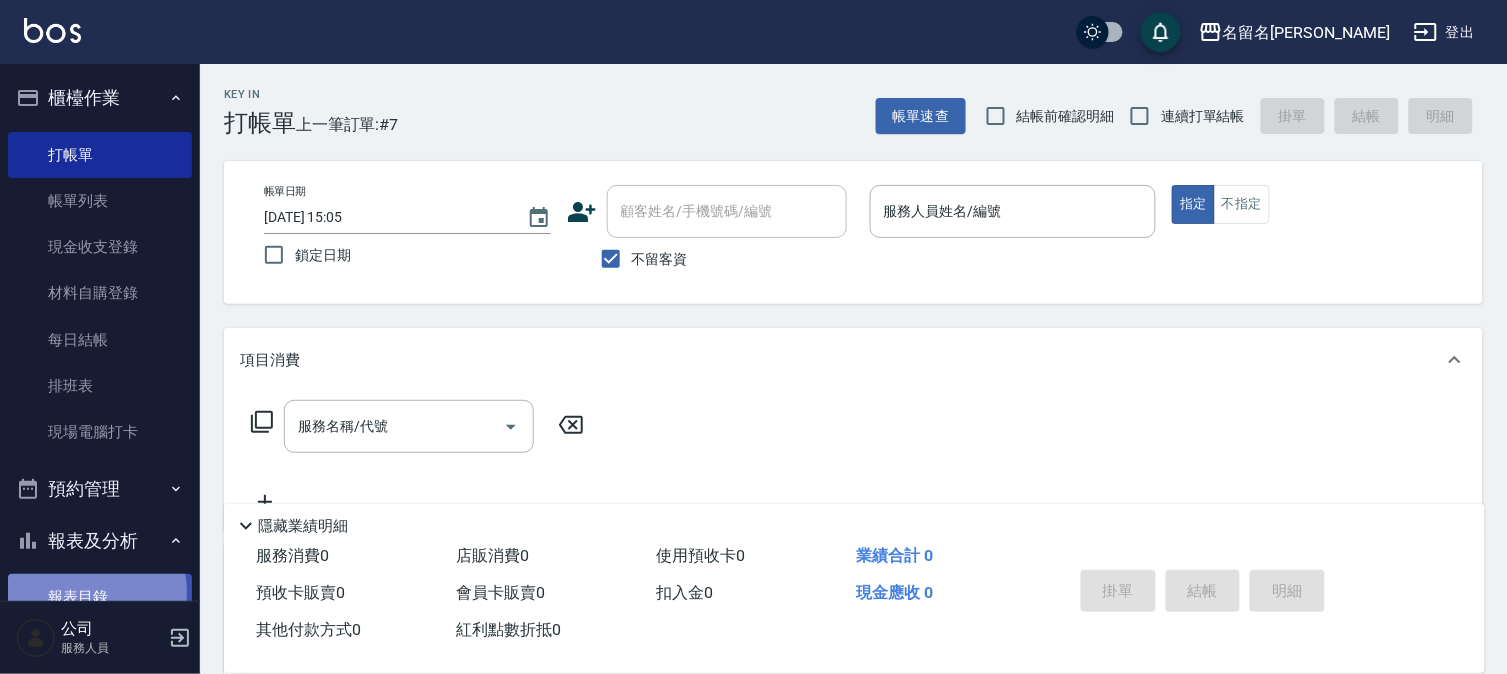 click on "報表目錄" at bounding box center (100, 597) 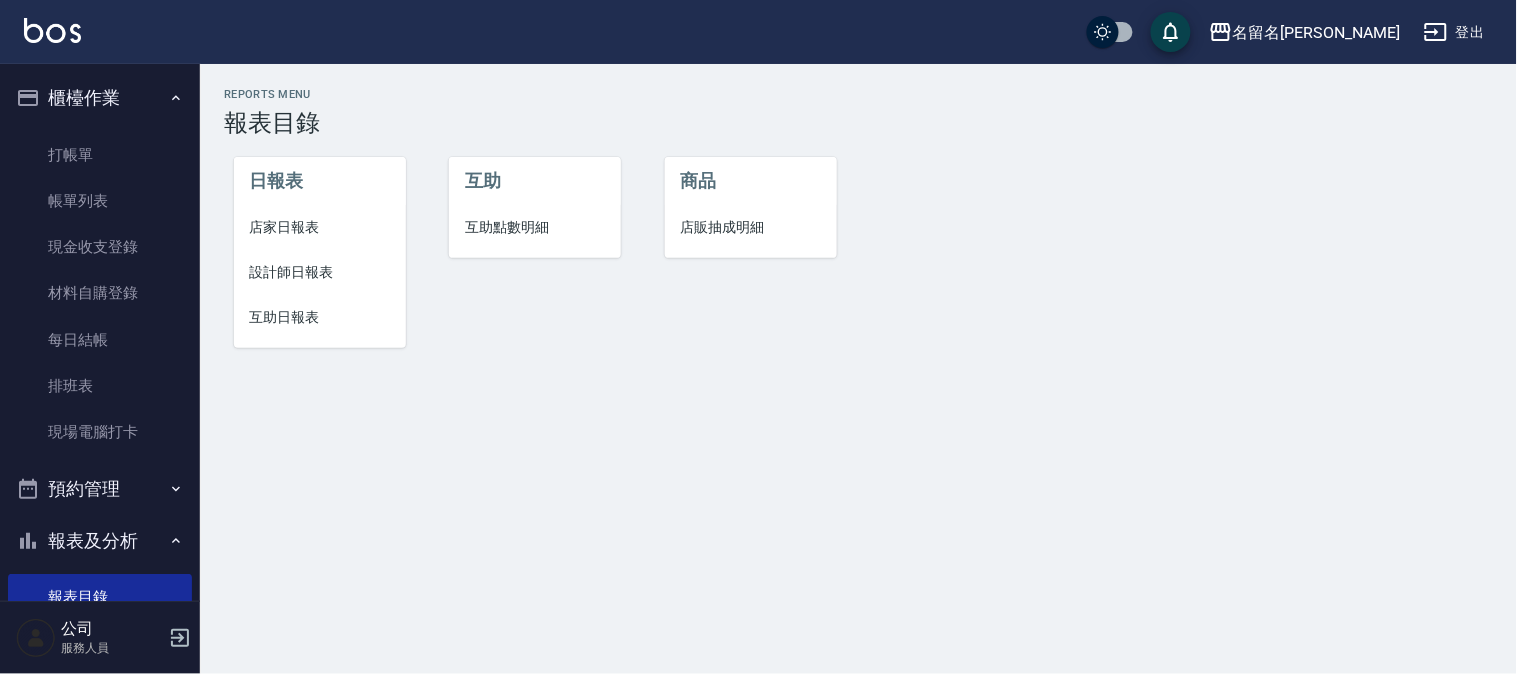 click on "設計師日報表" at bounding box center (320, 272) 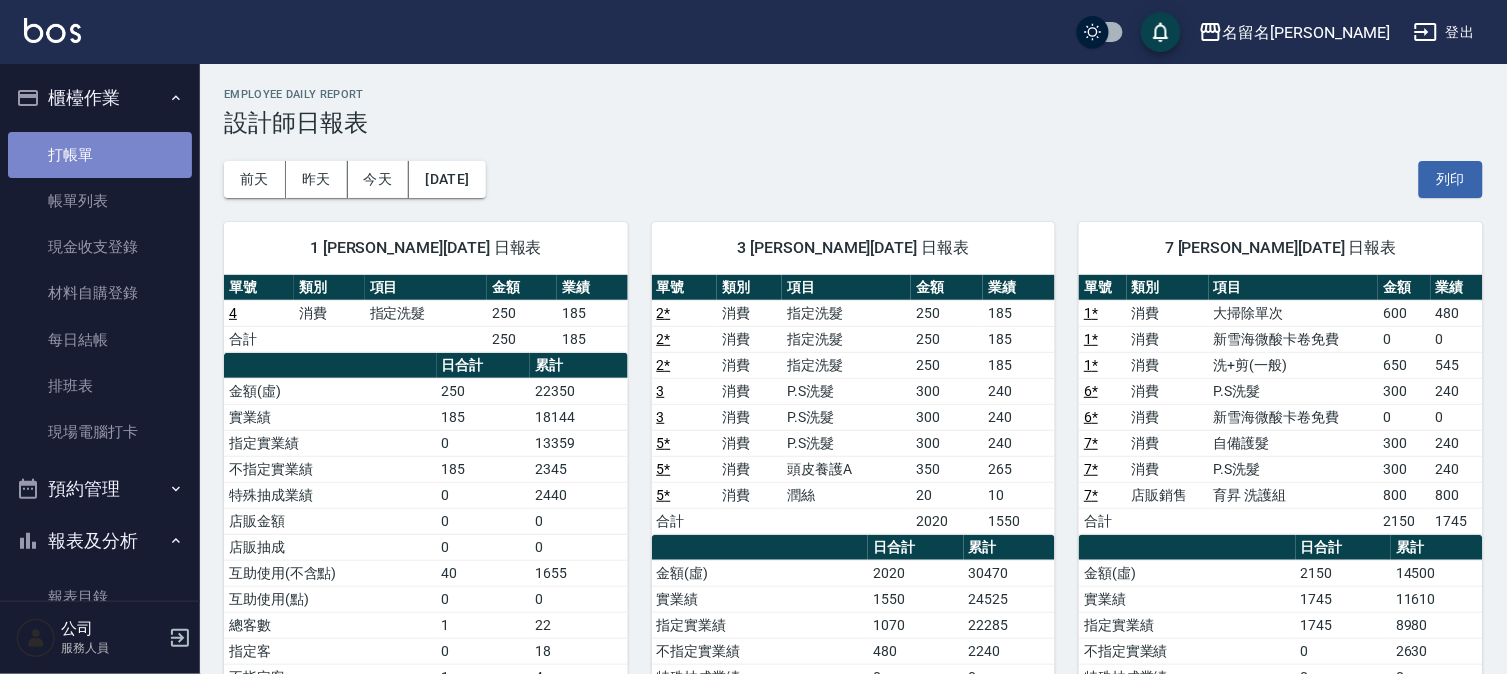 click on "打帳單" at bounding box center (100, 155) 